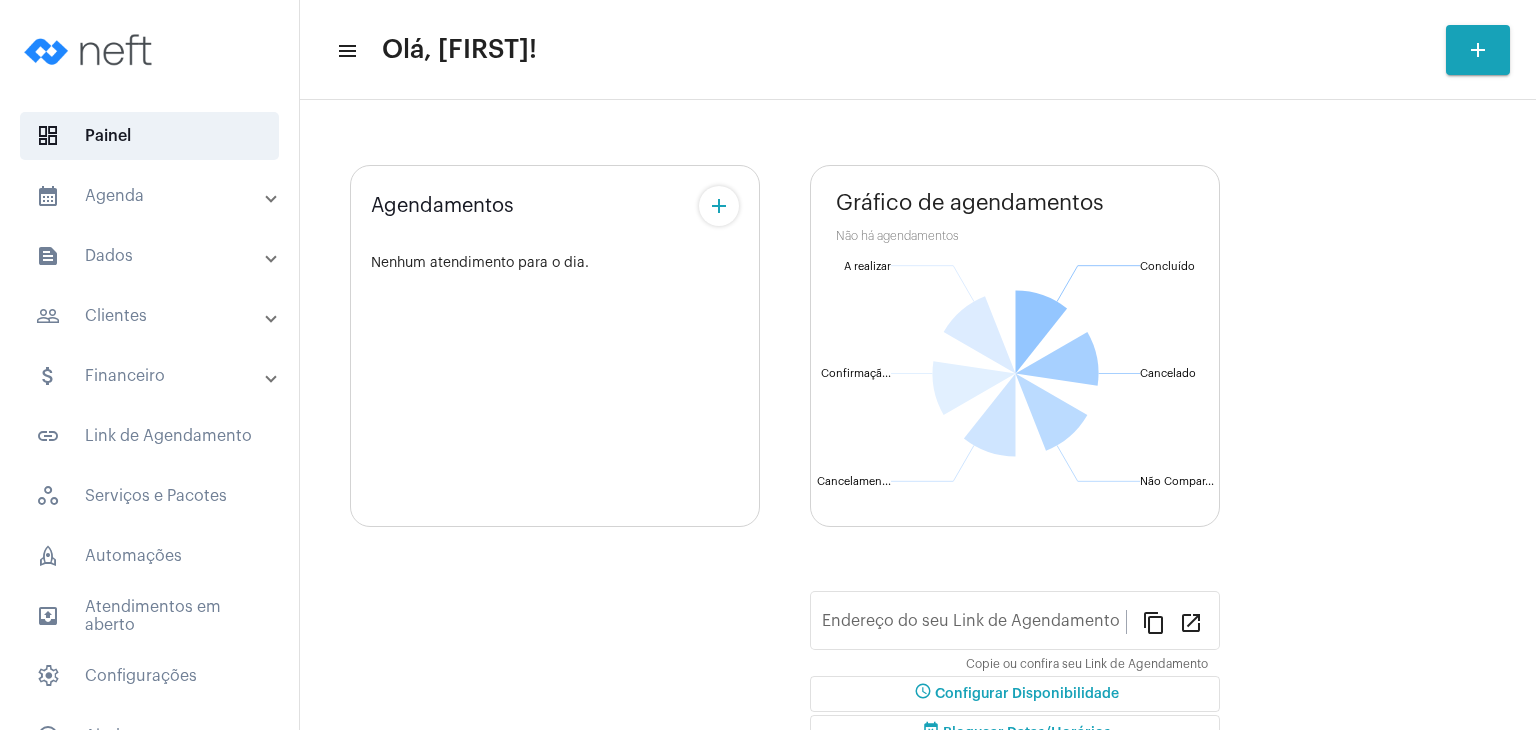 scroll, scrollTop: 0, scrollLeft: 0, axis: both 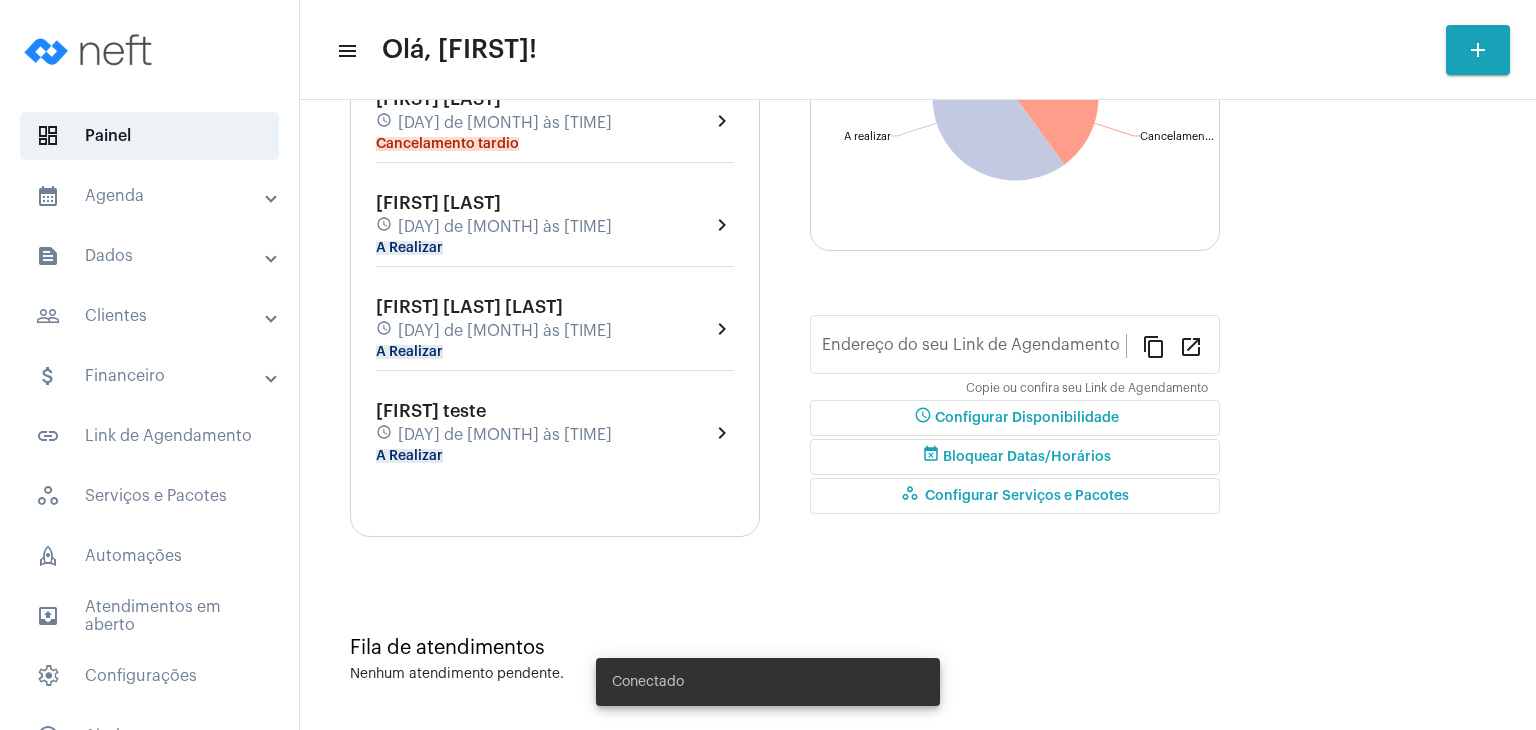 type on "[URL]" 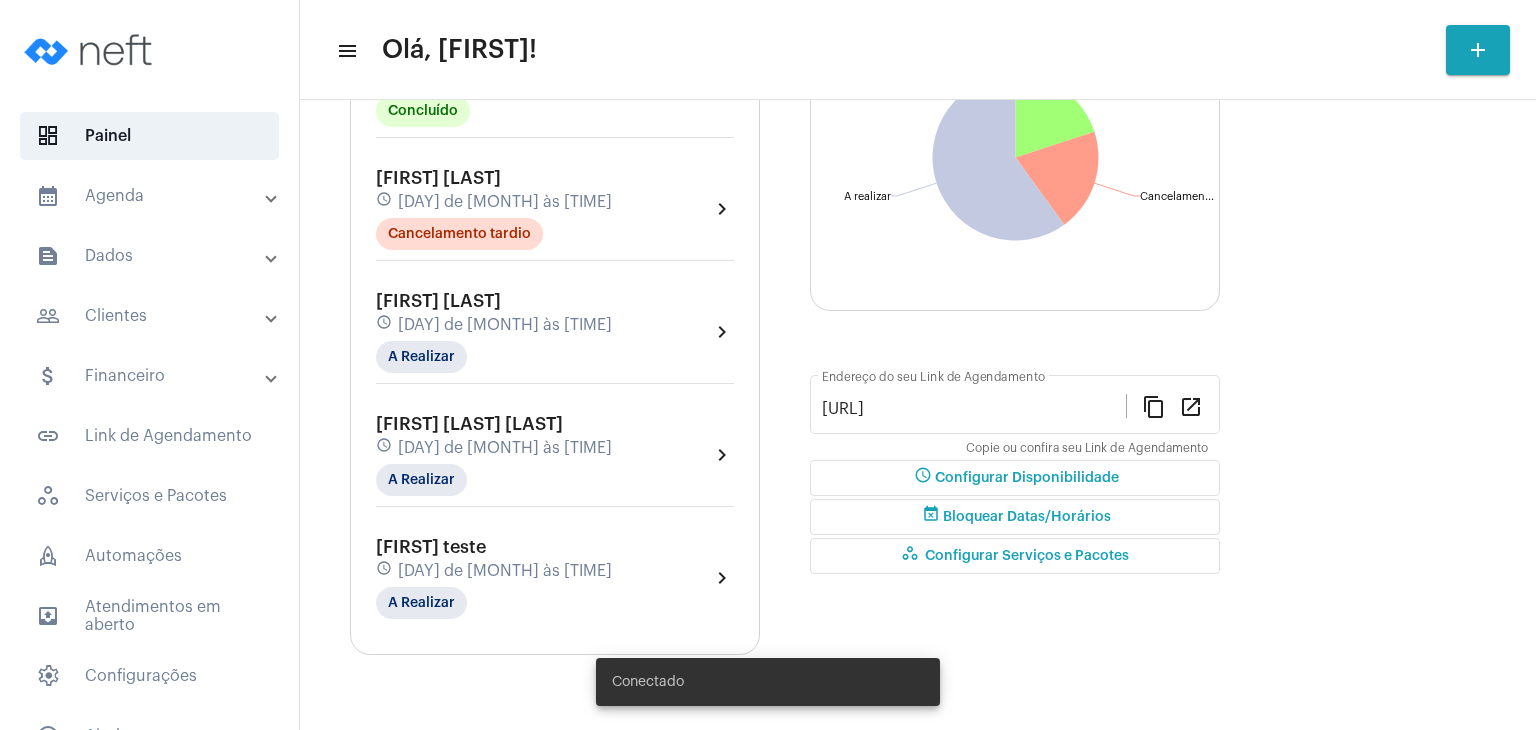 scroll, scrollTop: 336, scrollLeft: 0, axis: vertical 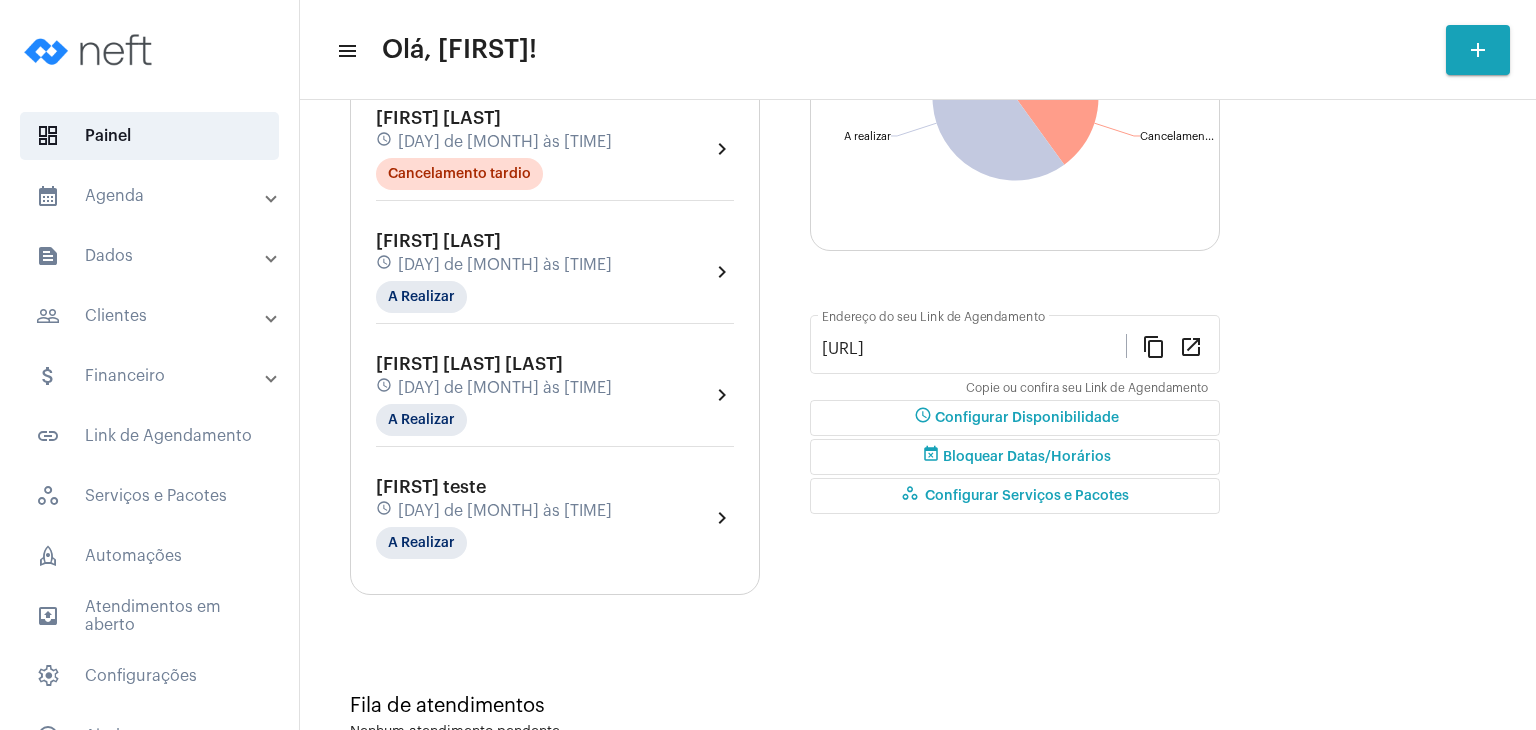 click on "[DAY] de [MONTH] às [TIME]" 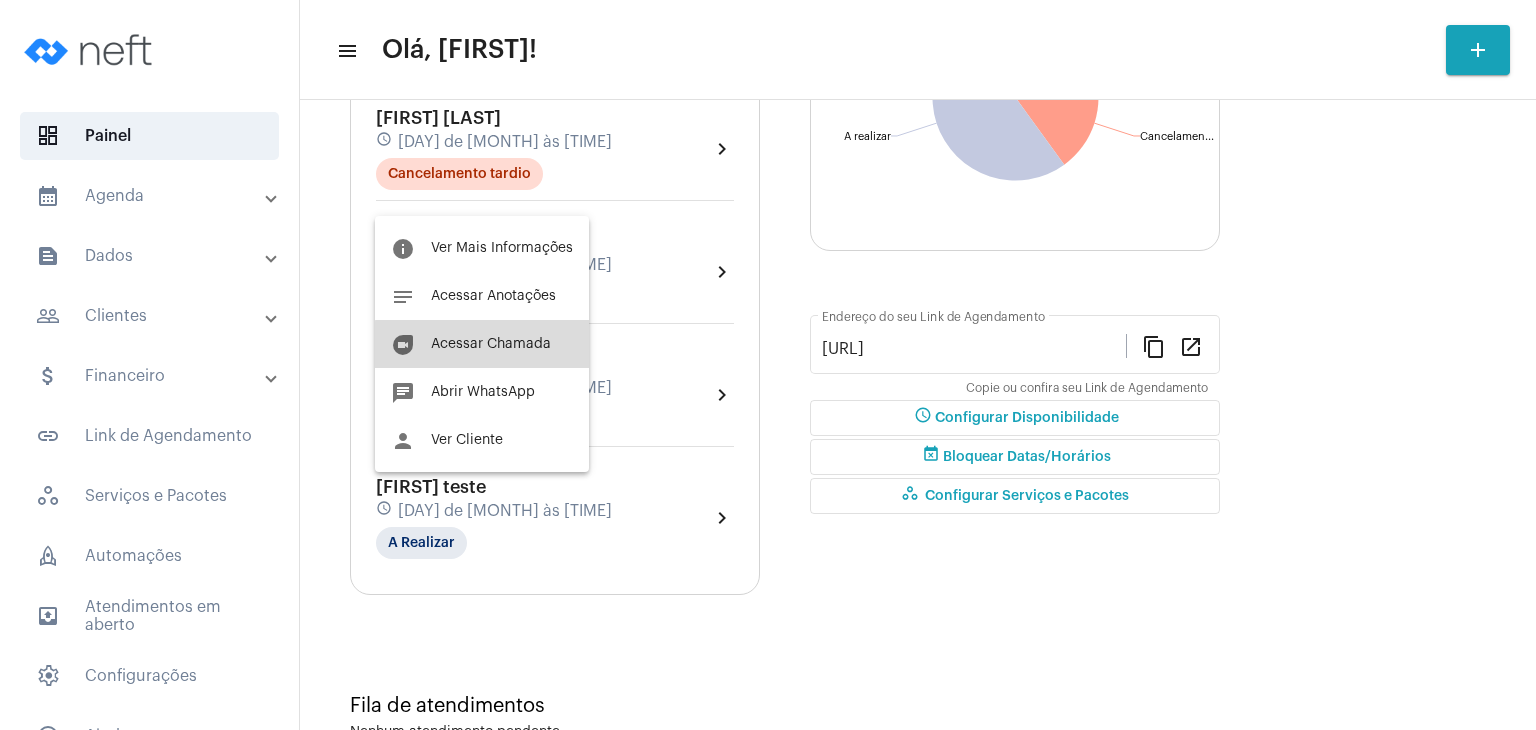 click on "duo Acessar Chamada" at bounding box center [482, 344] 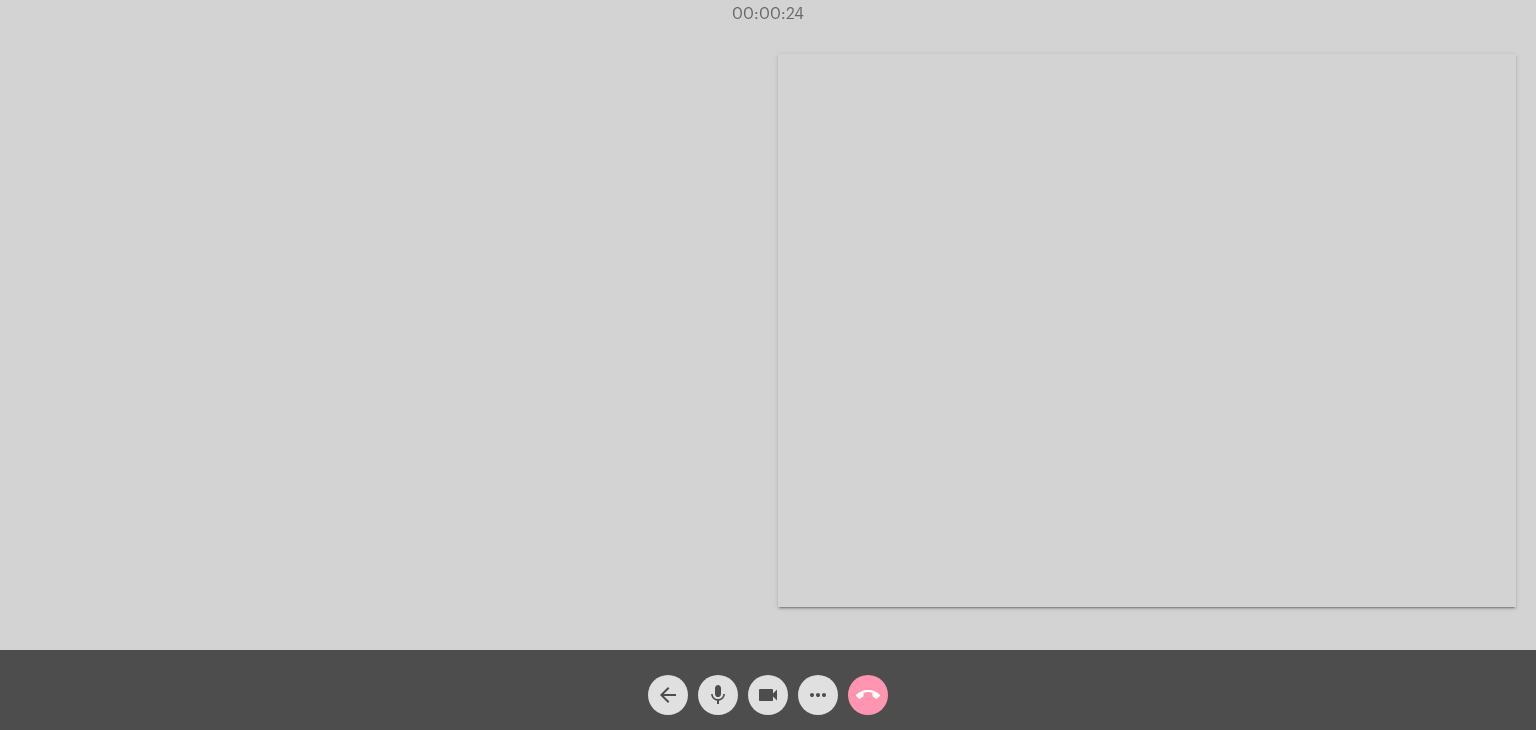 click 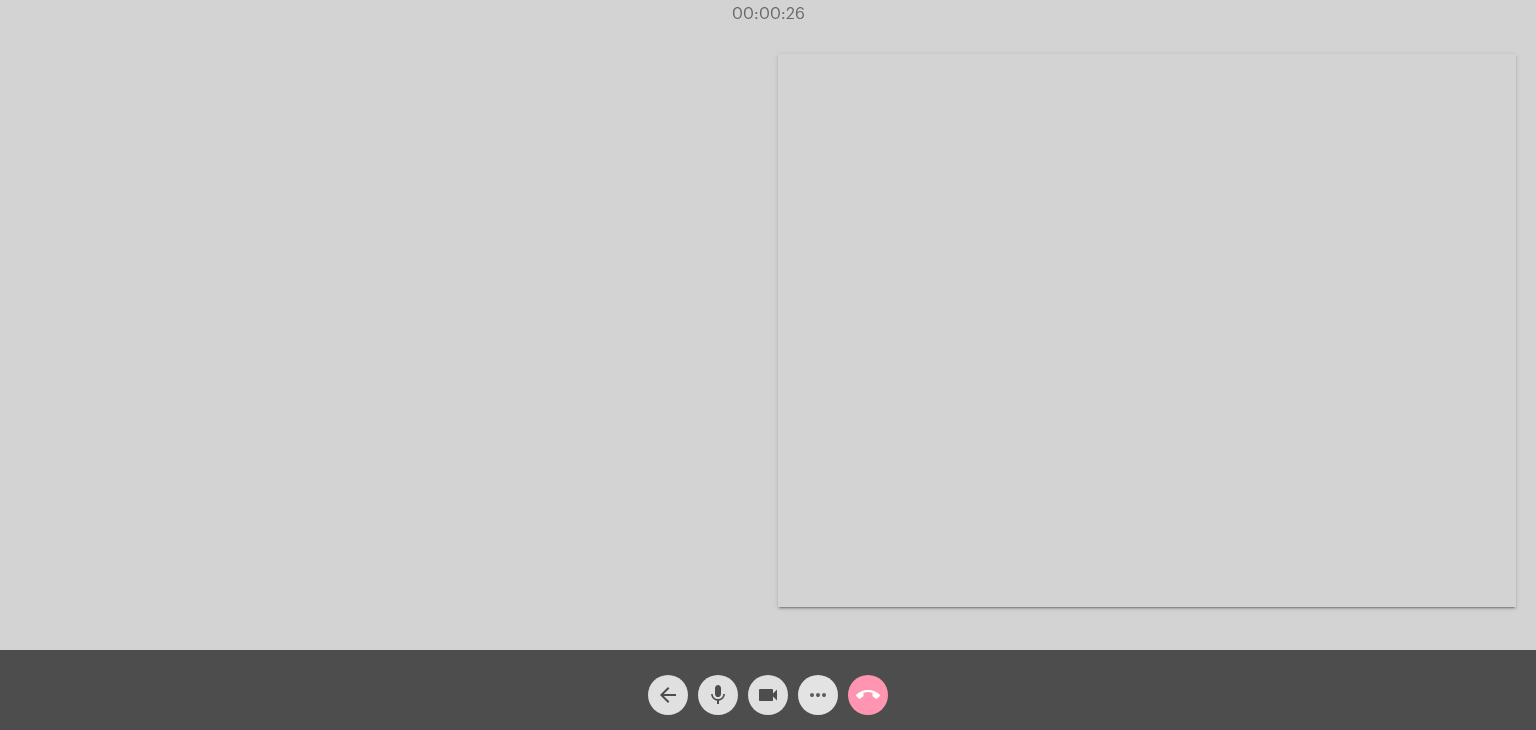 click on "more_horiz" 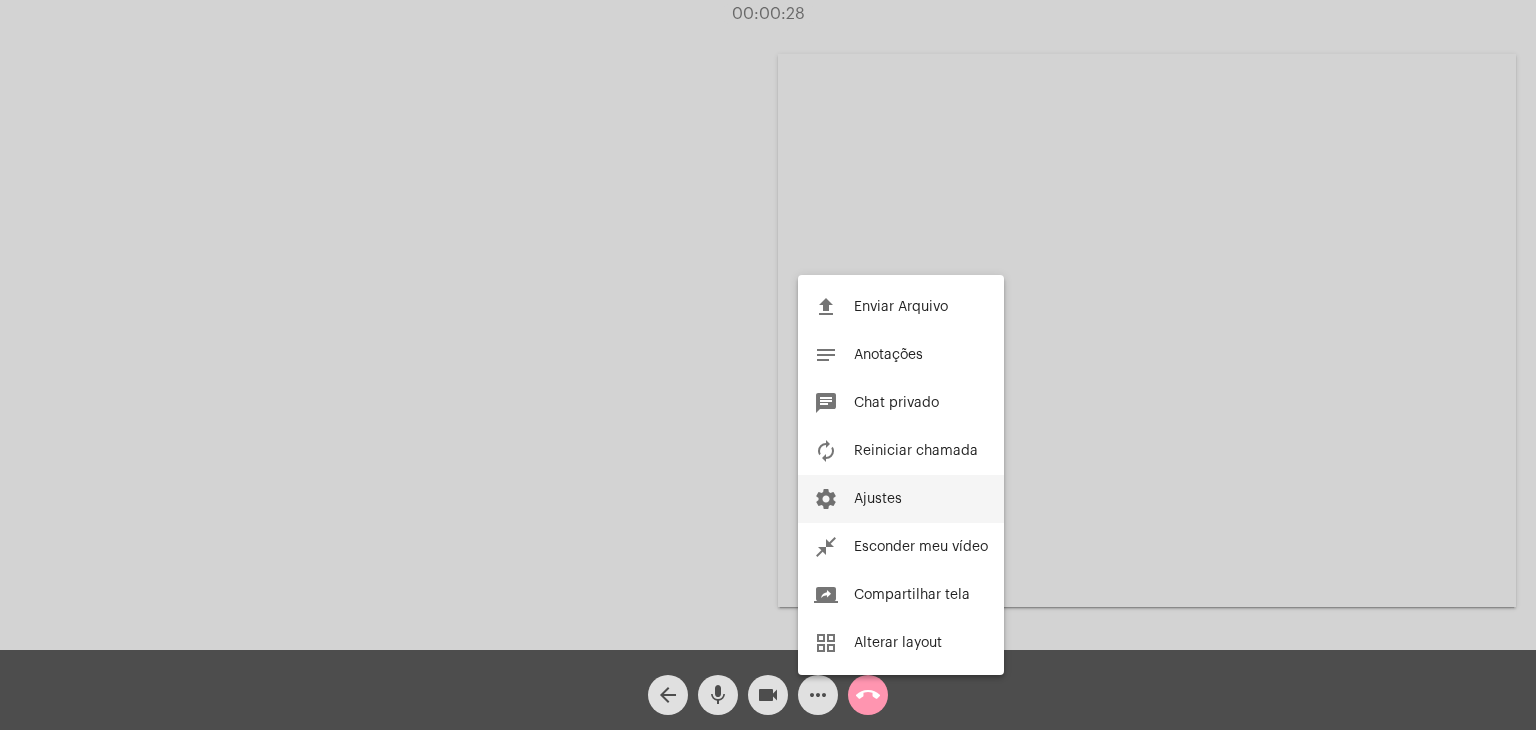 click on "Ajustes" at bounding box center (878, 499) 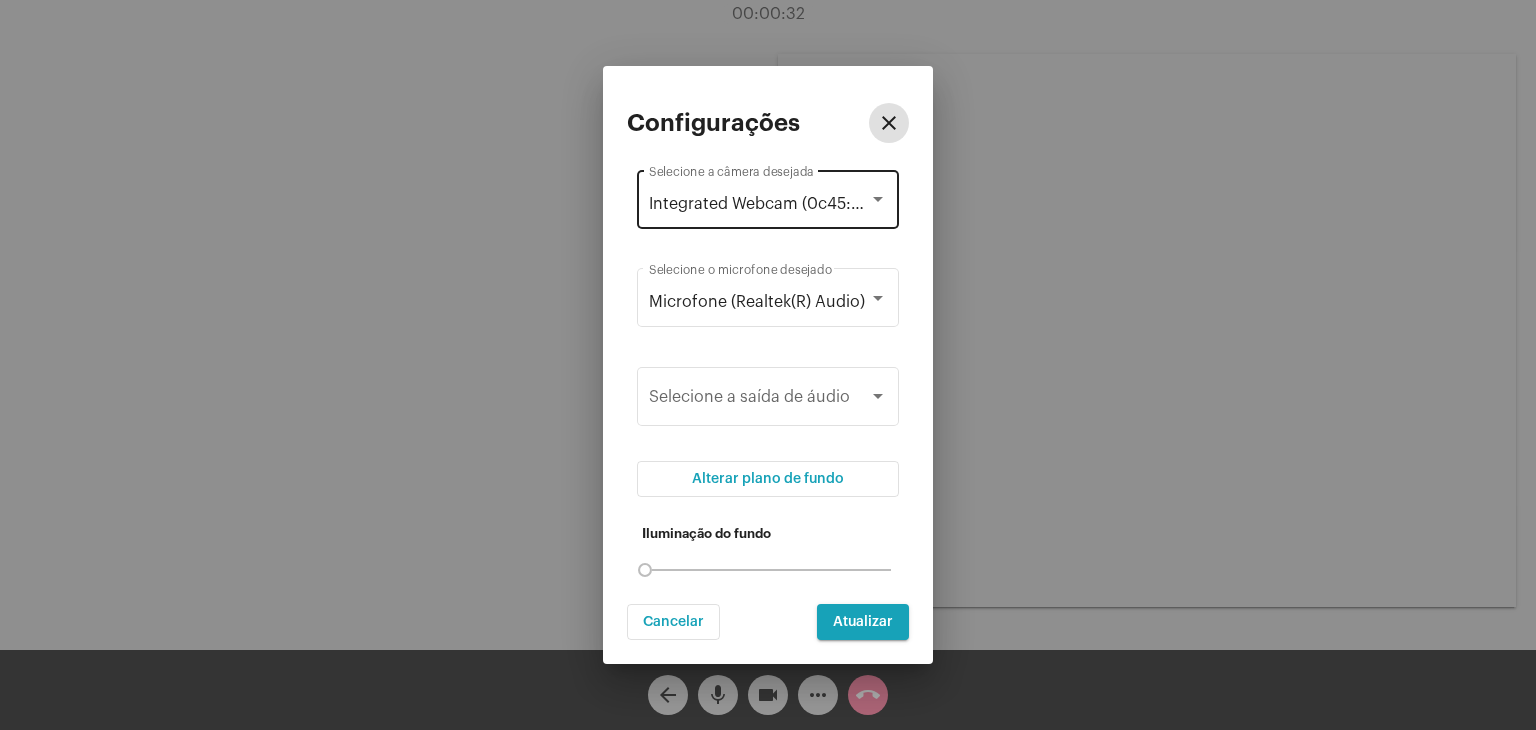 click at bounding box center [878, 200] 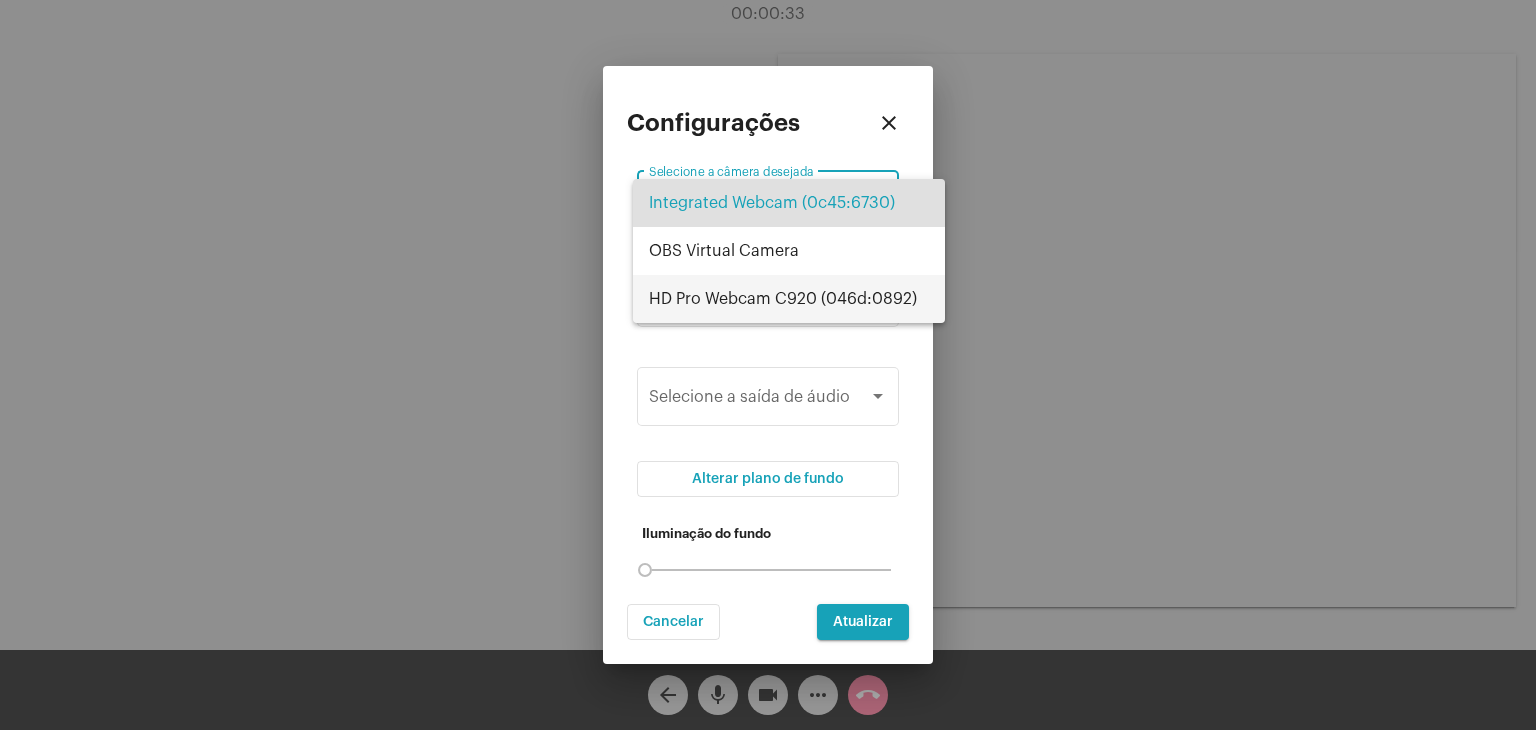 click on "HD Pro Webcam C920 (046d:0892)" at bounding box center (789, 299) 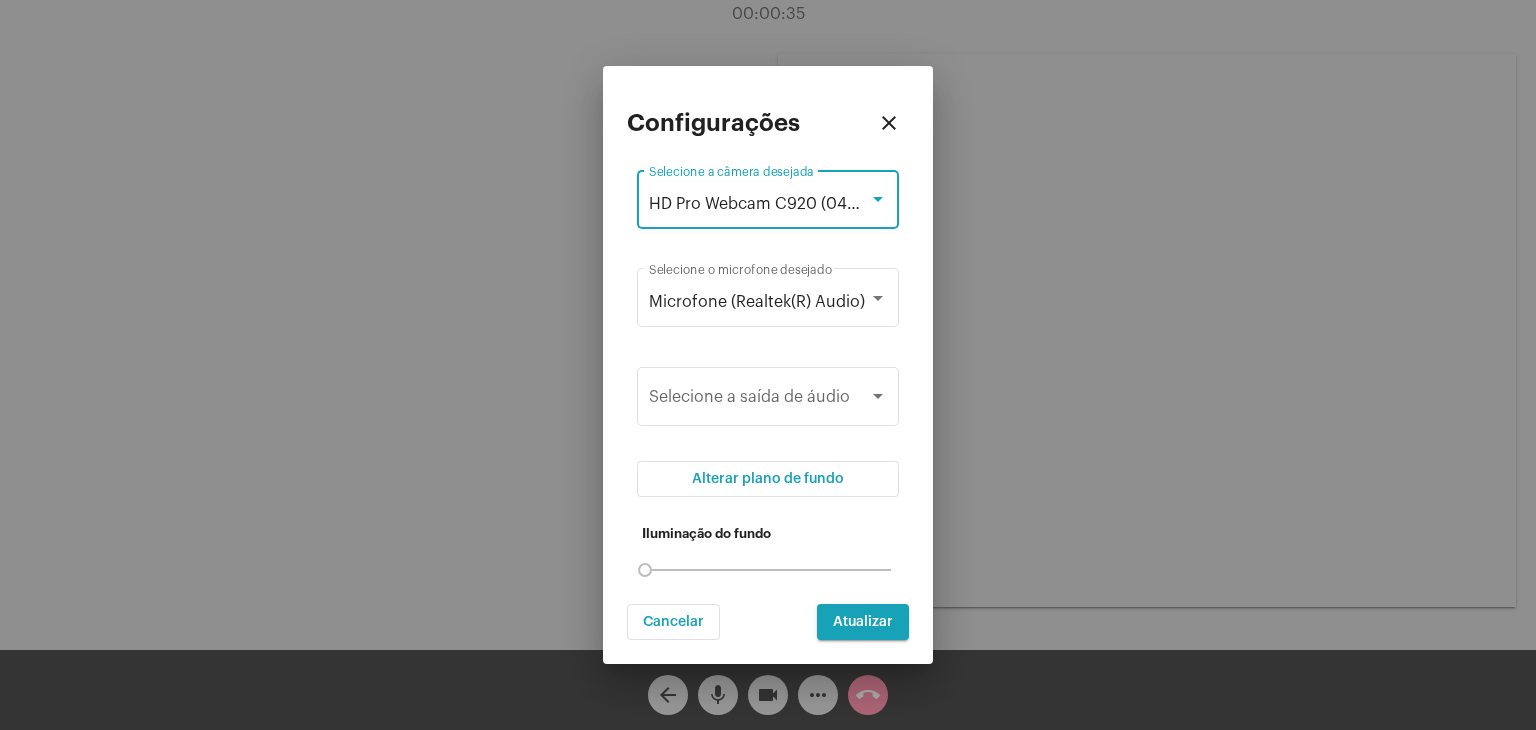 click on "Atualizar" at bounding box center [863, 622] 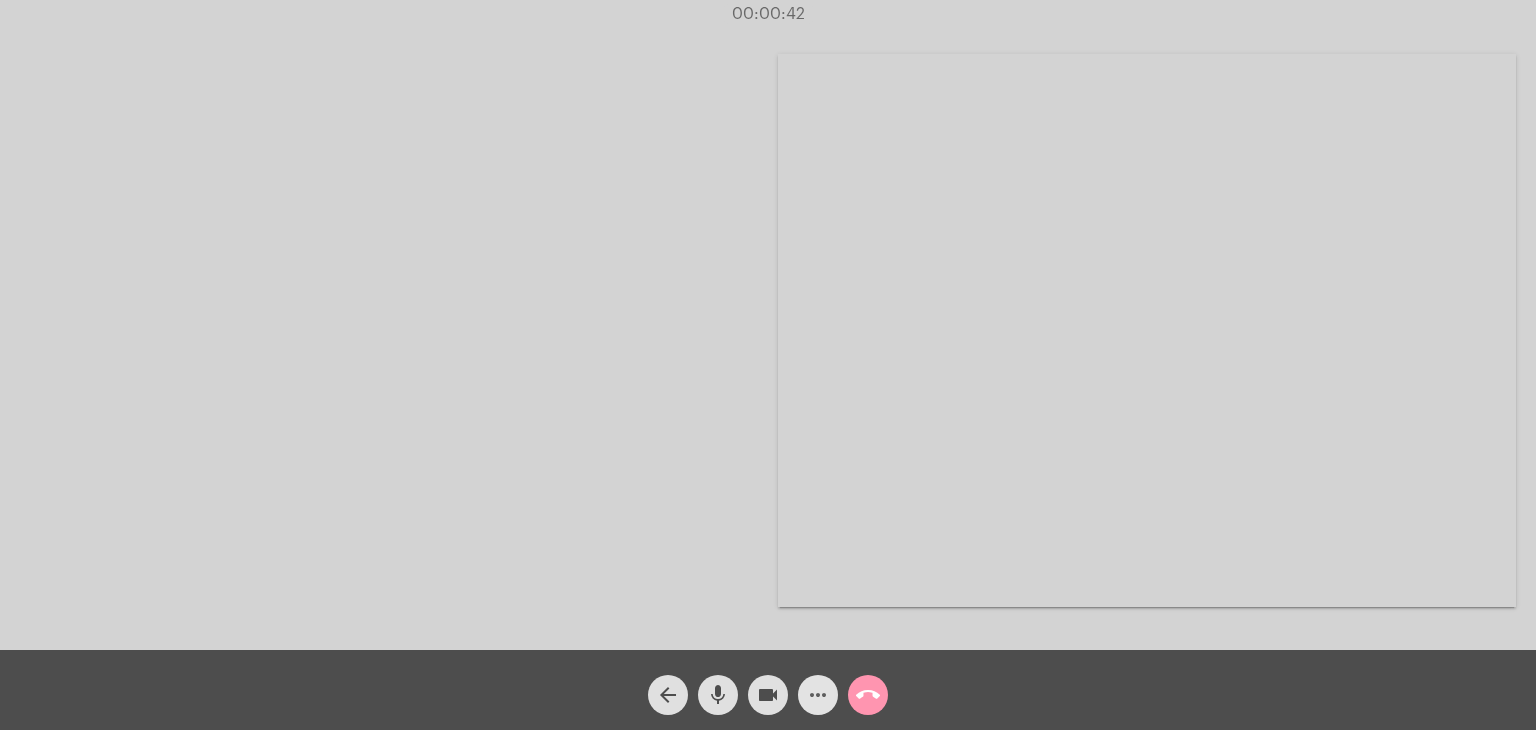 click on "more_horiz" 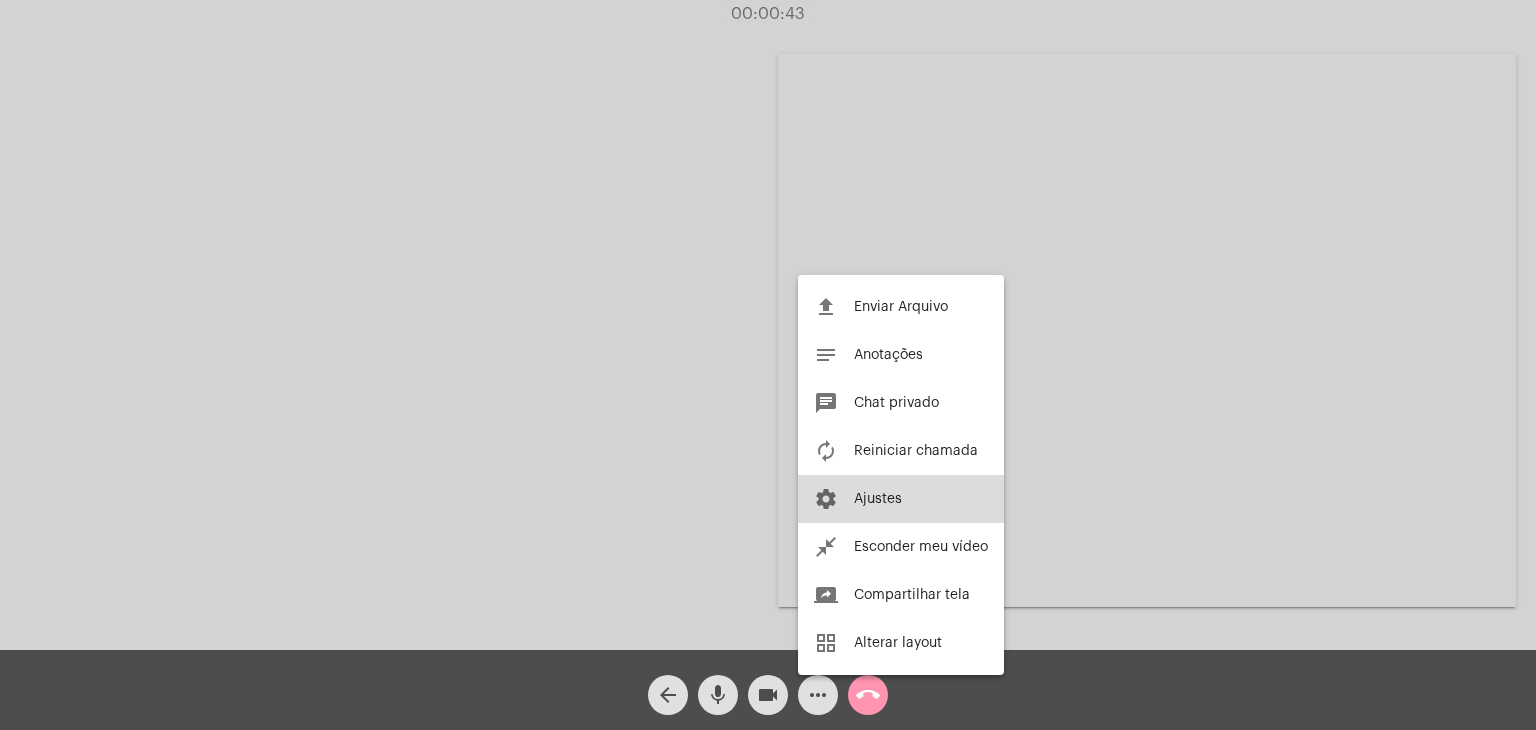 click on "settings Ajustes" at bounding box center (901, 499) 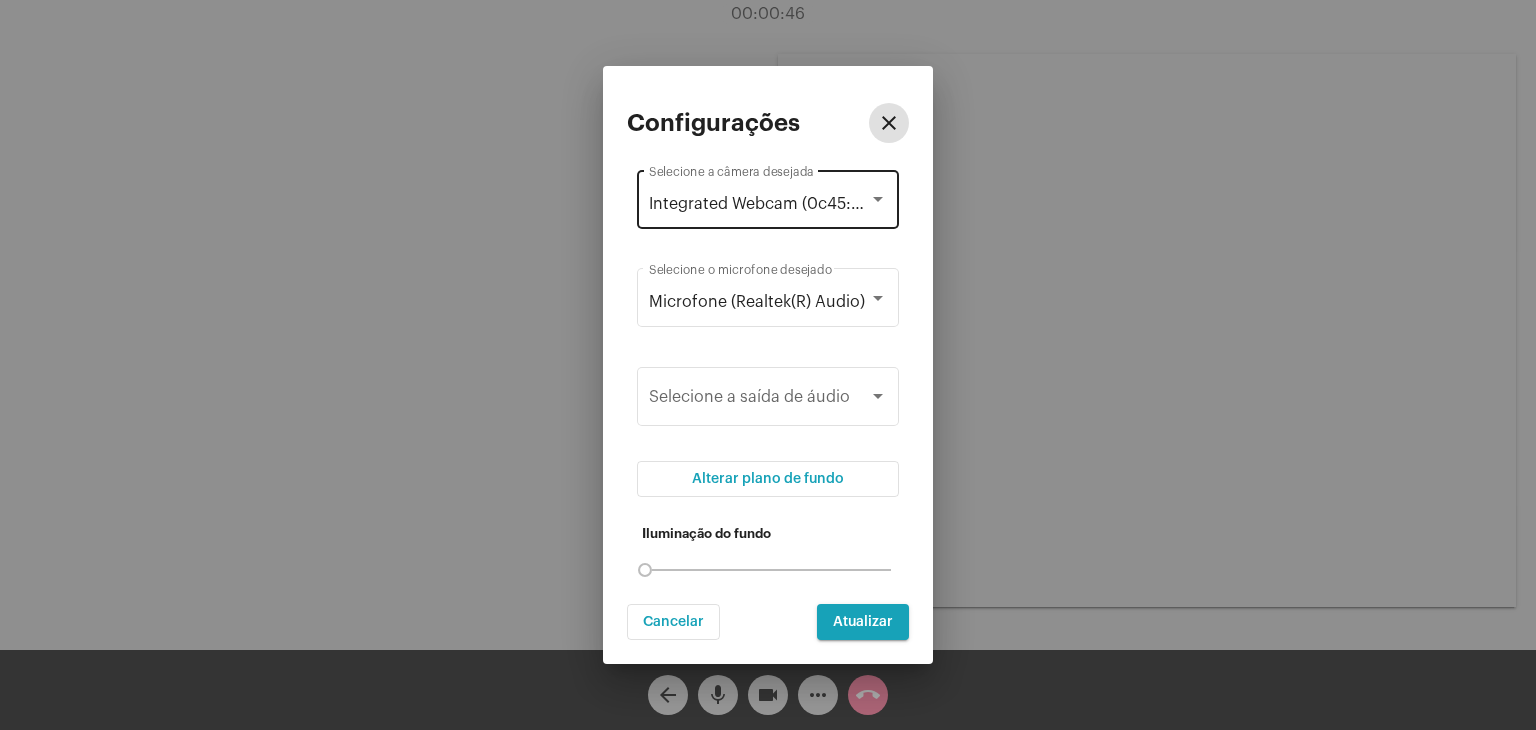 click at bounding box center [878, 200] 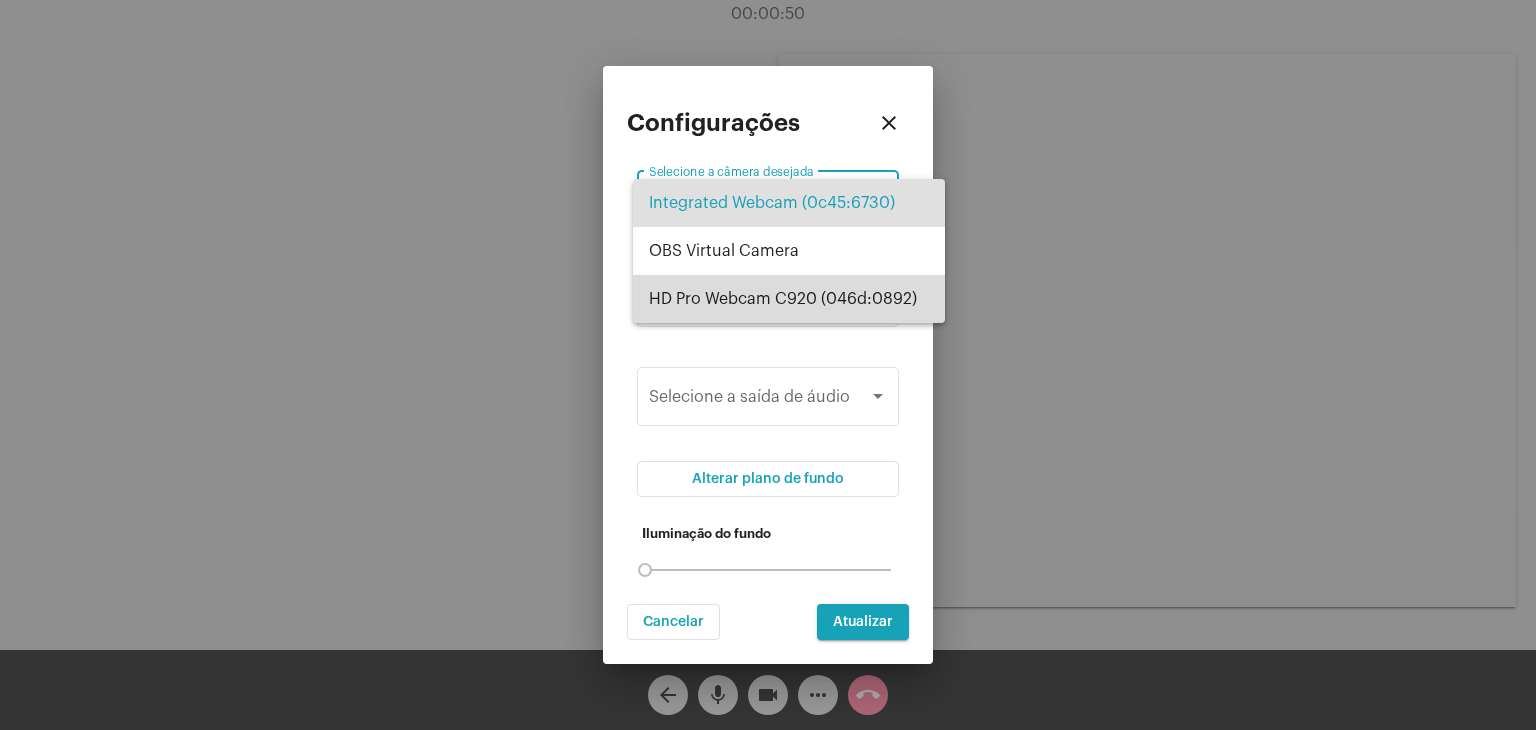 click on "HD Pro Webcam C920 (046d:0892)" at bounding box center (789, 299) 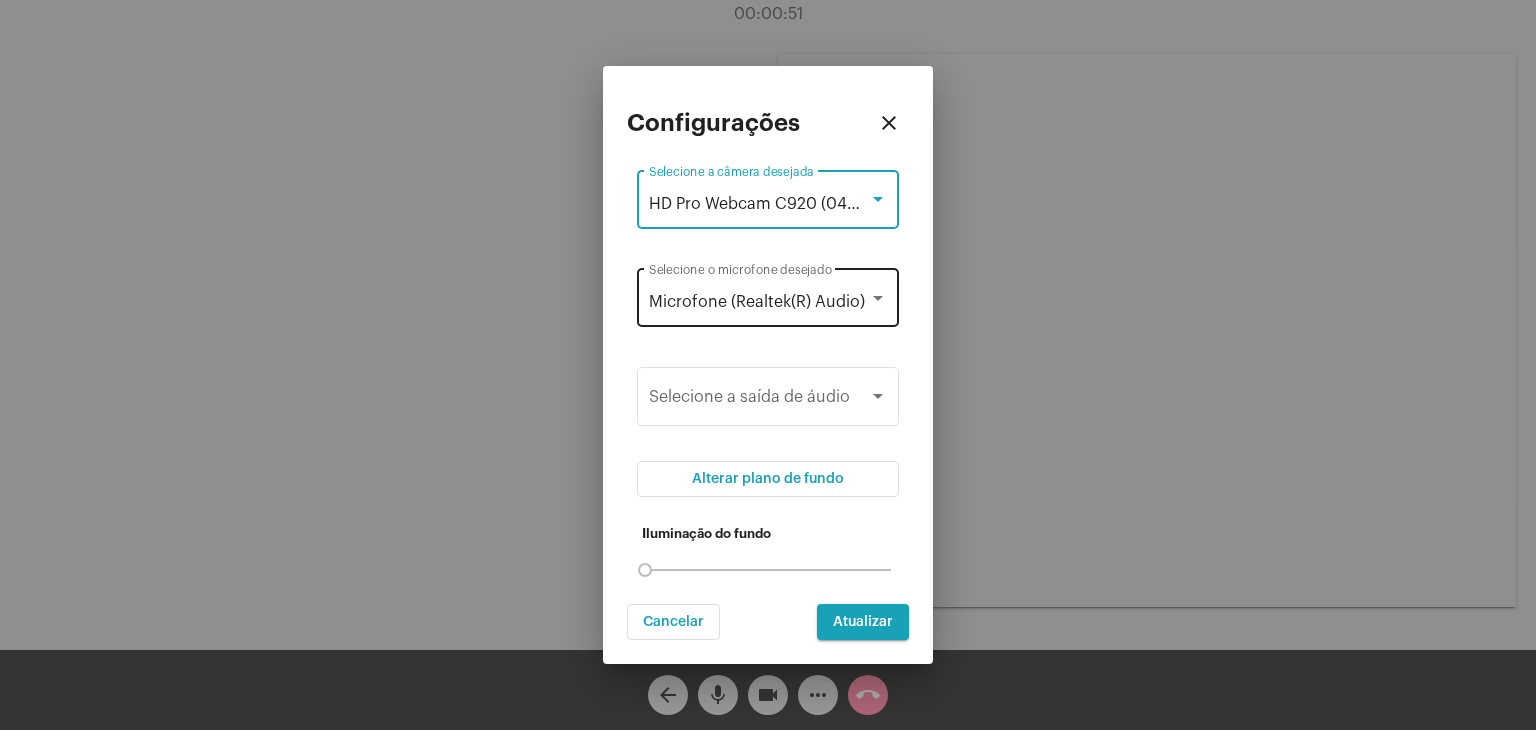 click on "Microfone (Realtek(R) Audio) Selecione o microfone desejado" at bounding box center [768, 295] 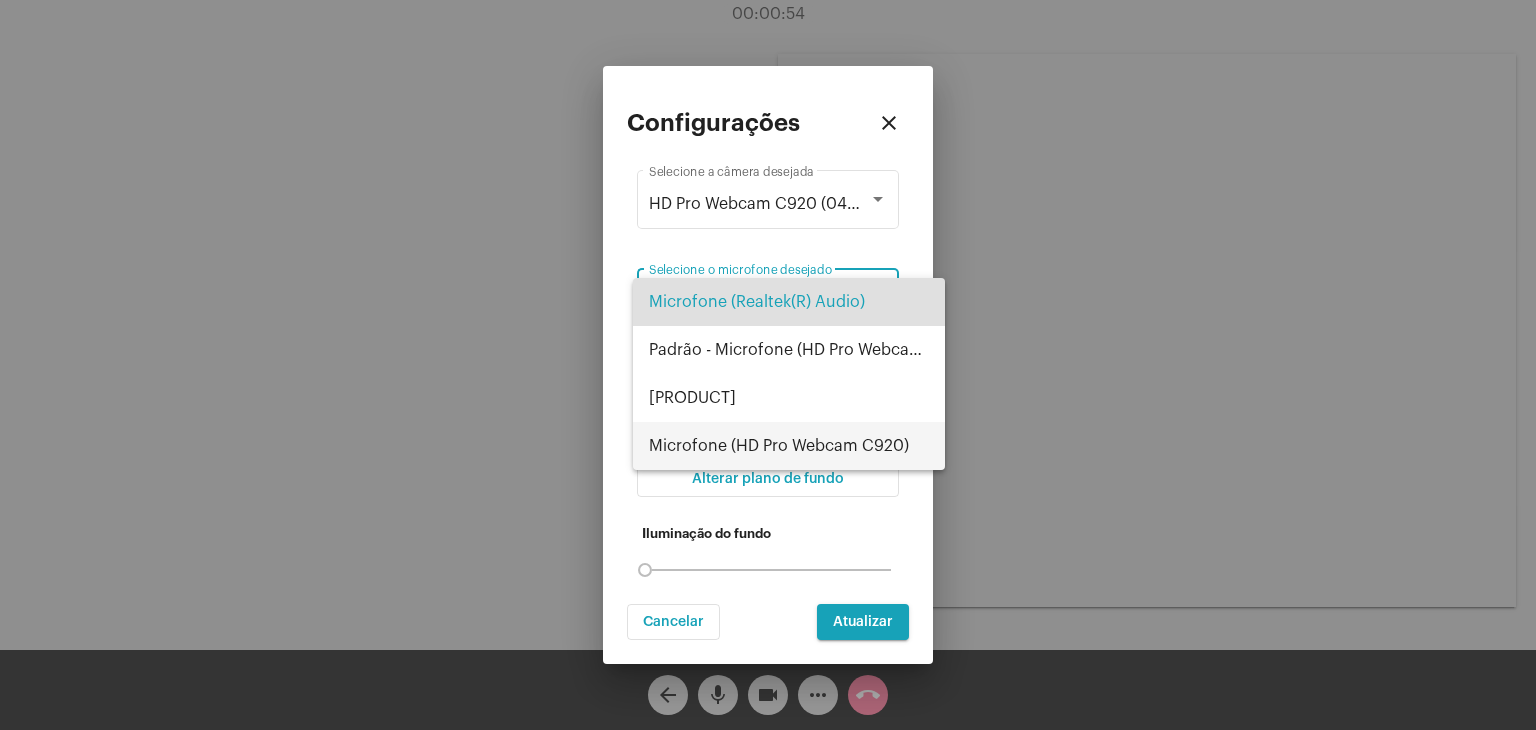 drag, startPoint x: 731, startPoint y: 453, endPoint x: 767, endPoint y: 417, distance: 50.91169 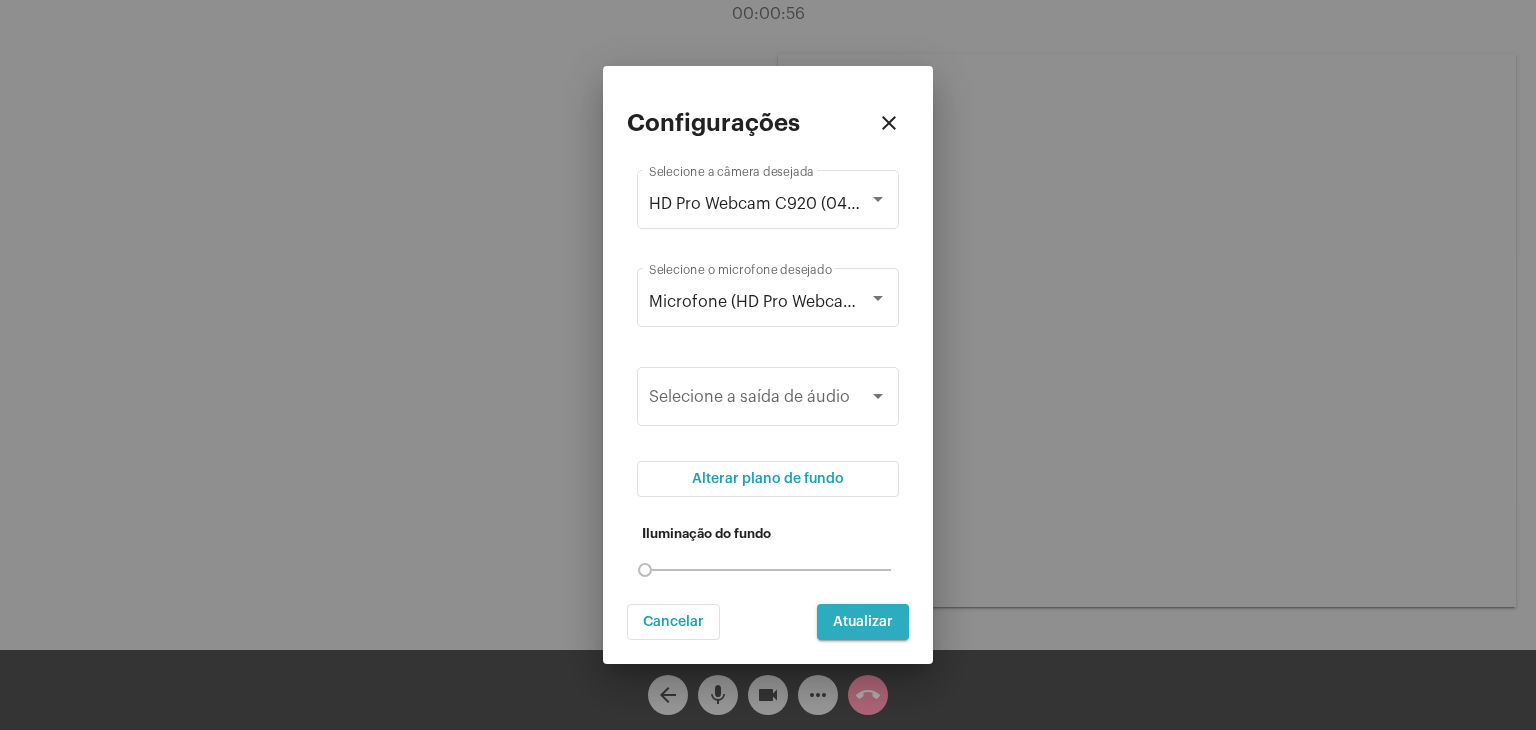 click on "Atualizar" at bounding box center [863, 622] 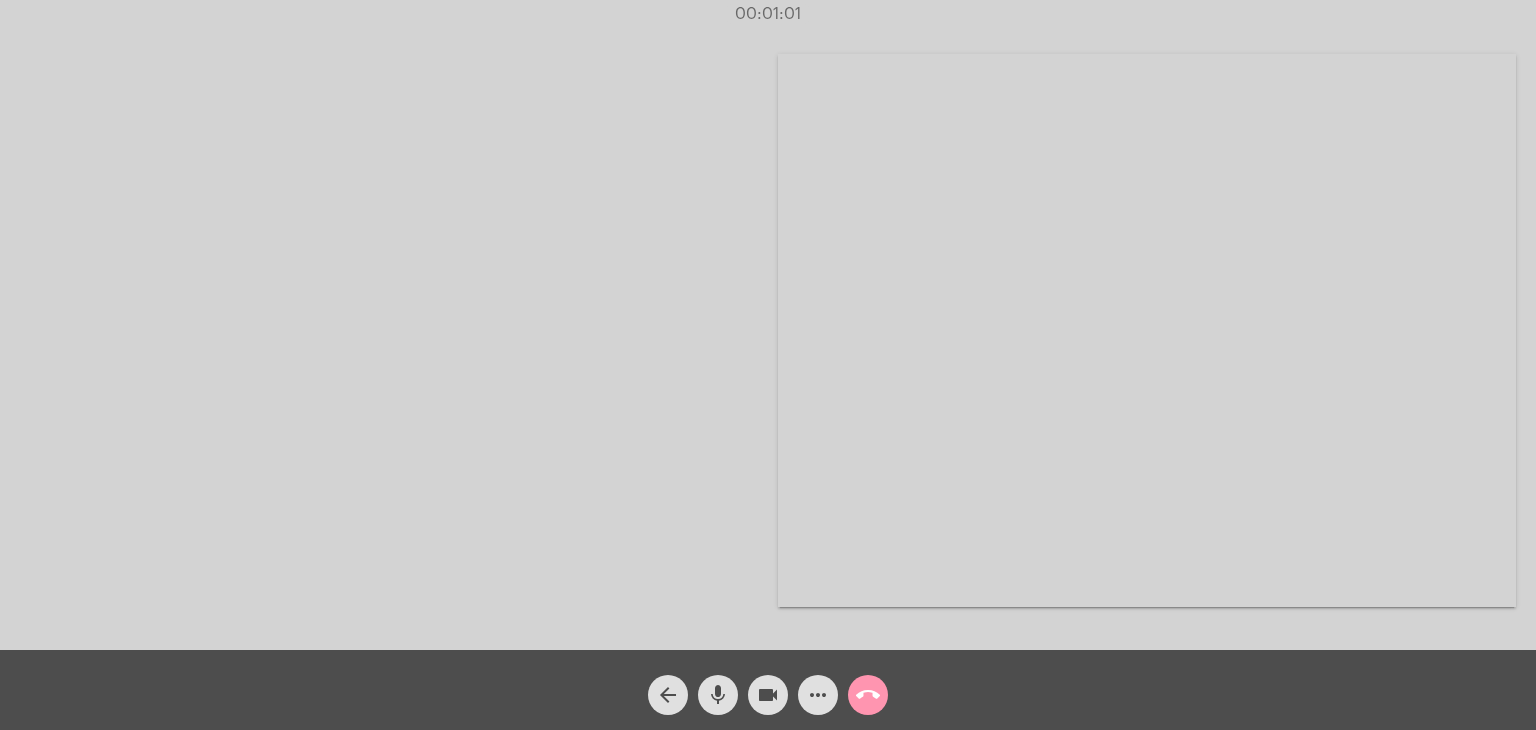 click at bounding box center [1147, 330] 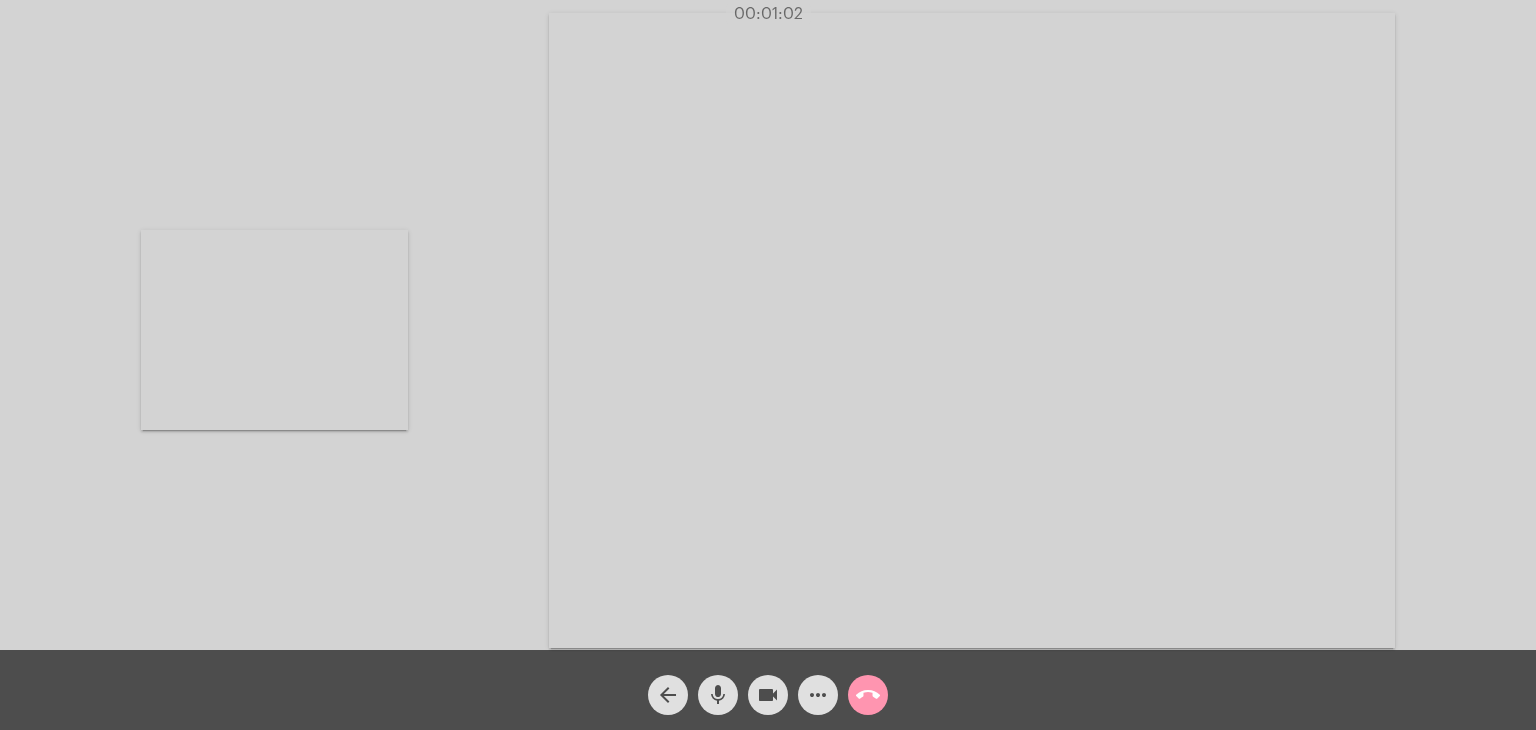 click at bounding box center (972, 330) 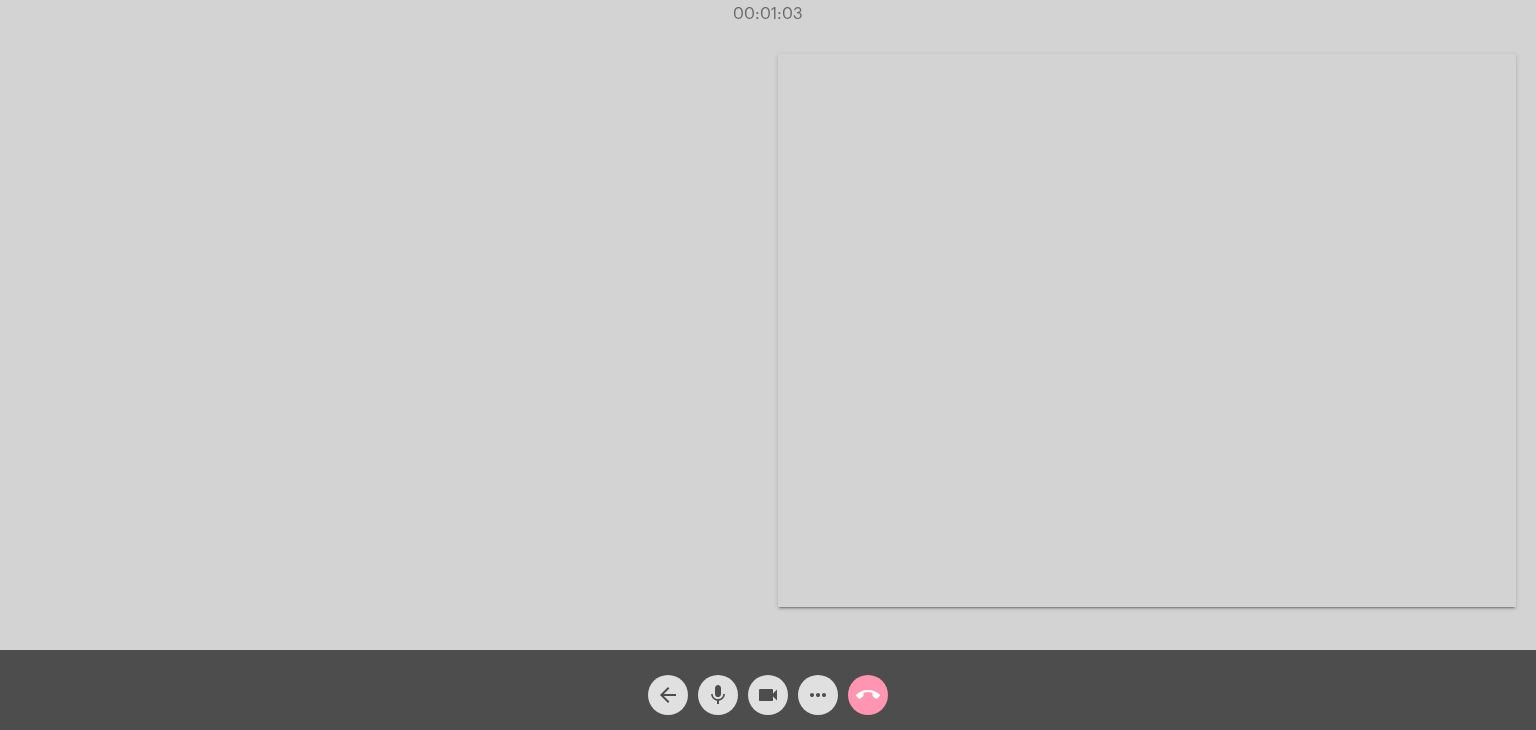 click at bounding box center [1147, 330] 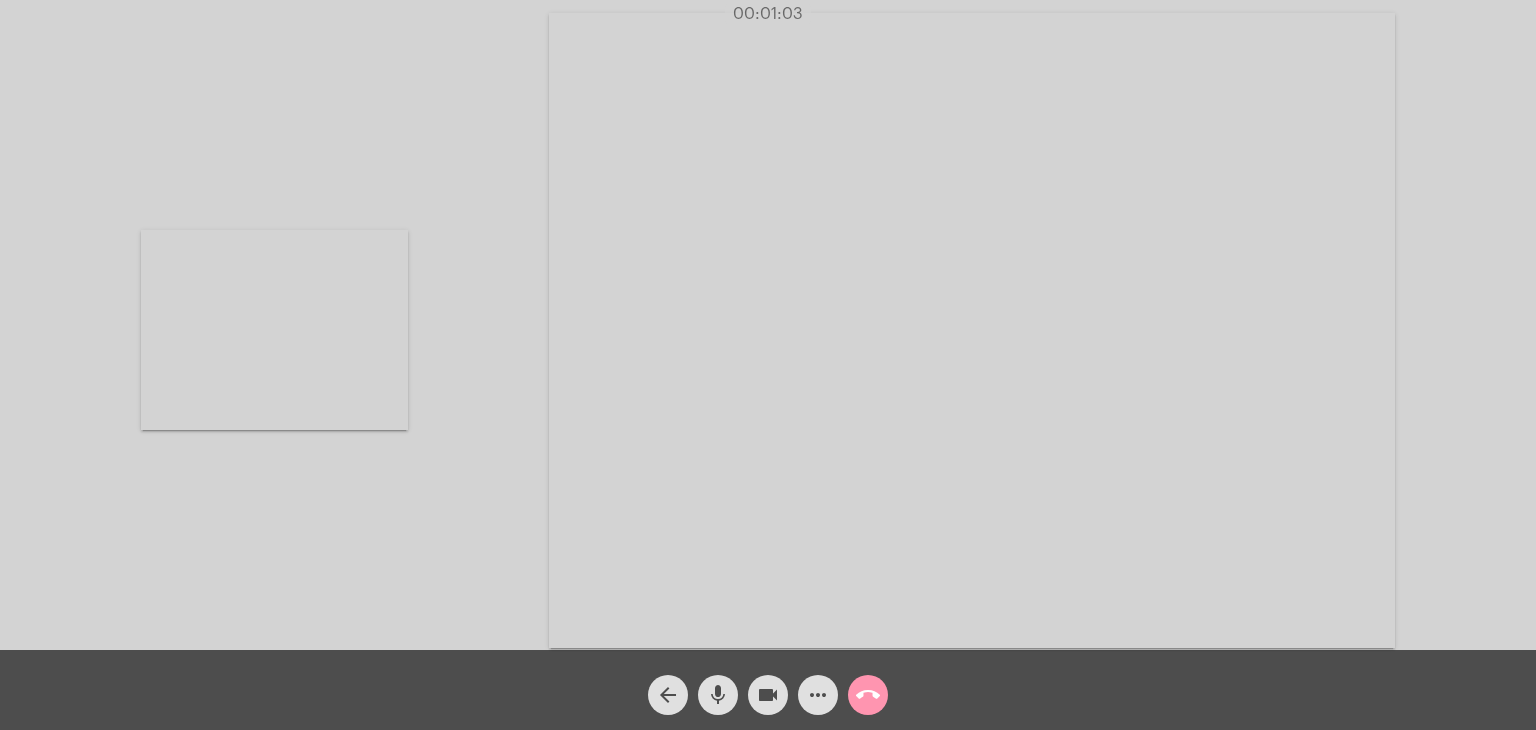 click at bounding box center (972, 330) 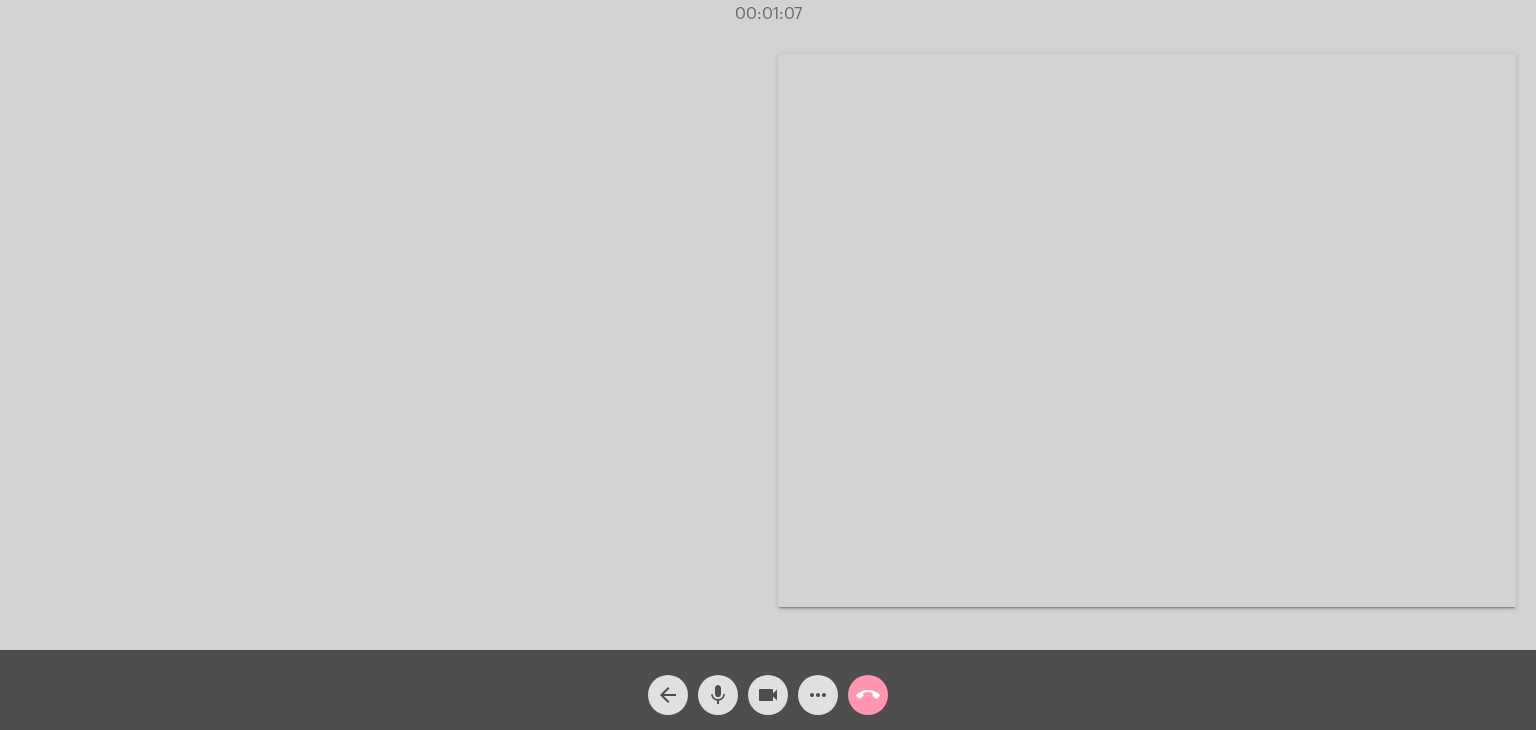 click on "more_horiz" 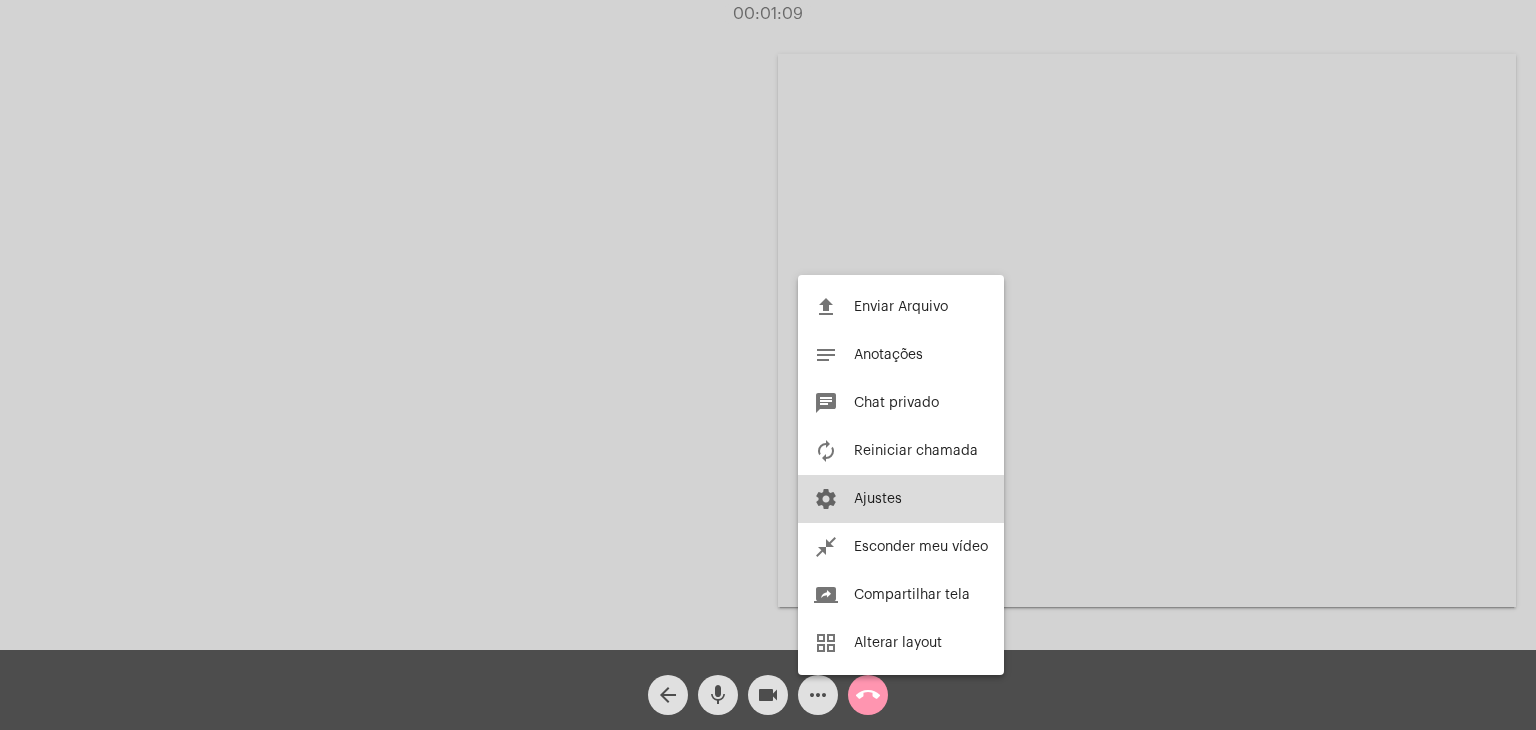 click on "settings Ajustes" at bounding box center (901, 499) 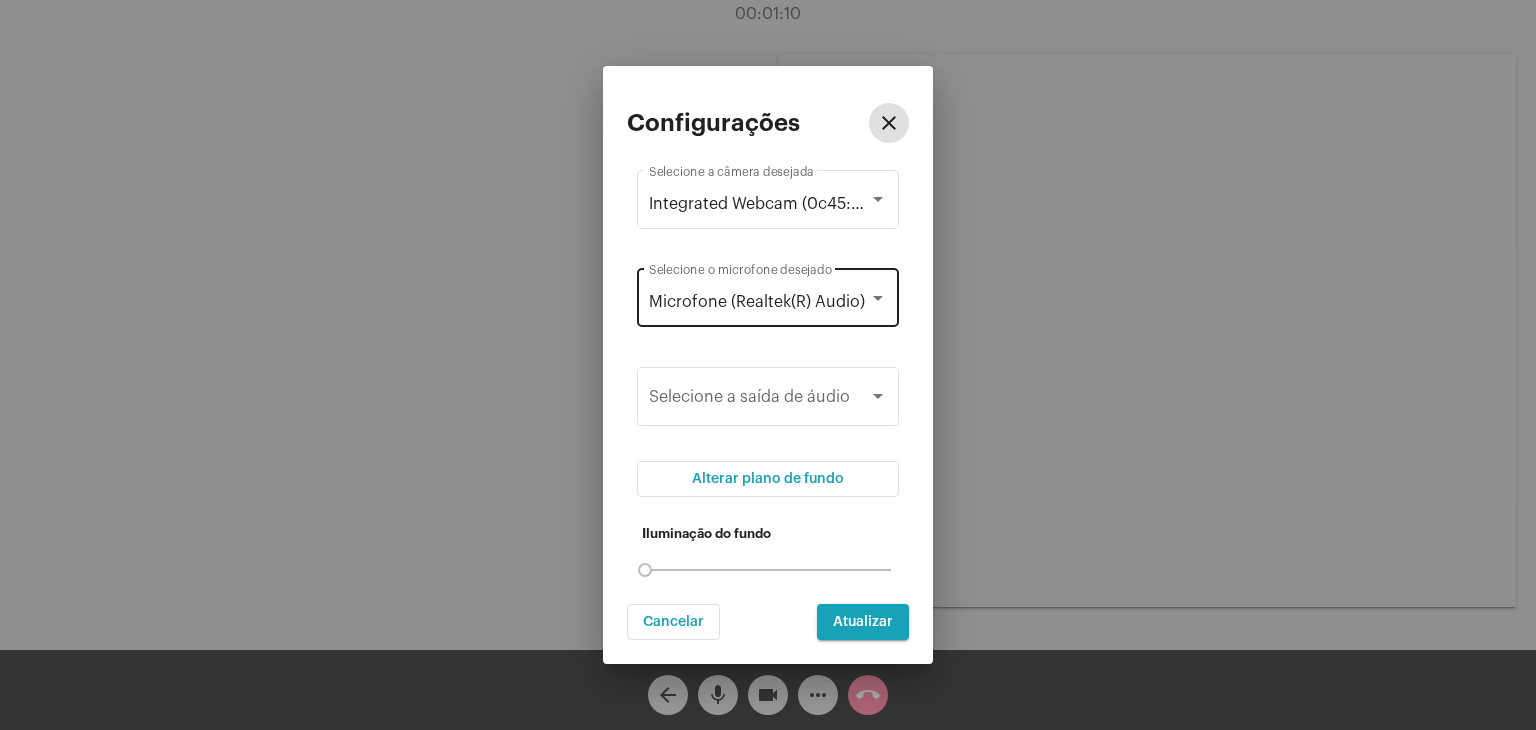 click on "Microfone (Realtek(R) Audio)" at bounding box center (757, 302) 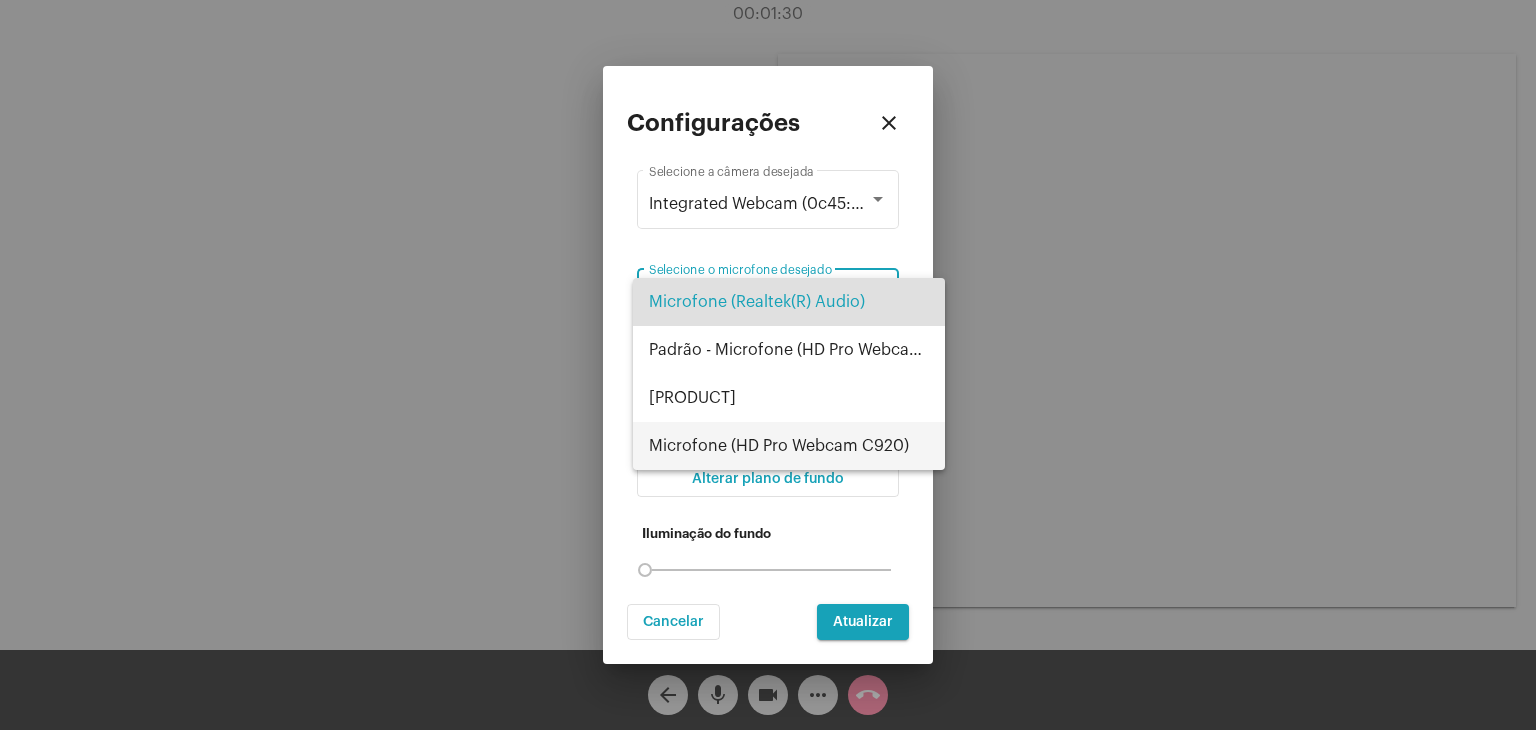 click on "Microfone (HD Pro Webcam C920)" at bounding box center (789, 446) 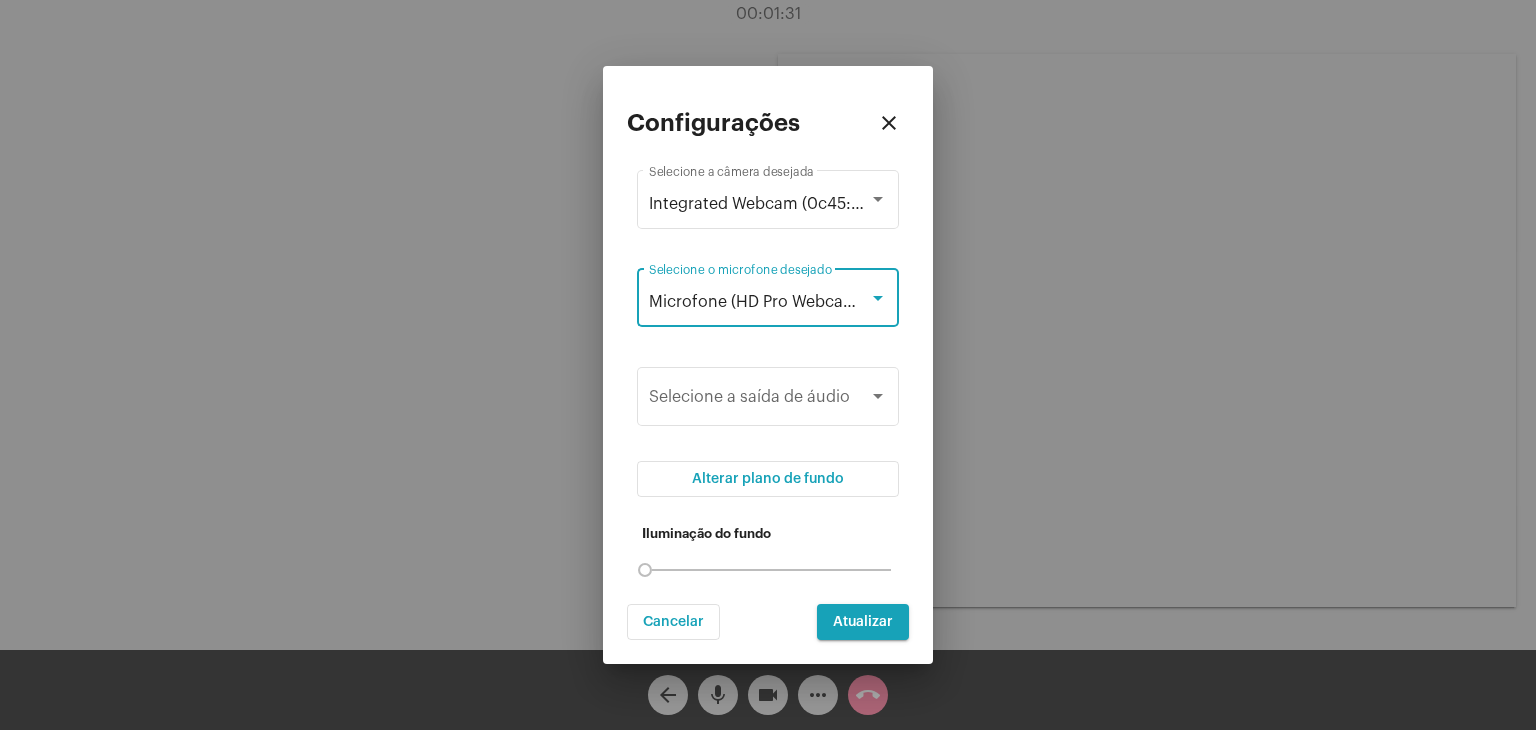 click on "Atualizar" at bounding box center (863, 622) 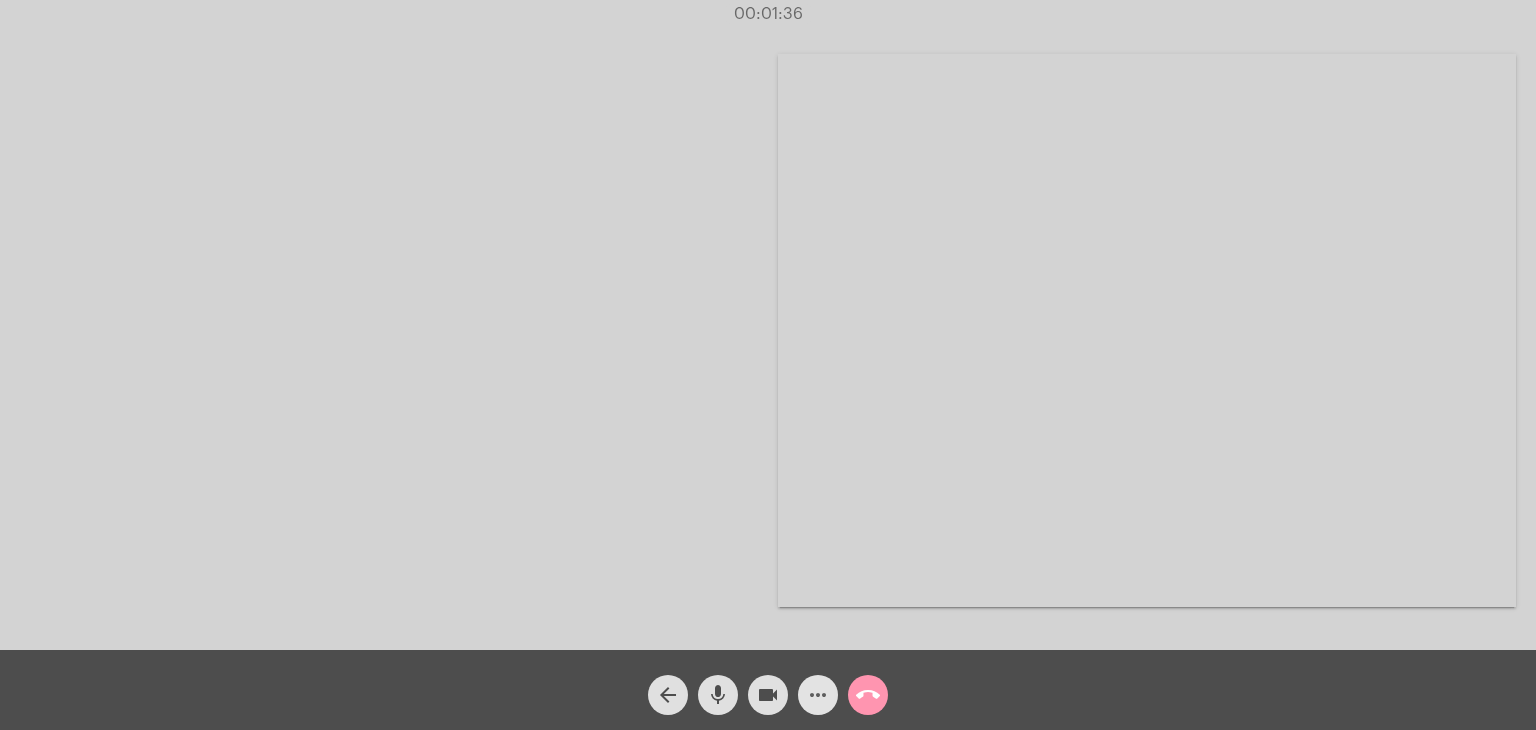 click on "more_horiz" 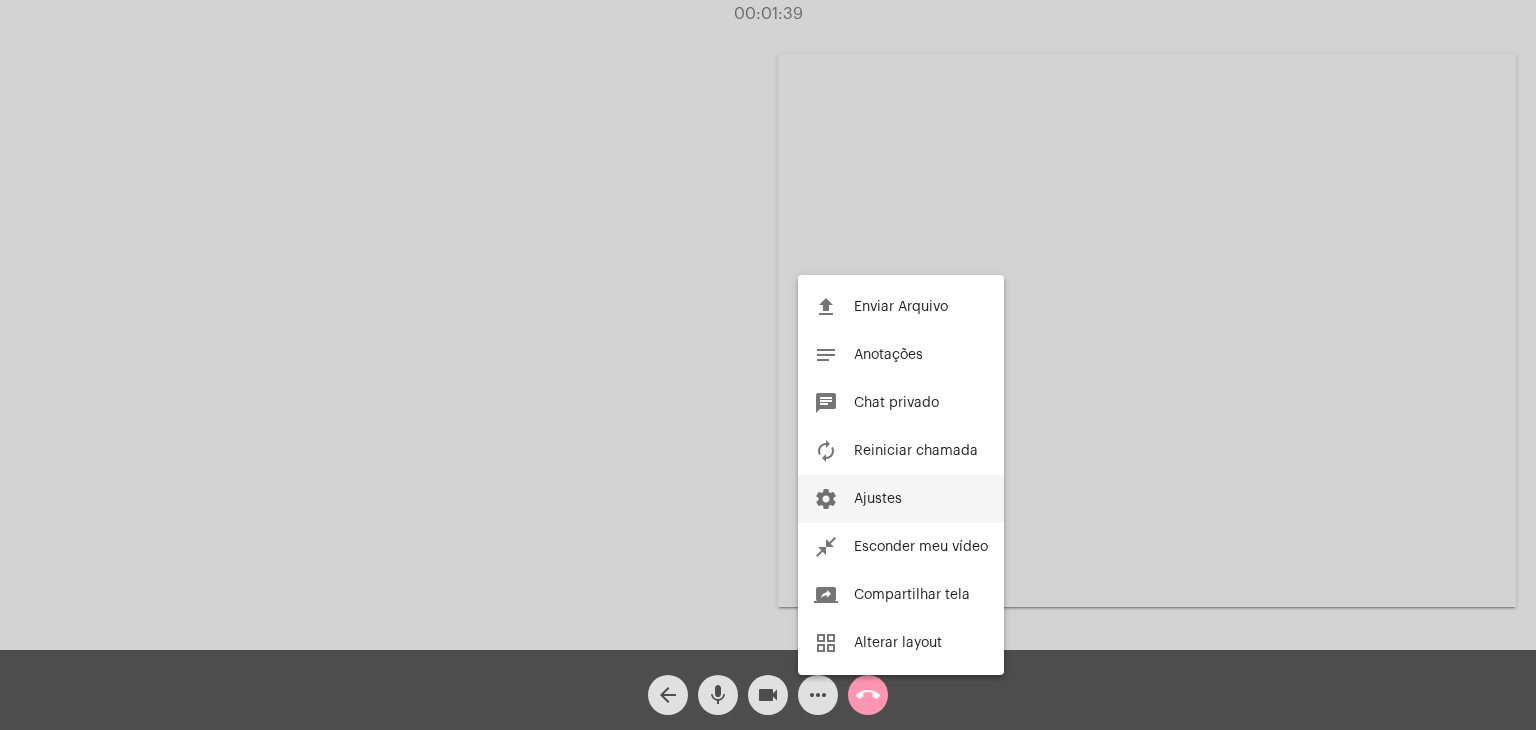 click on "settings Ajustes" at bounding box center (901, 499) 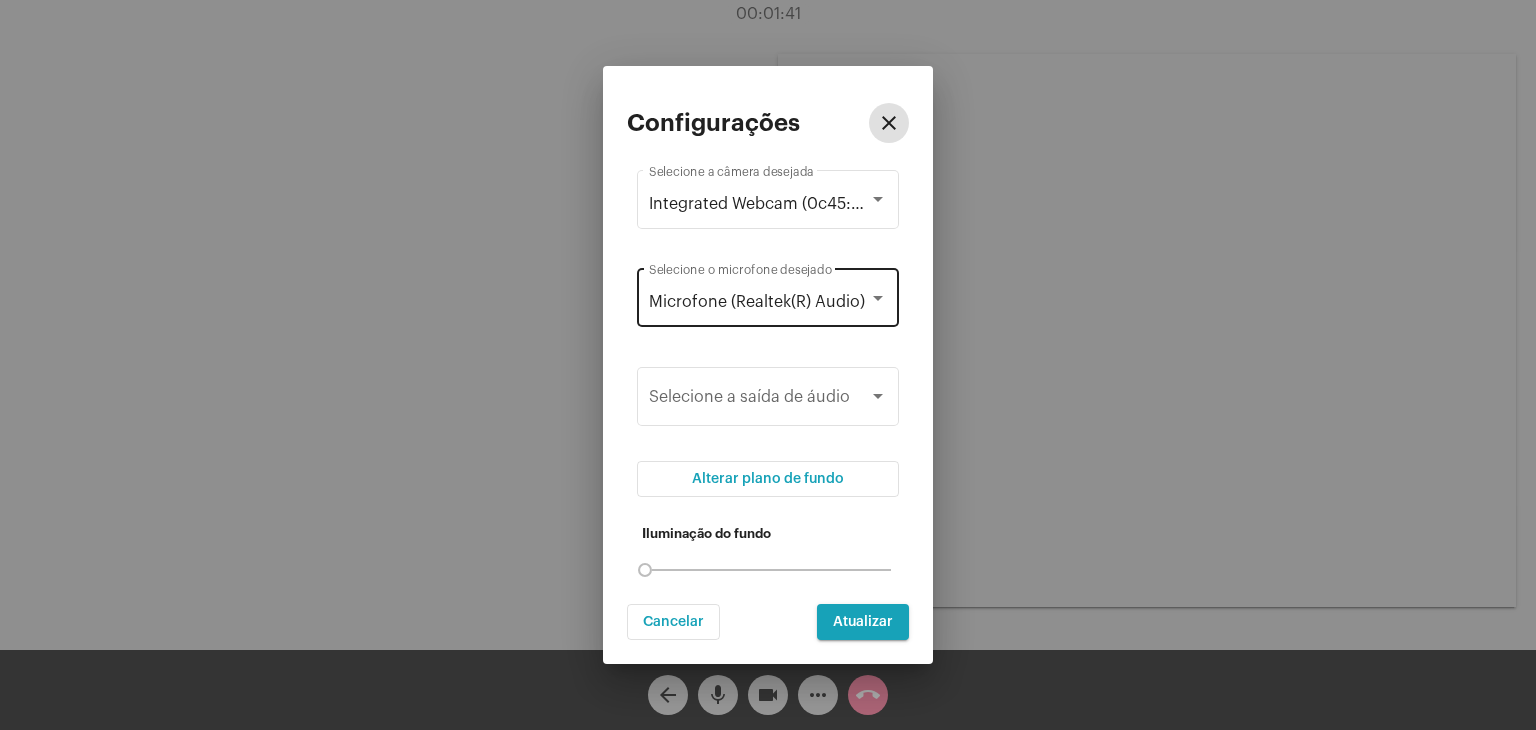 click on "Microfone (Realtek(R) Audio) Selecione o microfone desejado" at bounding box center (768, 295) 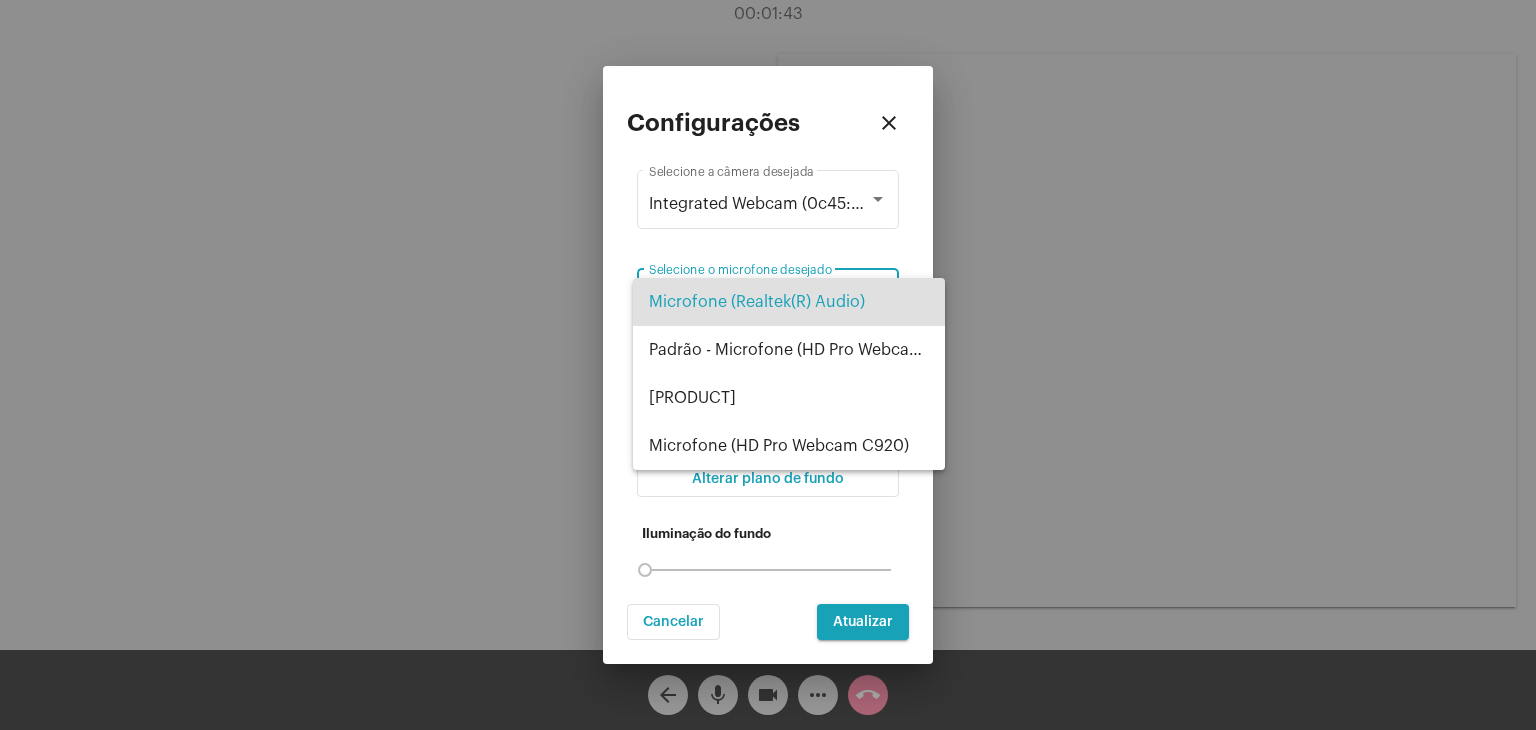 click at bounding box center (768, 365) 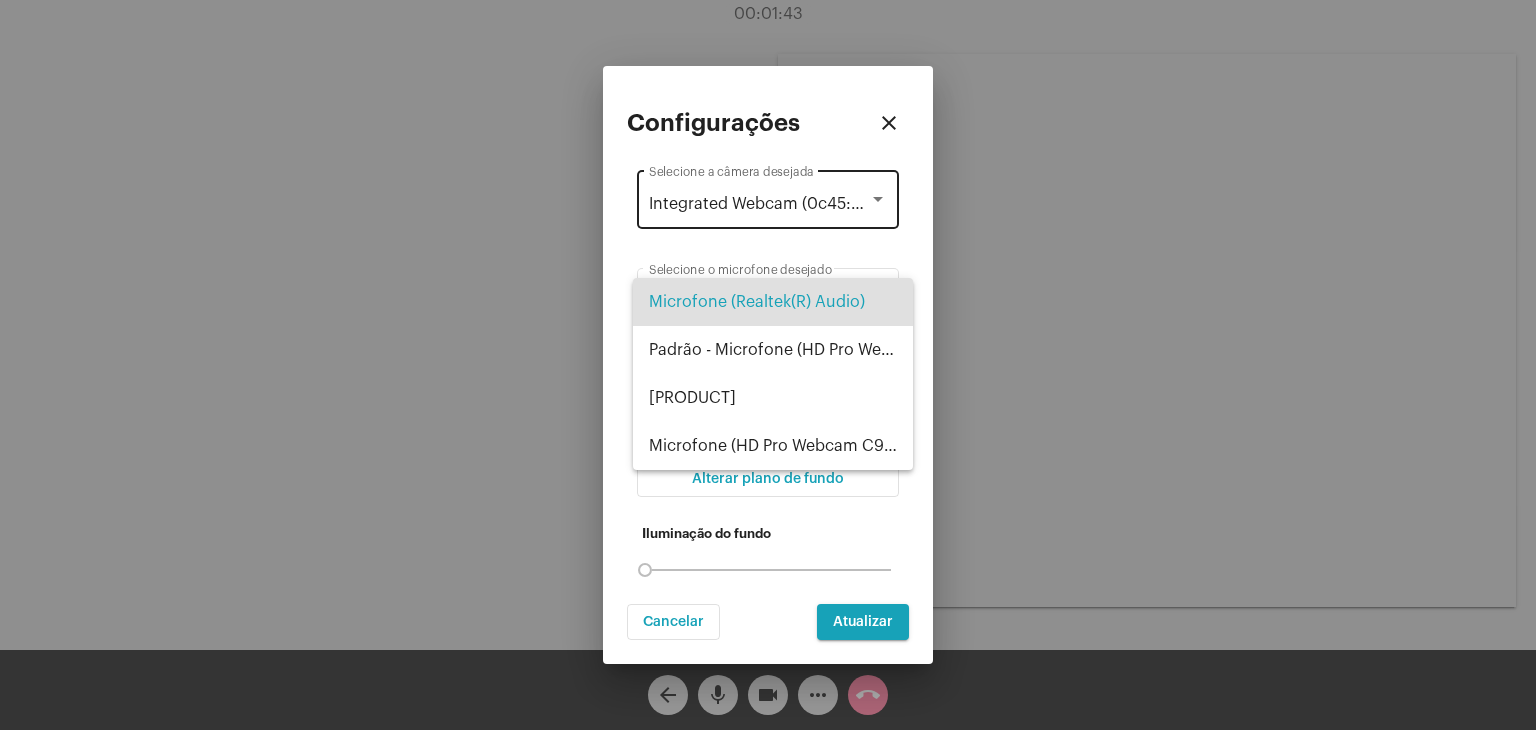click on "Integrated Webcam (0c45:6730)" at bounding box center [772, 204] 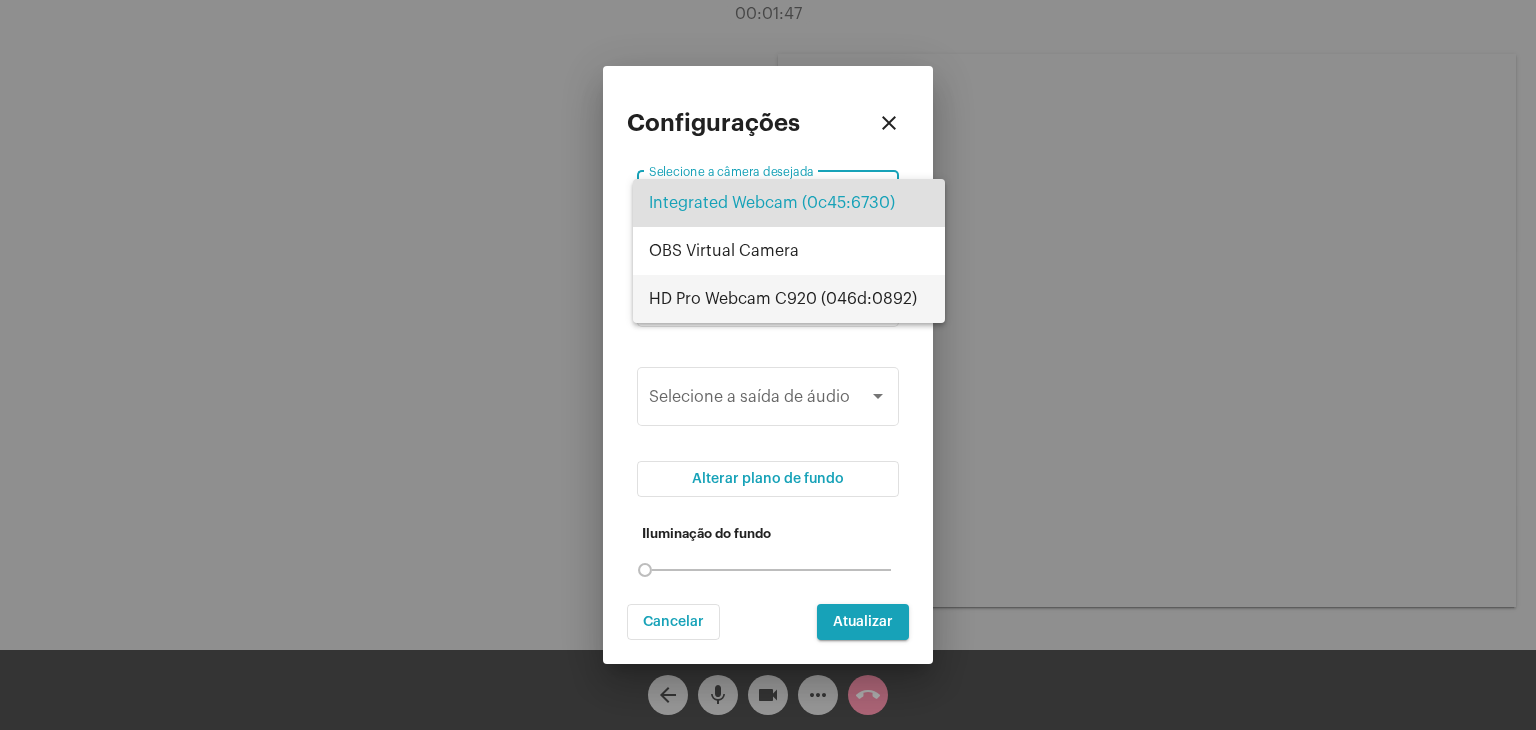 click on "HD Pro Webcam C920 (046d:0892)" at bounding box center [789, 299] 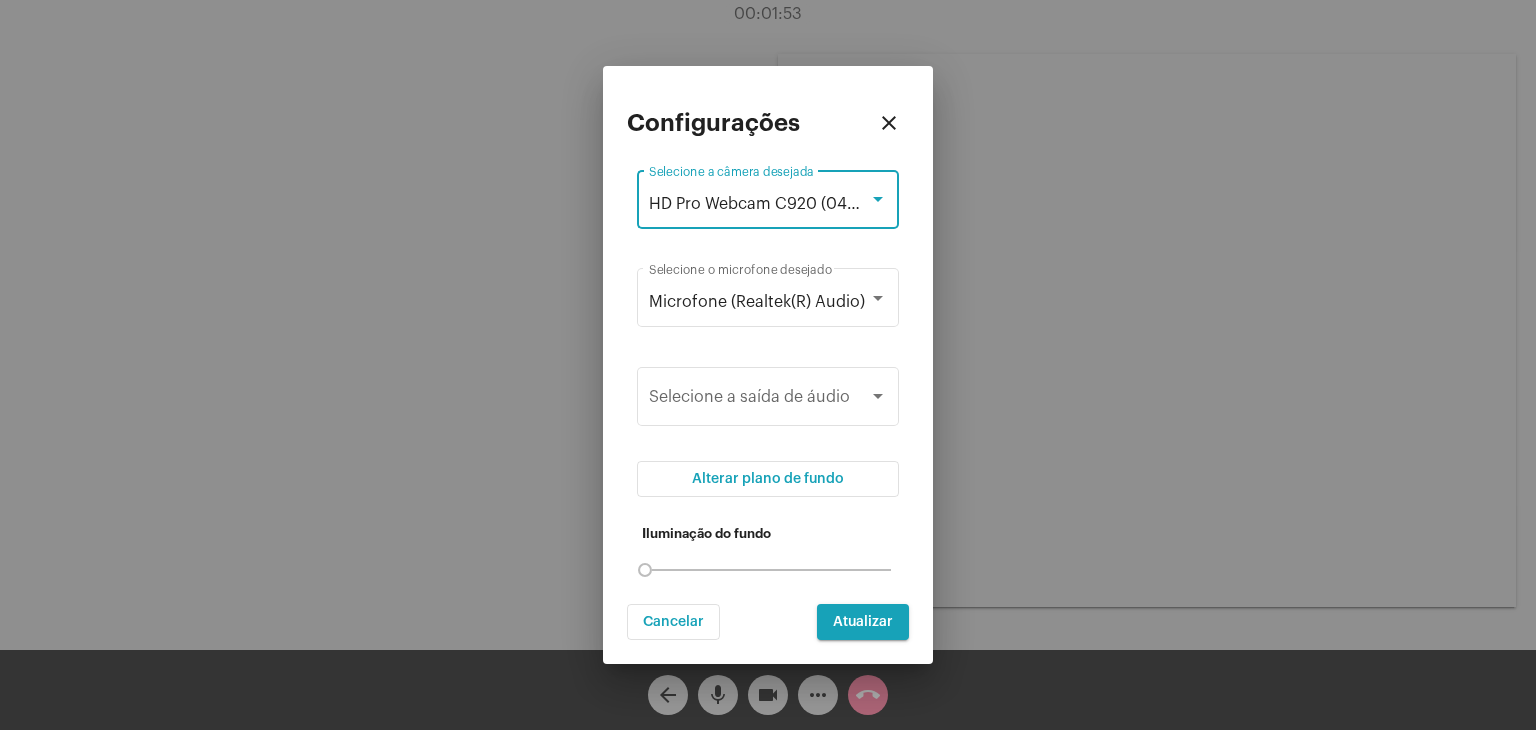 click on "HD Pro Webcam C920 (046d:0892) Selecione a câmera desejada" at bounding box center [768, 197] 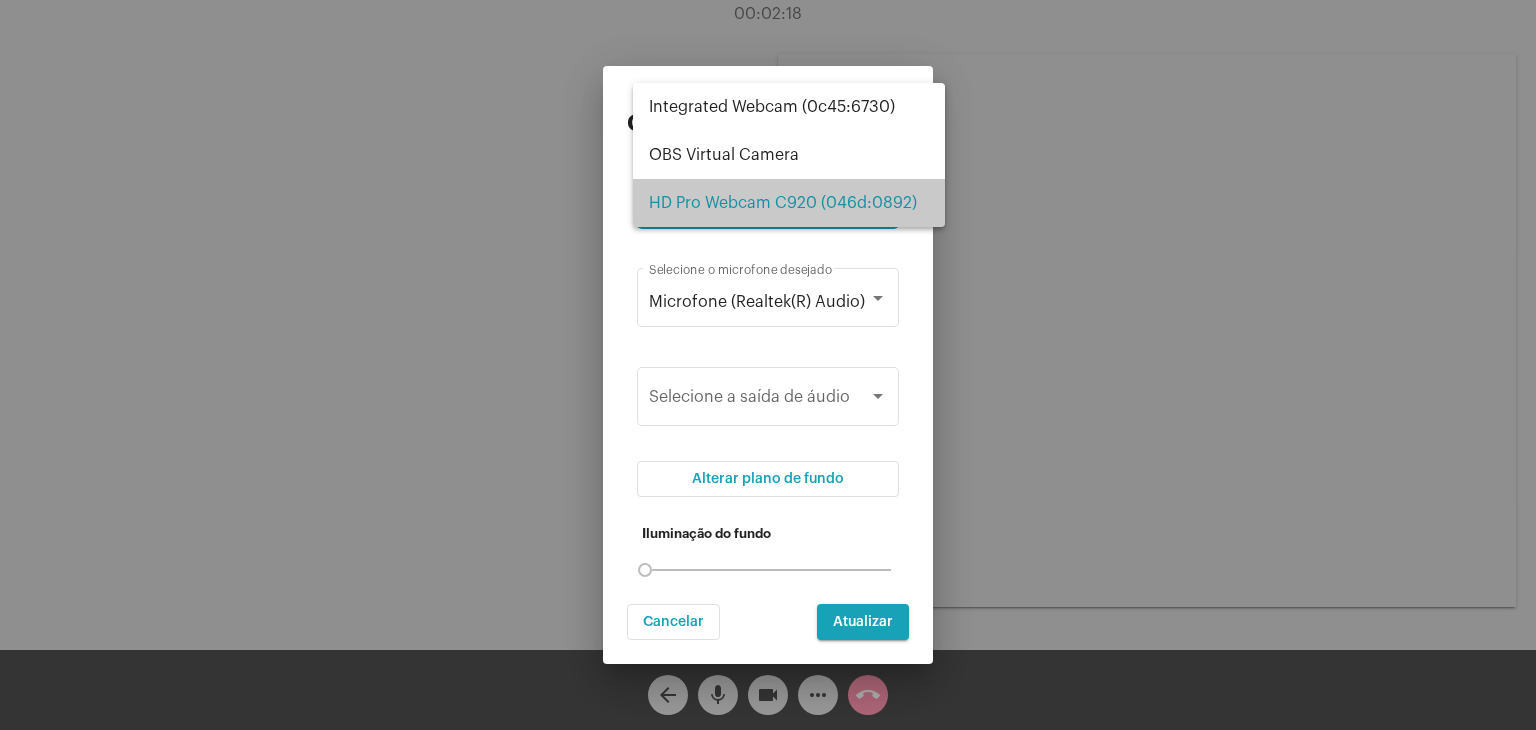 click on "HD Pro Webcam C920 (046d:0892)" at bounding box center [789, 203] 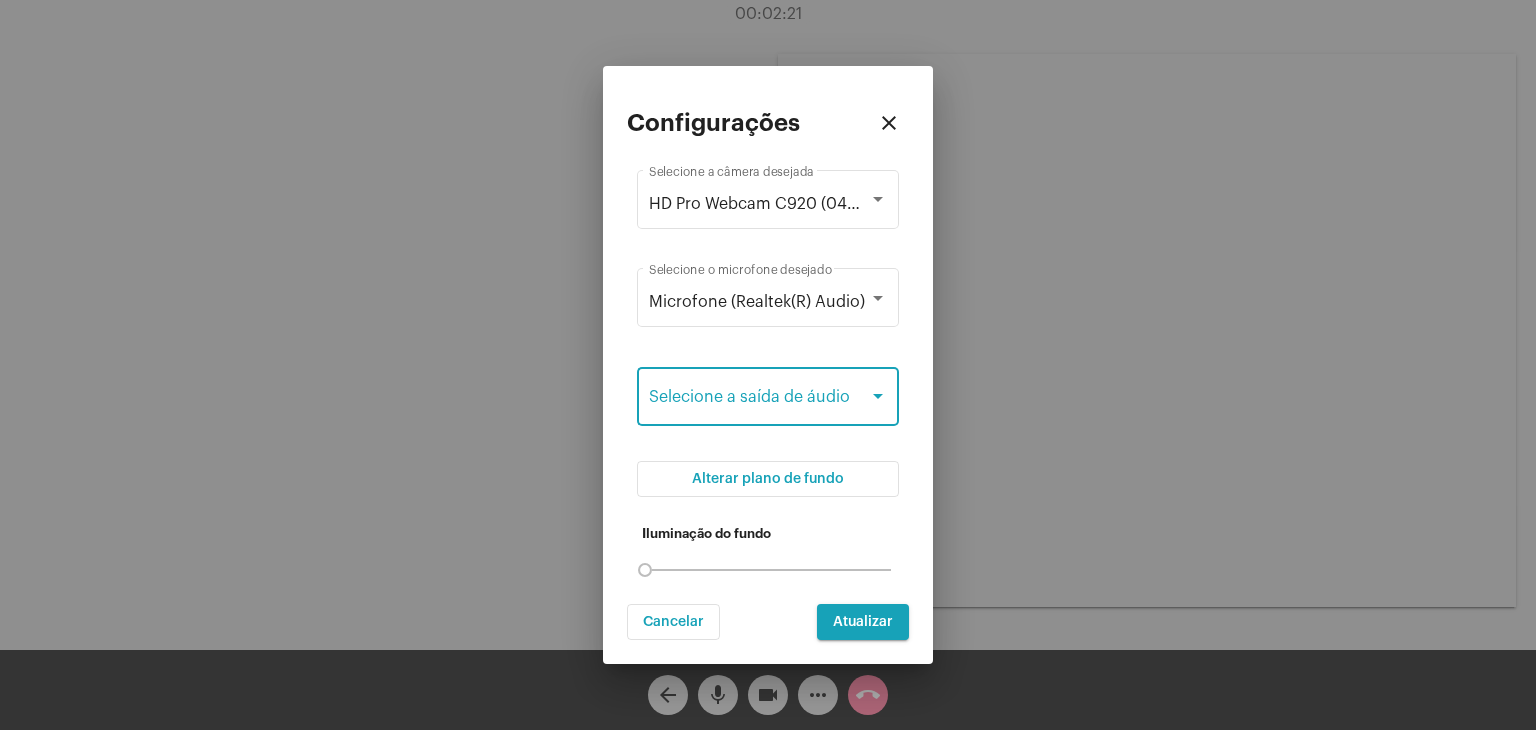 click at bounding box center [759, 401] 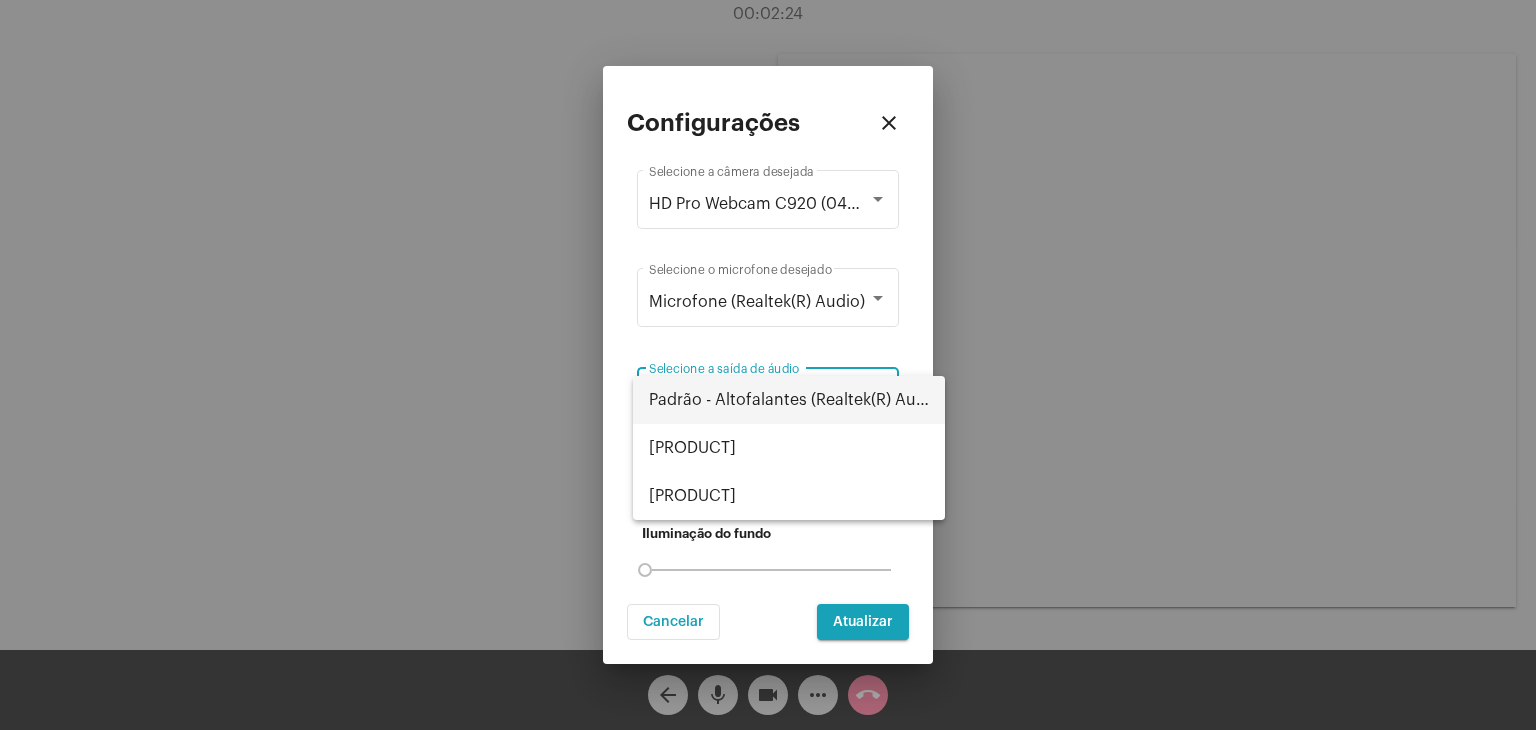 click at bounding box center [768, 365] 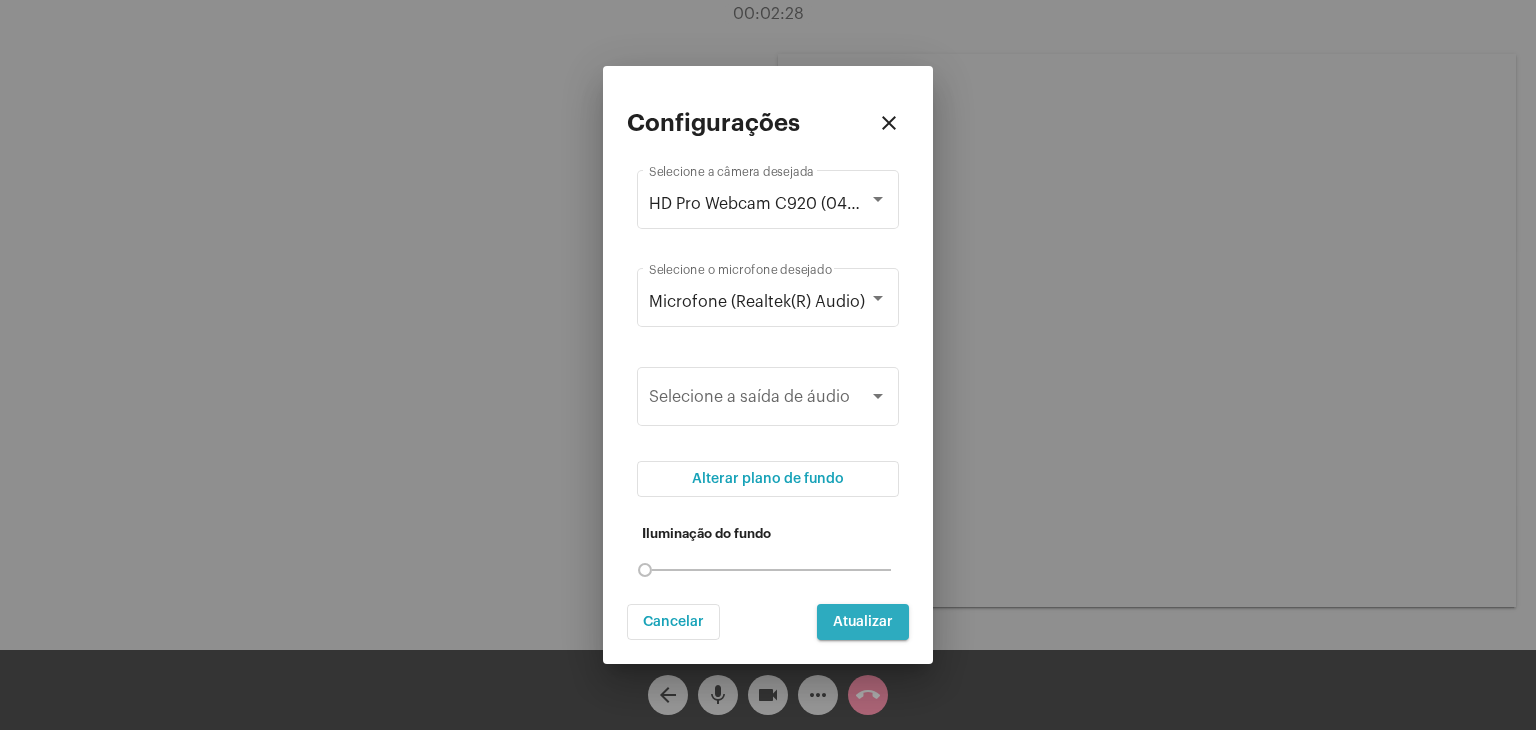click on "Atualizar" at bounding box center [863, 622] 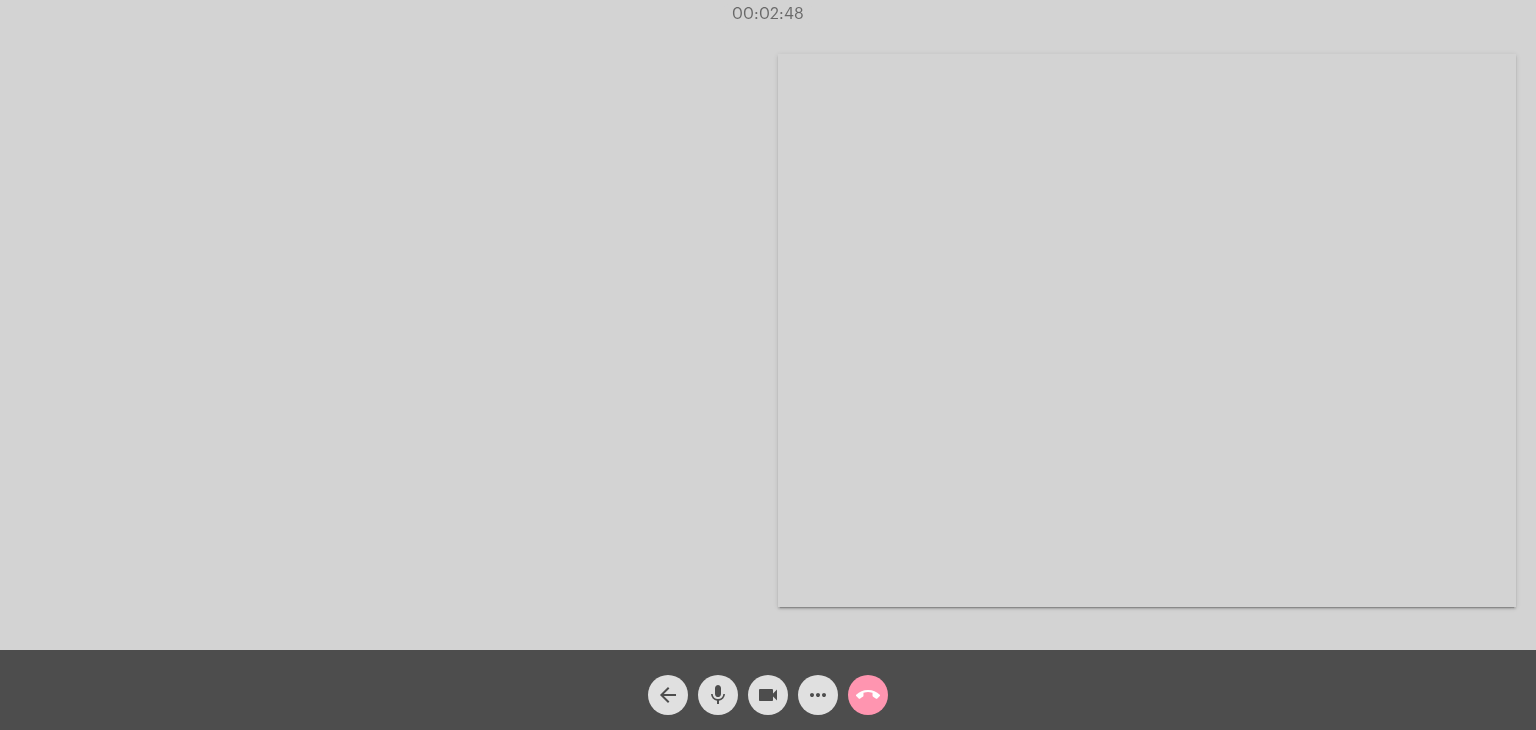 click on "videocam" 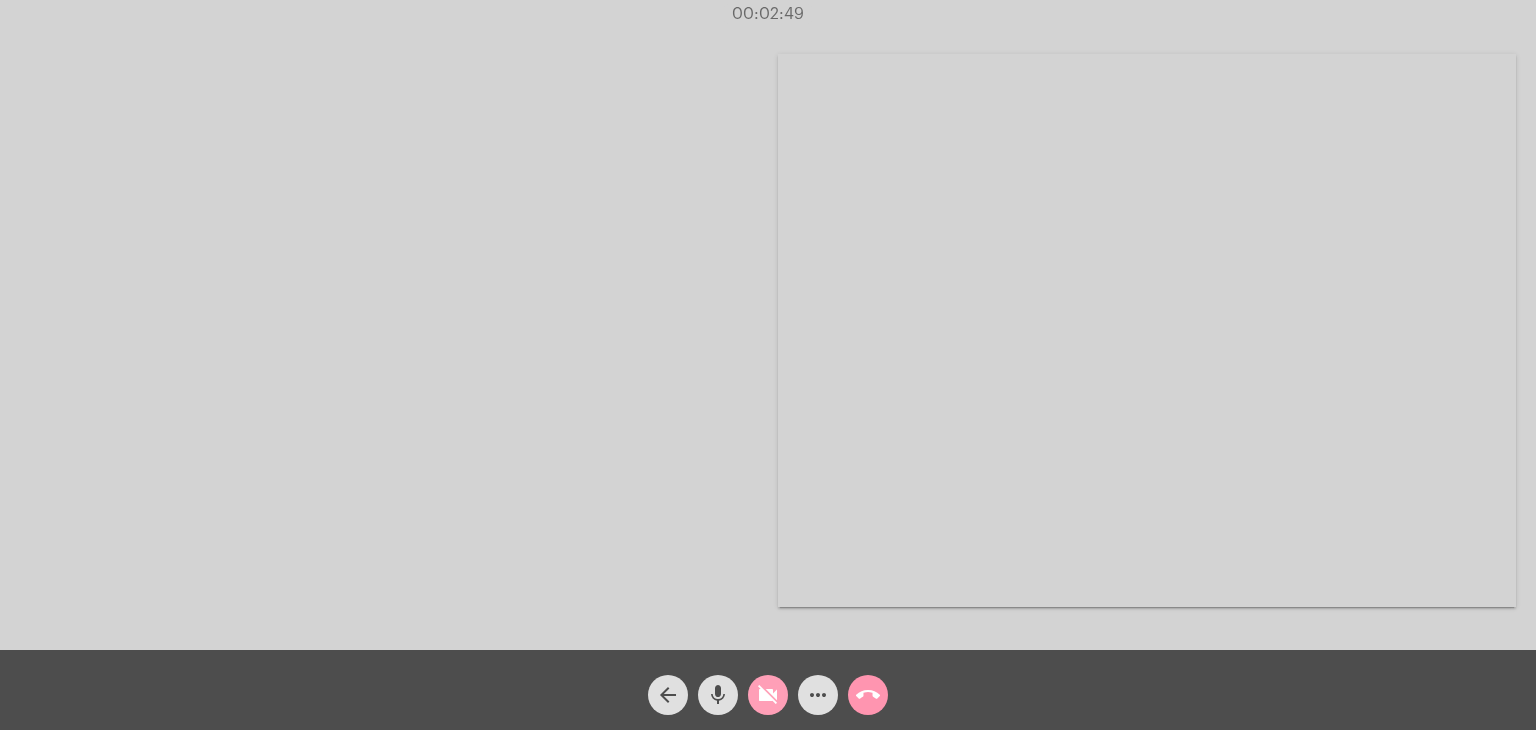 click on "videocam_off" 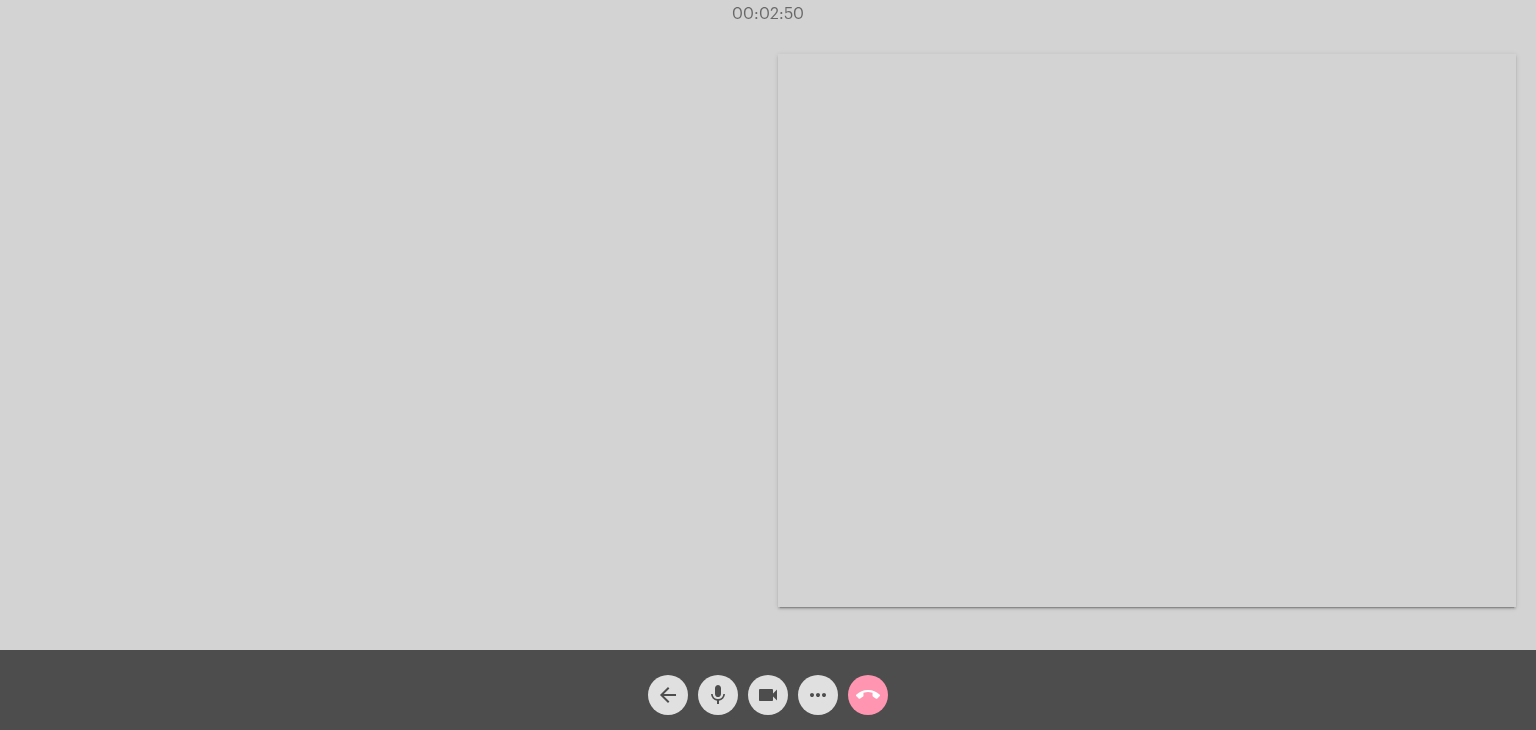 click on "more_horiz" 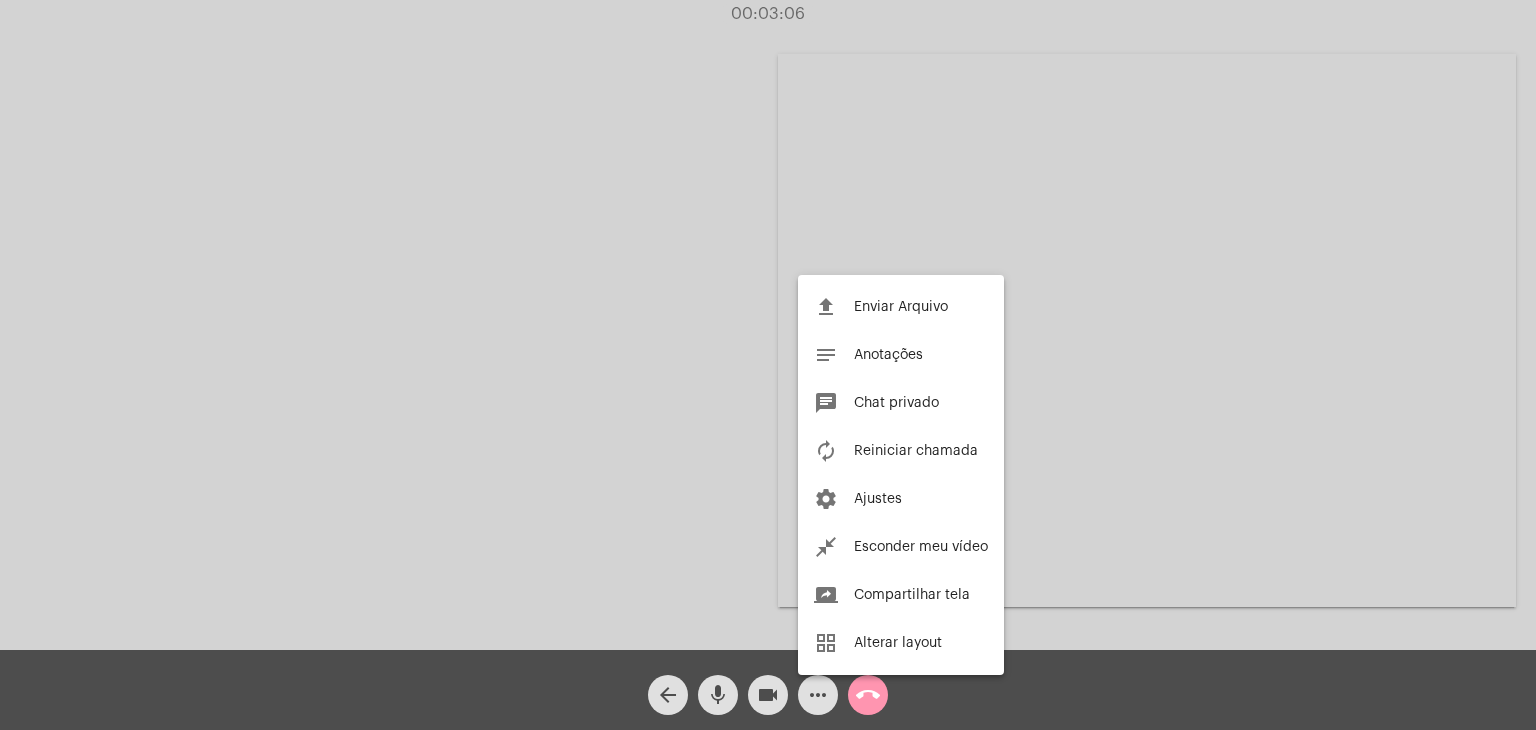 click at bounding box center (768, 365) 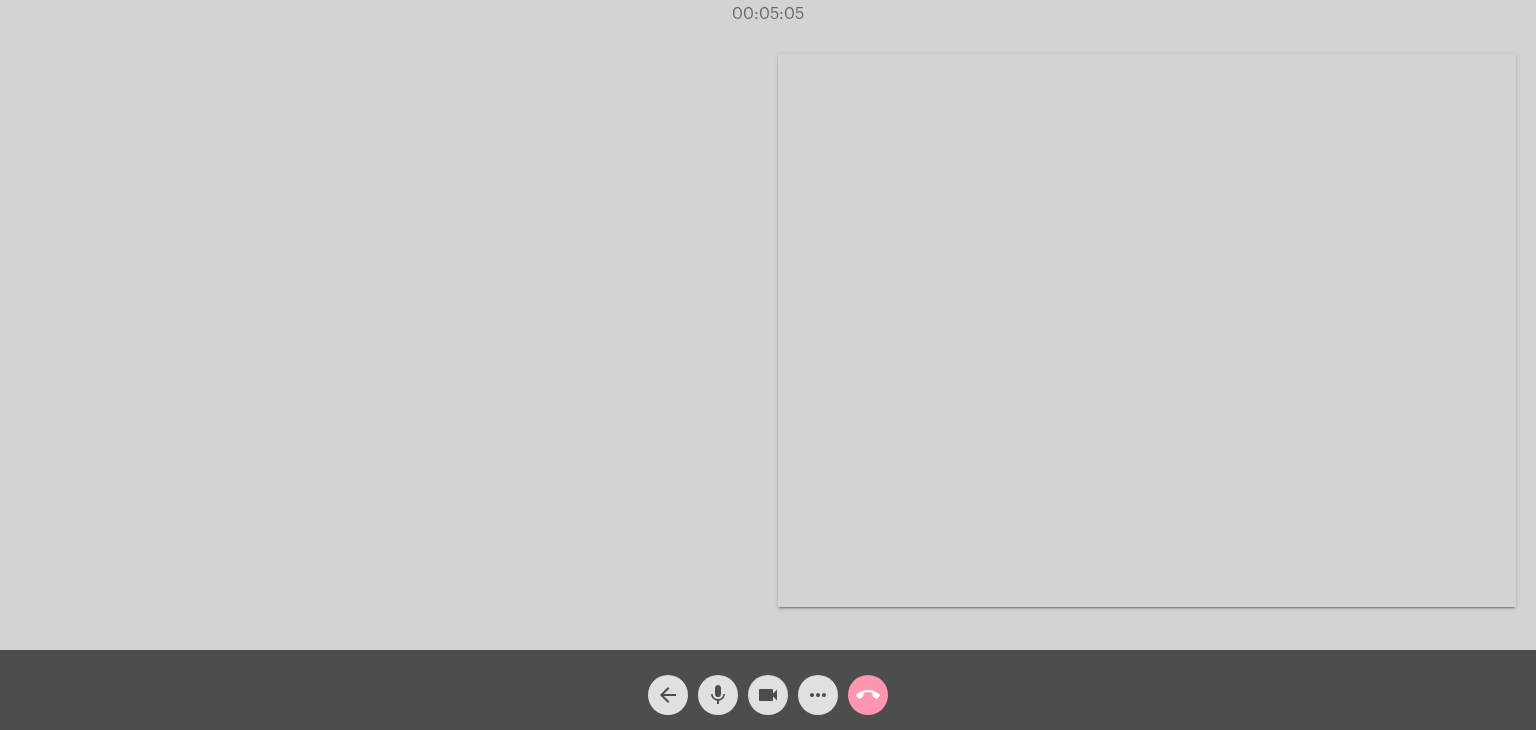 click on "call_end" 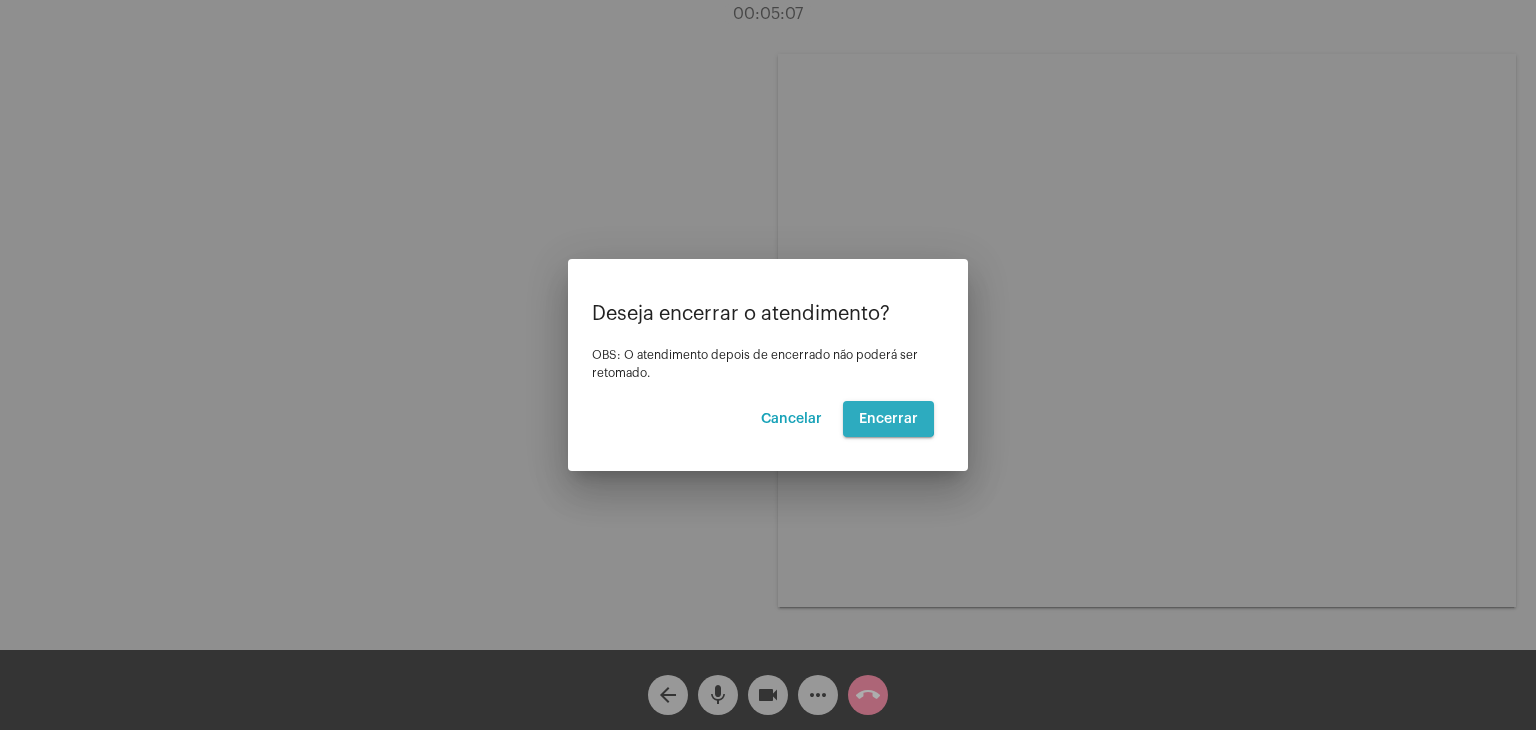 click on "Encerrar" at bounding box center [888, 419] 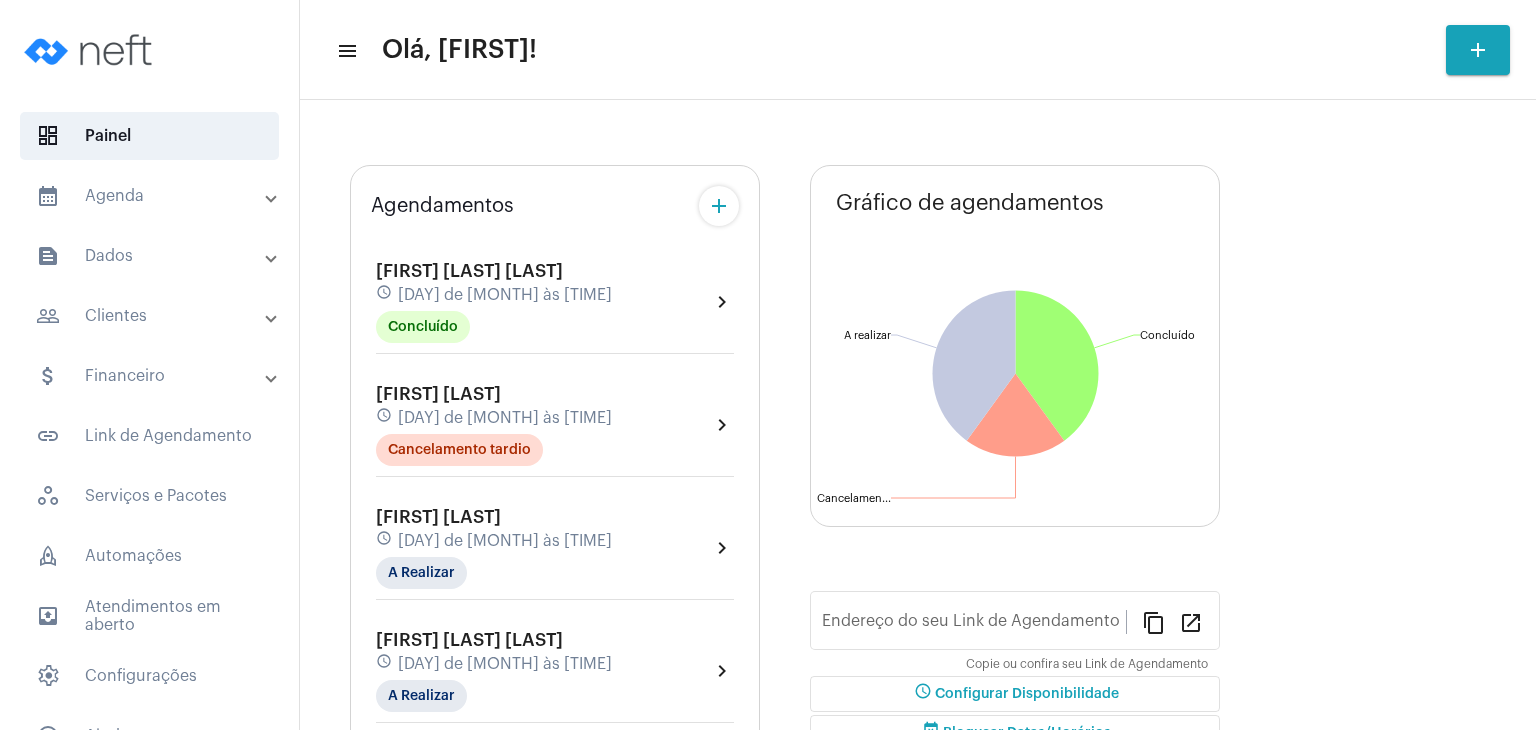 type on "[URL]" 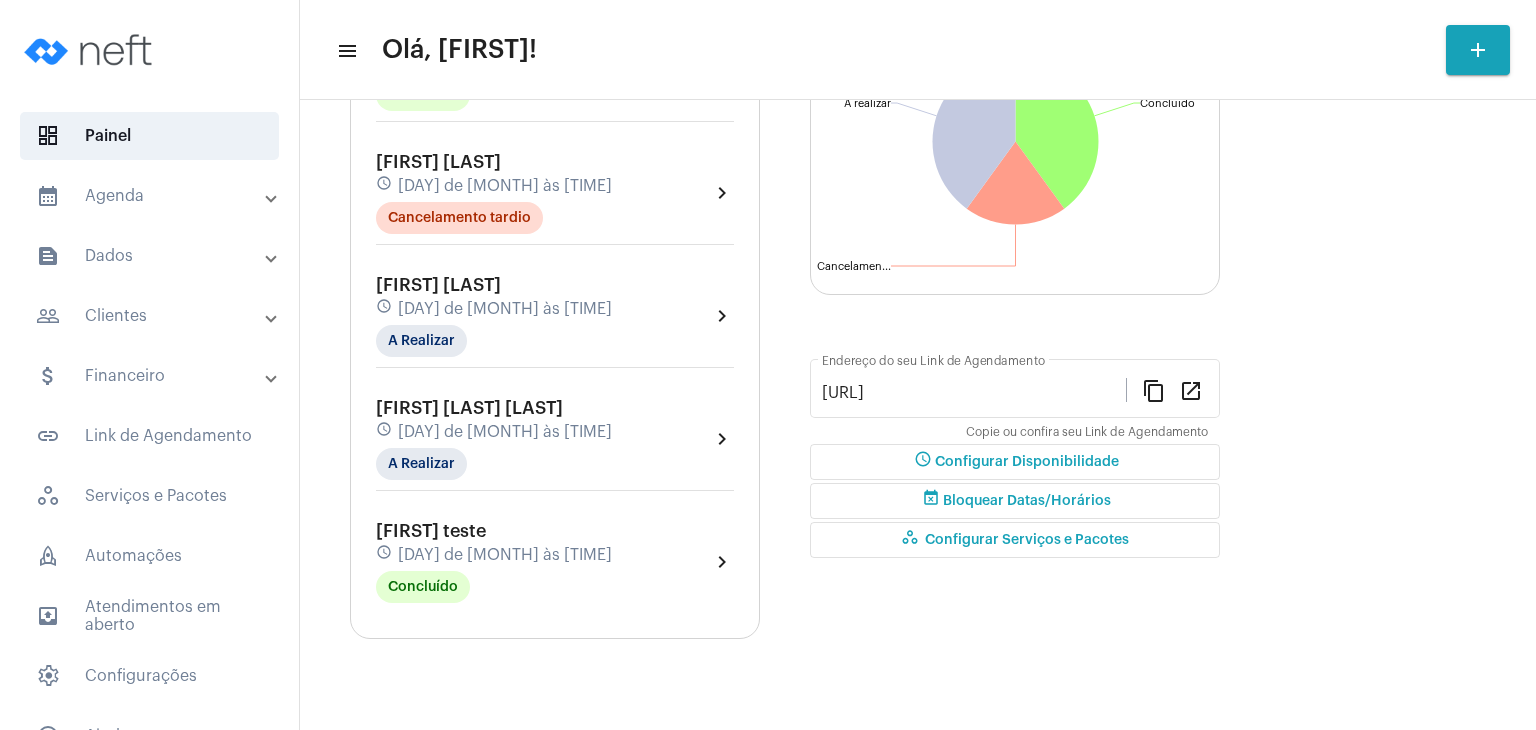 scroll, scrollTop: 300, scrollLeft: 0, axis: vertical 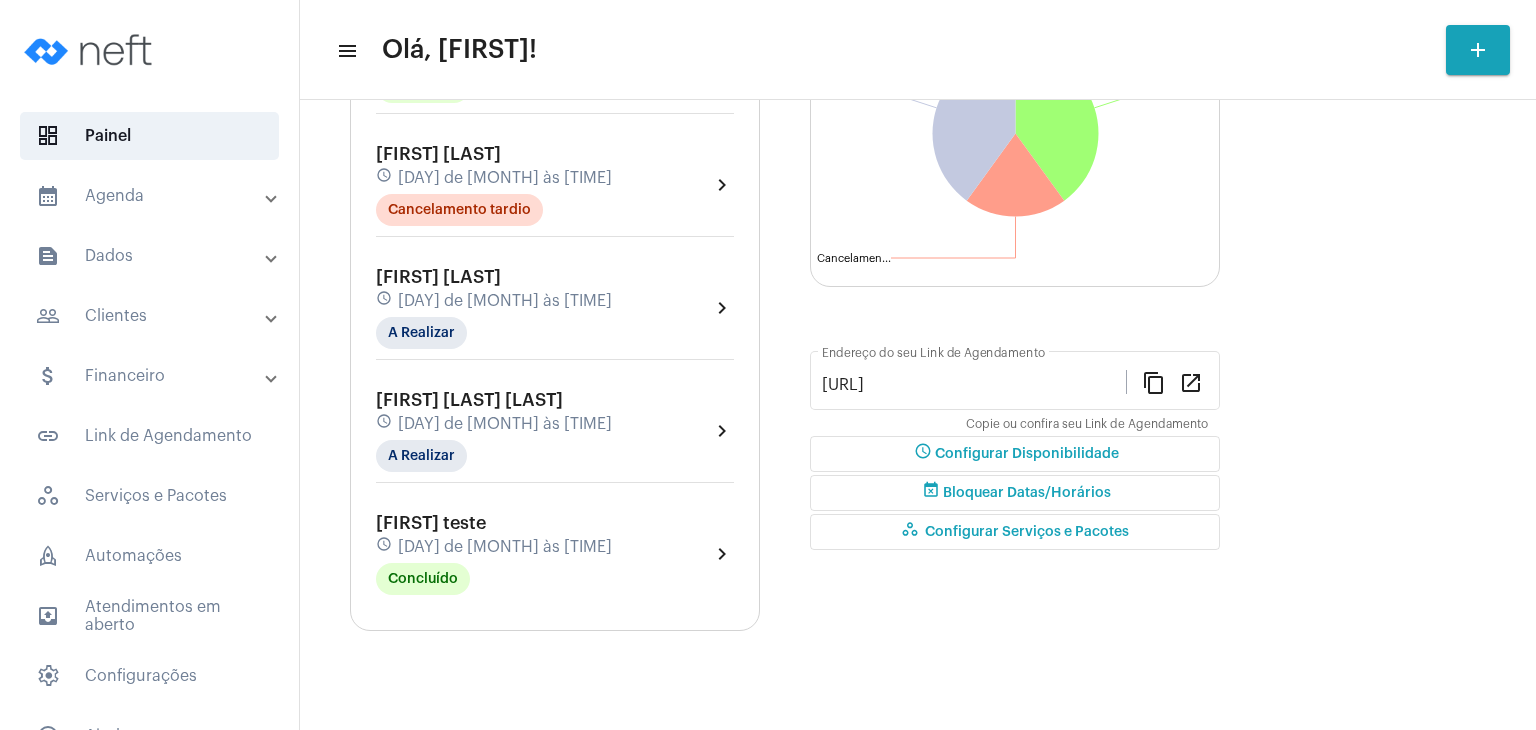 click on "[DAY] de [MONTH] às [TIME]" 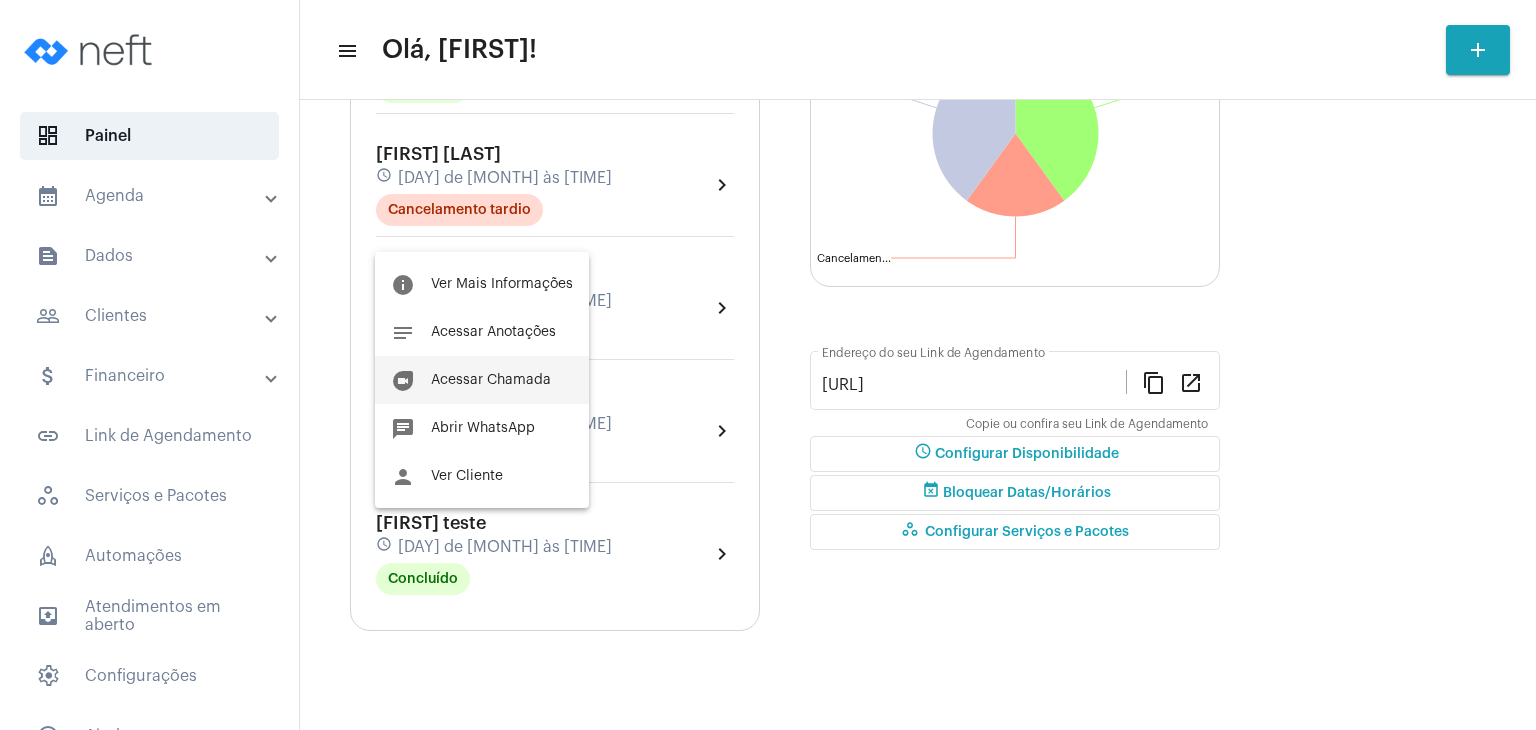 click on "Acessar Chamada" at bounding box center [491, 380] 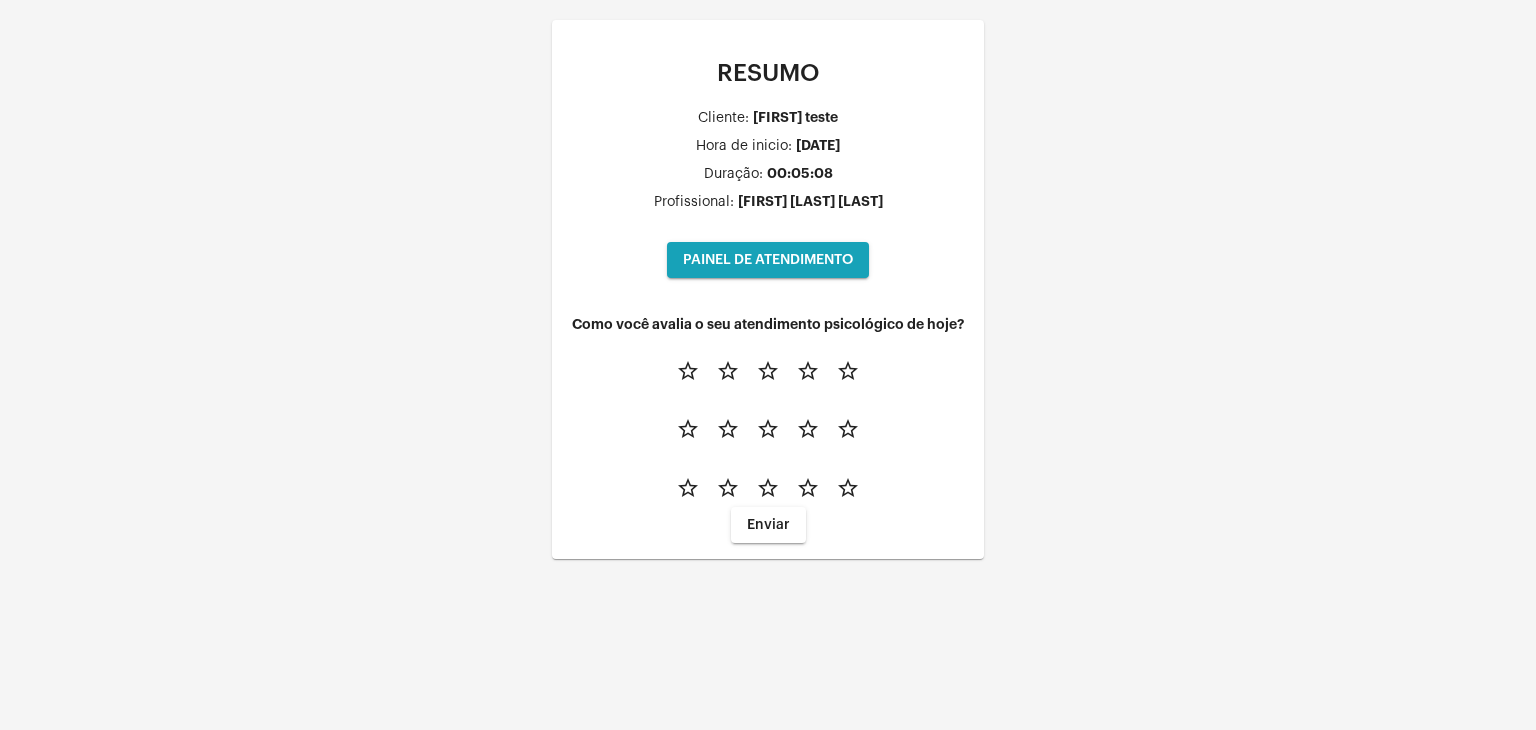 drag, startPoint x: 1049, startPoint y: 285, endPoint x: 202, endPoint y: 67, distance: 874.6045 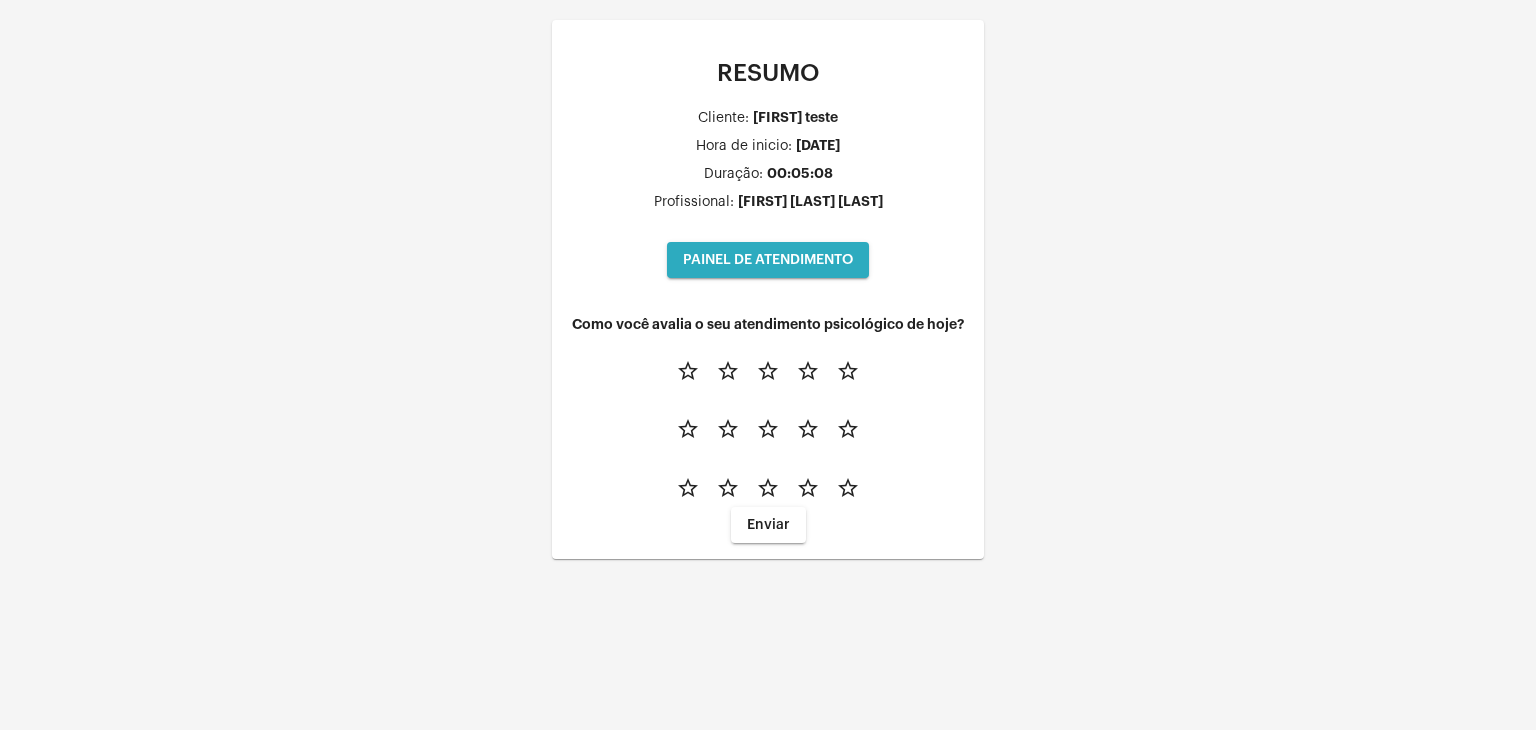click on "PAINEL DE ATENDIMENTO" 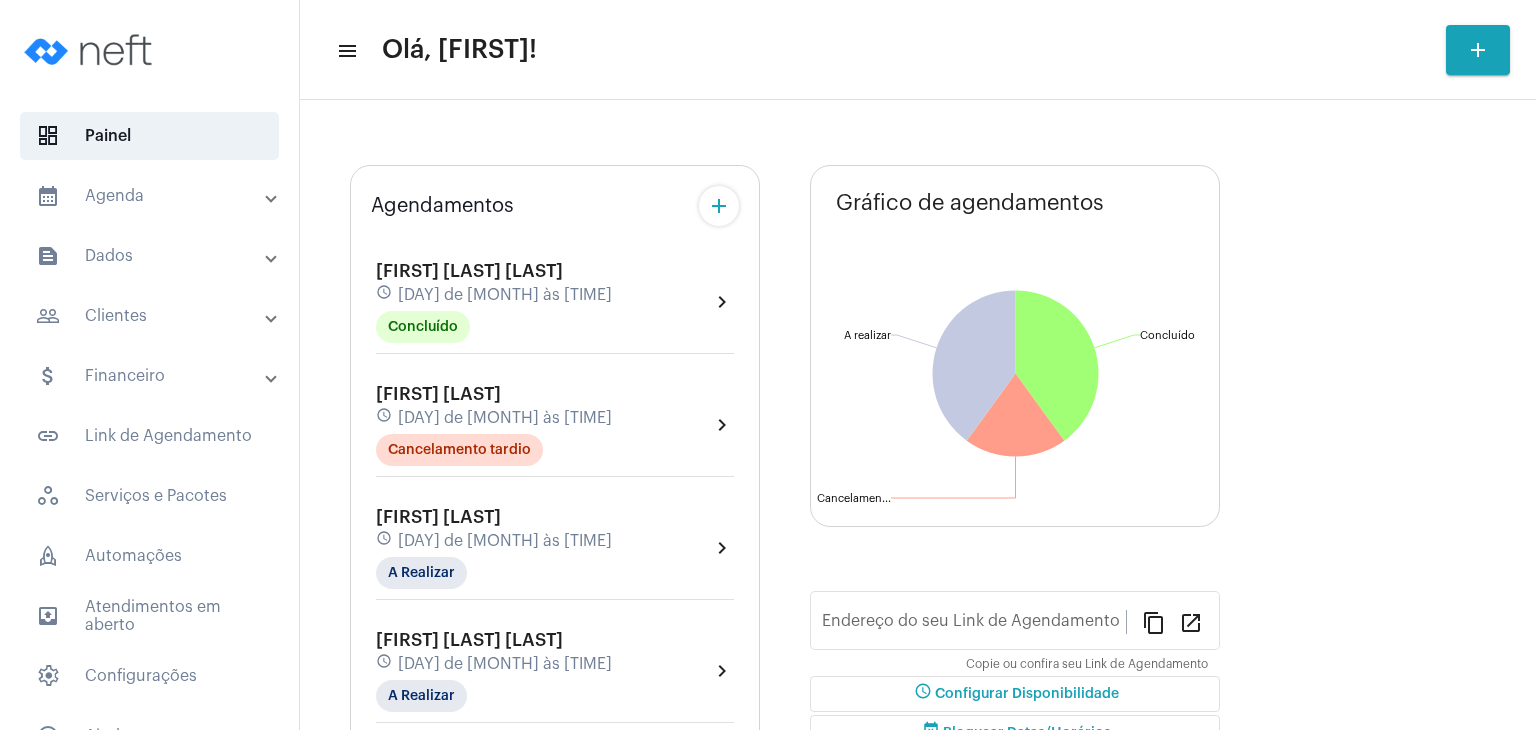 type on "[URL]" 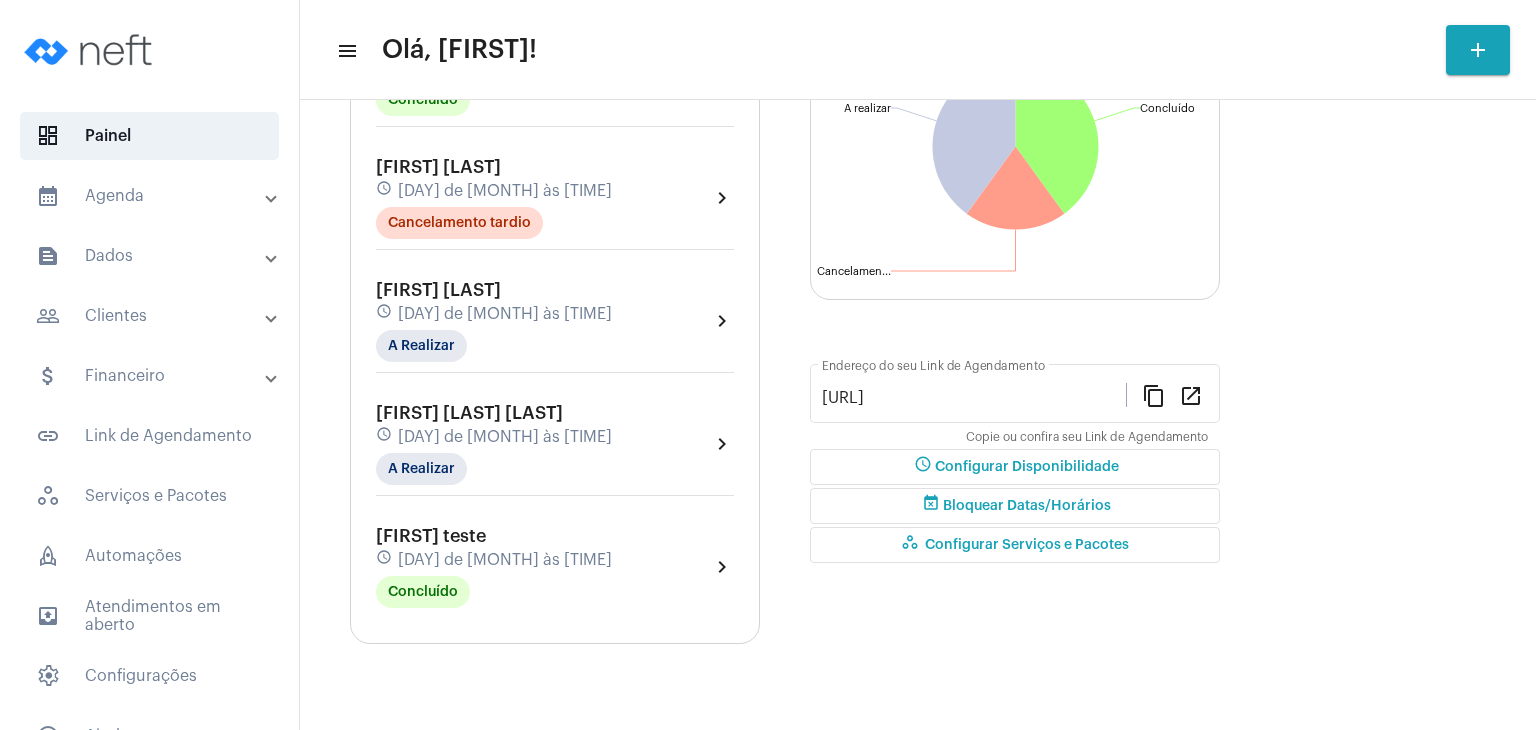 scroll, scrollTop: 391, scrollLeft: 0, axis: vertical 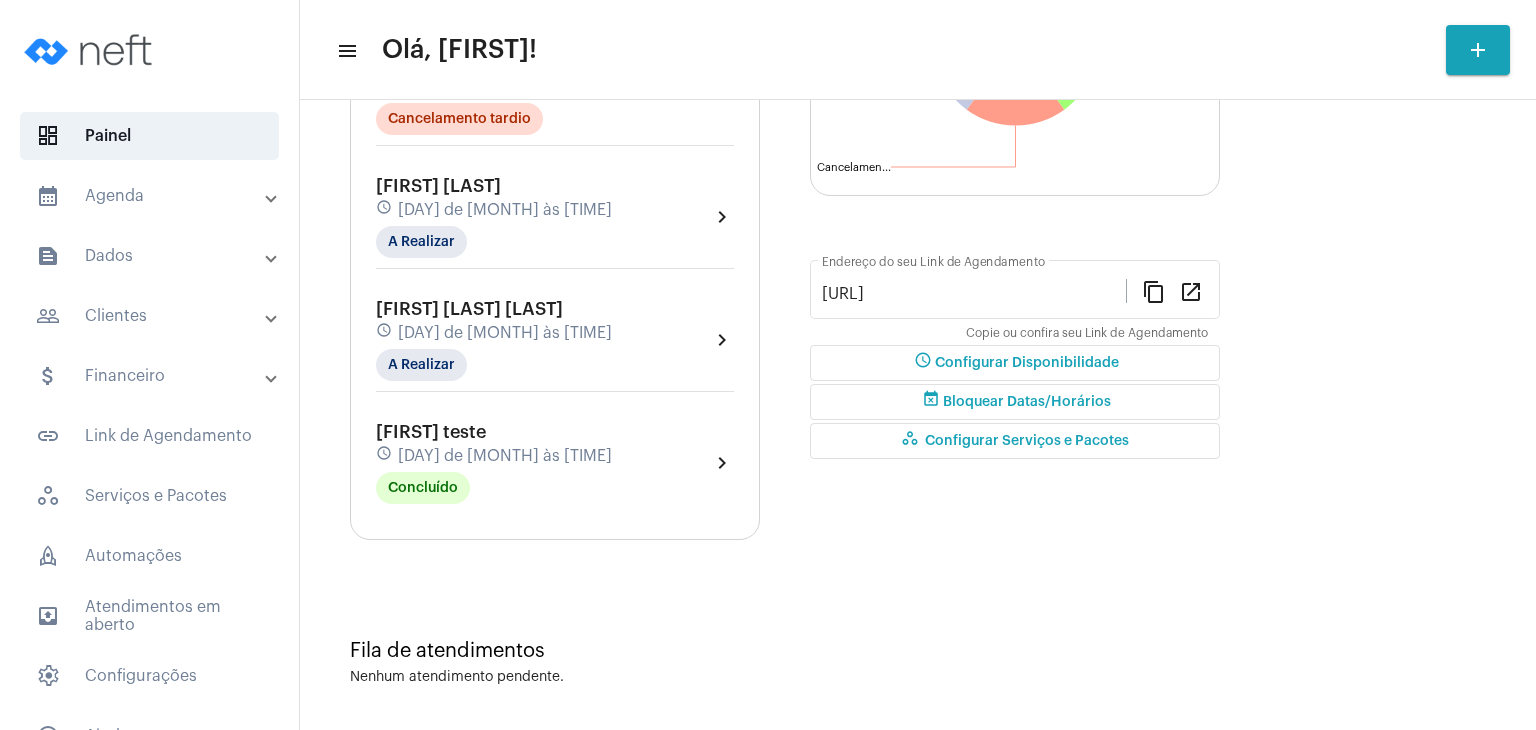 click on "[FIRST] teste" 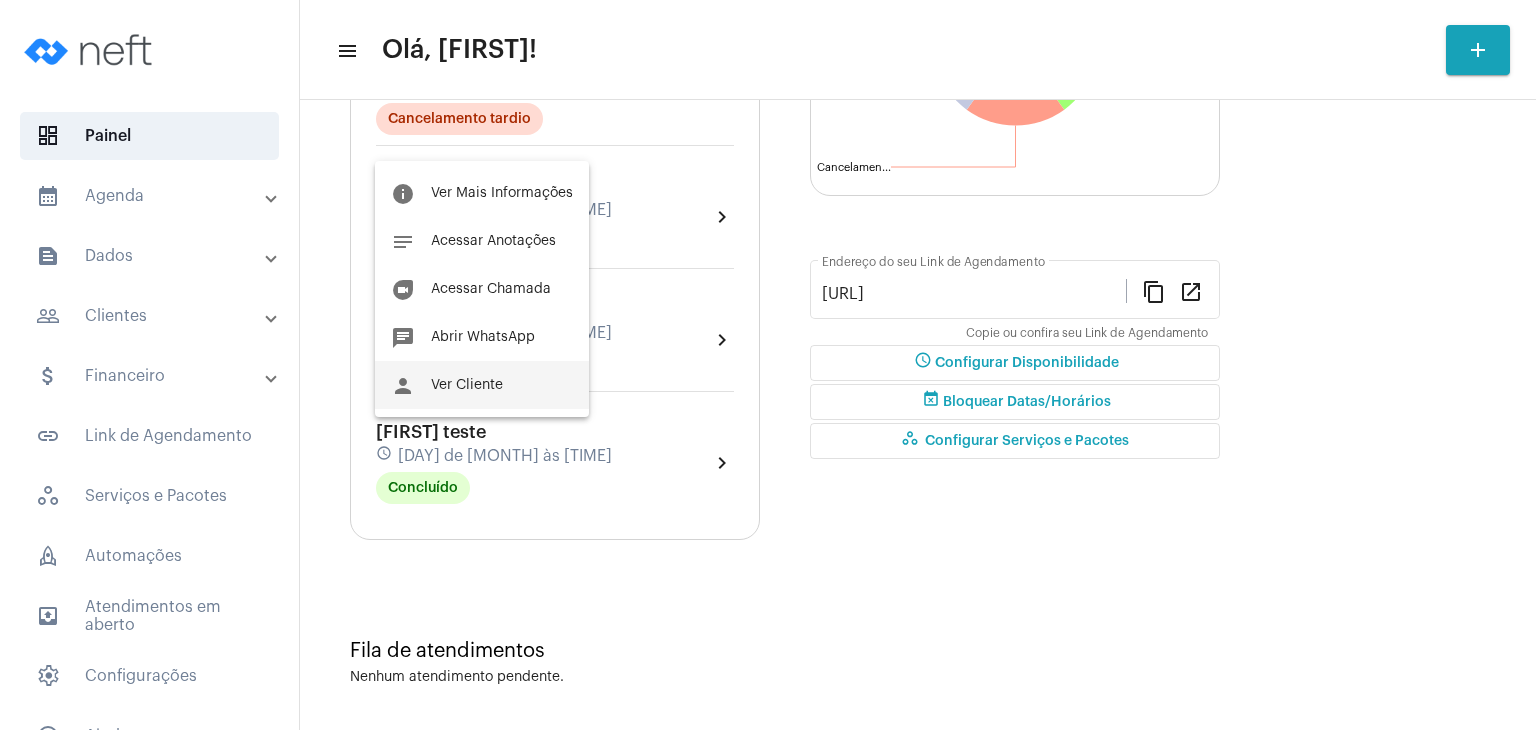 click on "person Ver Cliente" at bounding box center (482, 385) 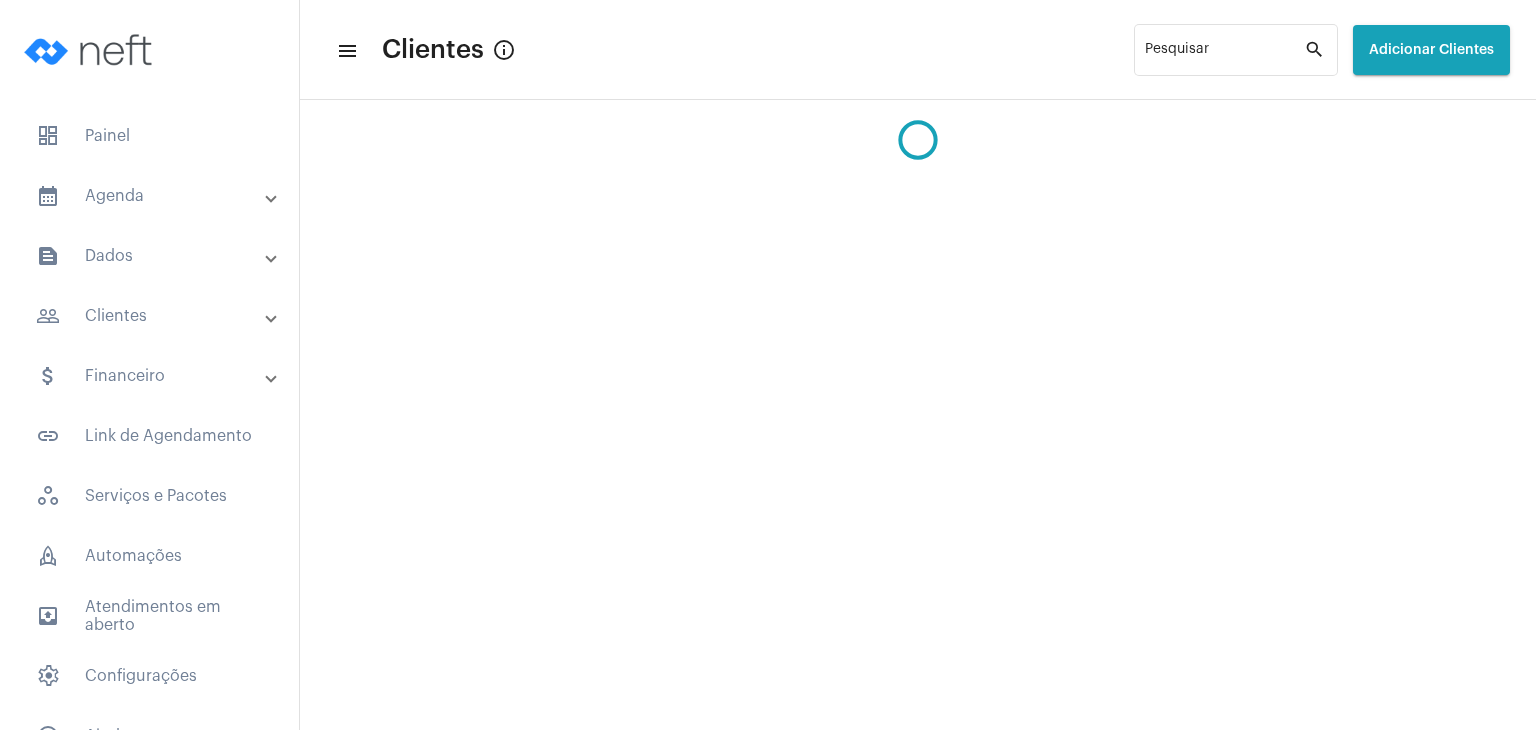 scroll, scrollTop: 0, scrollLeft: 0, axis: both 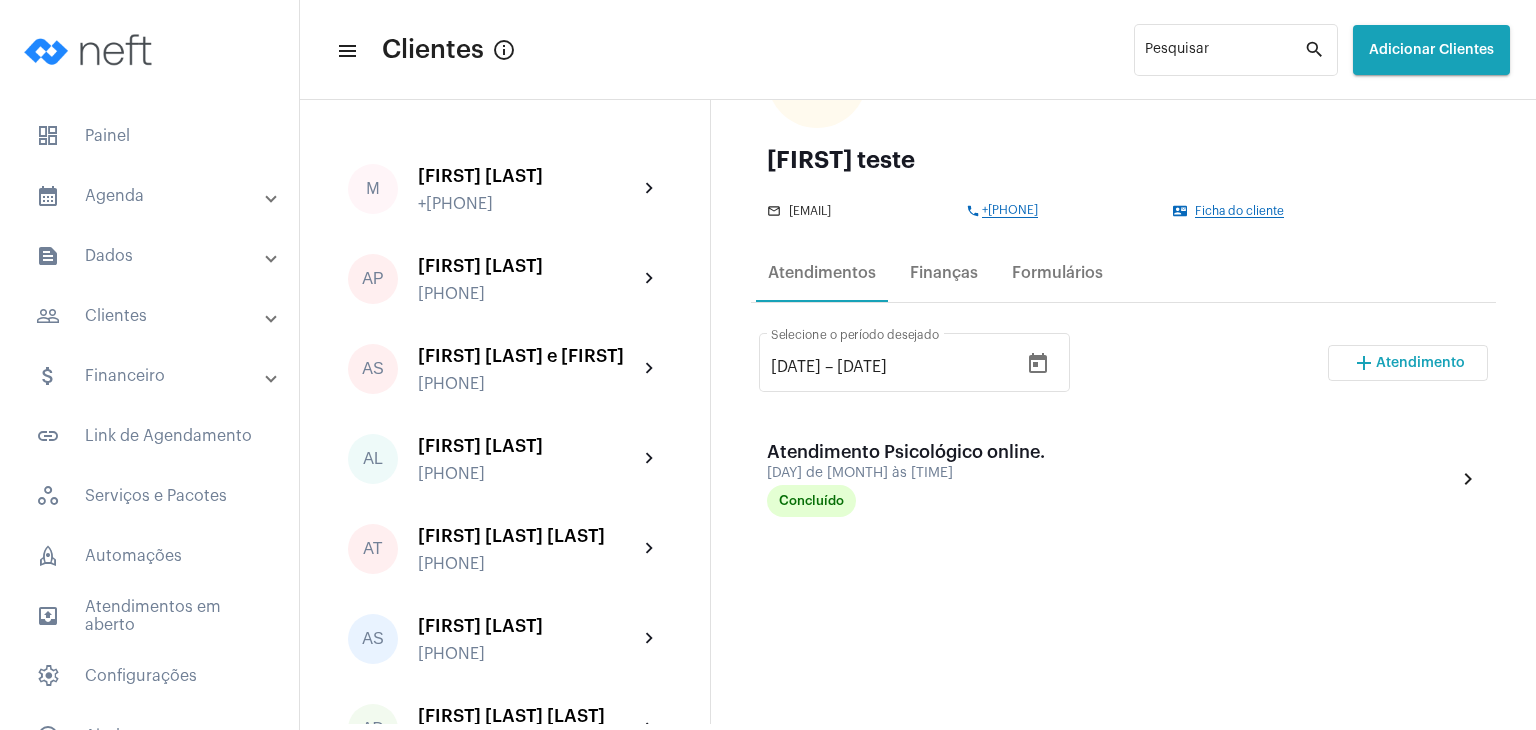 click on "Atendimento" at bounding box center [1420, 363] 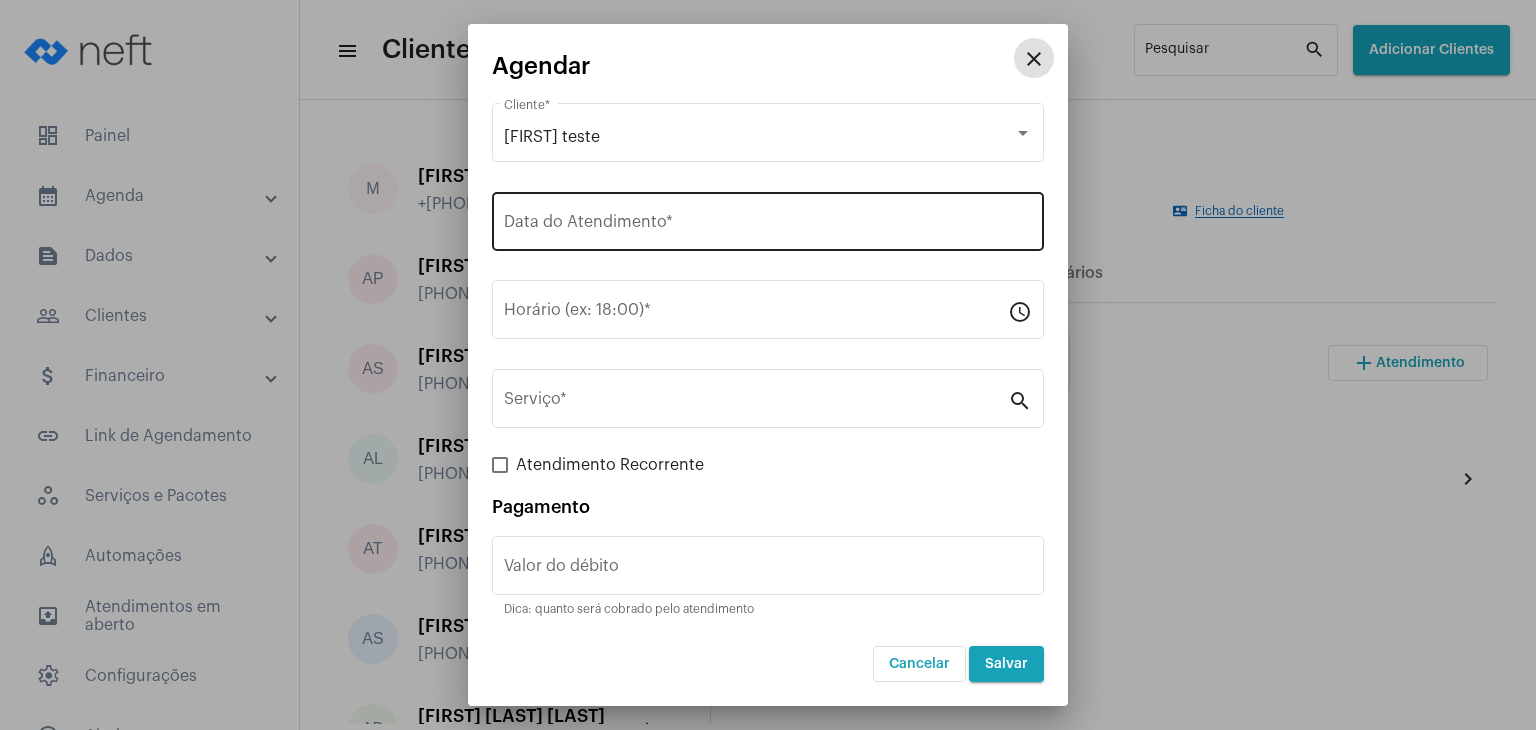click on "Data do Atendimento  *" at bounding box center (768, 219) 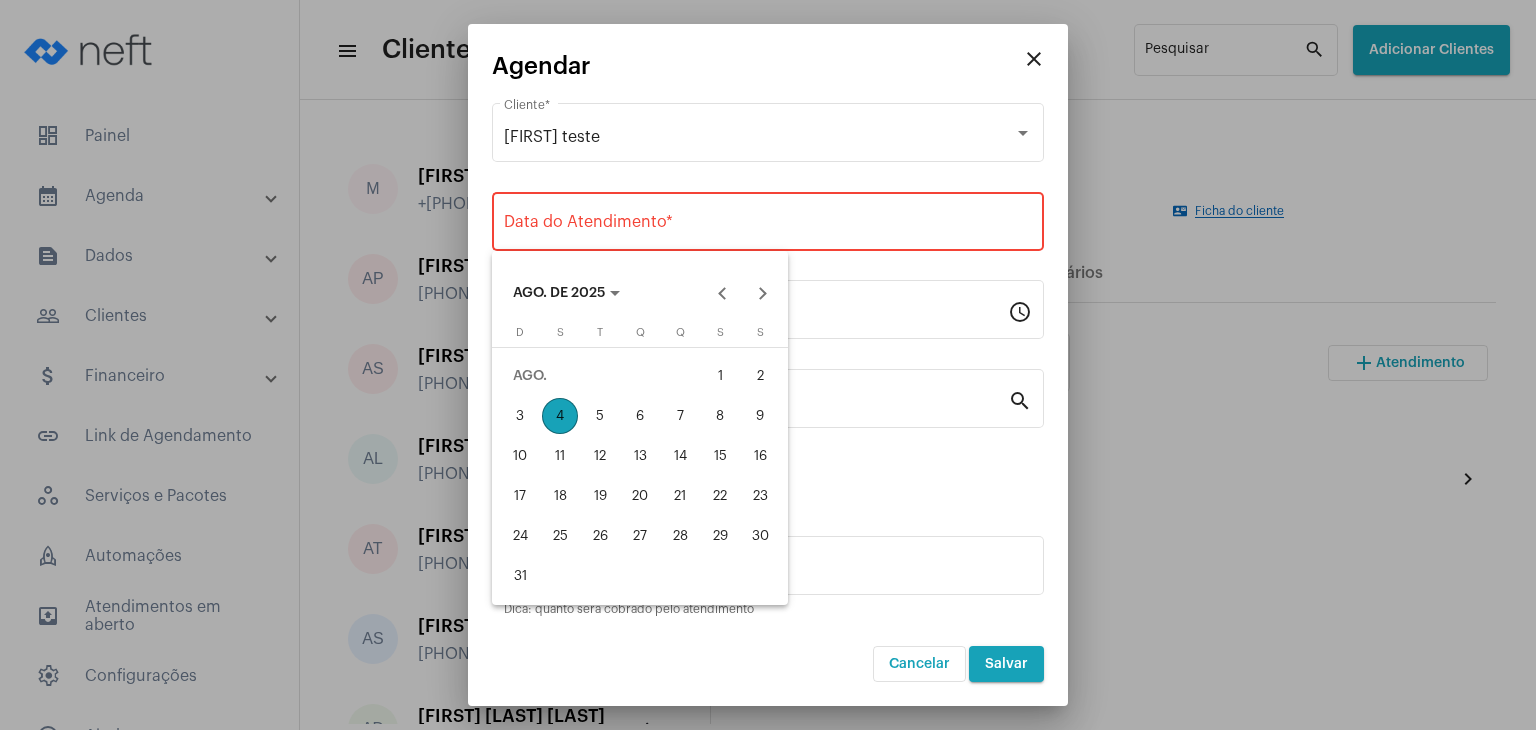 click on "4" at bounding box center (560, 416) 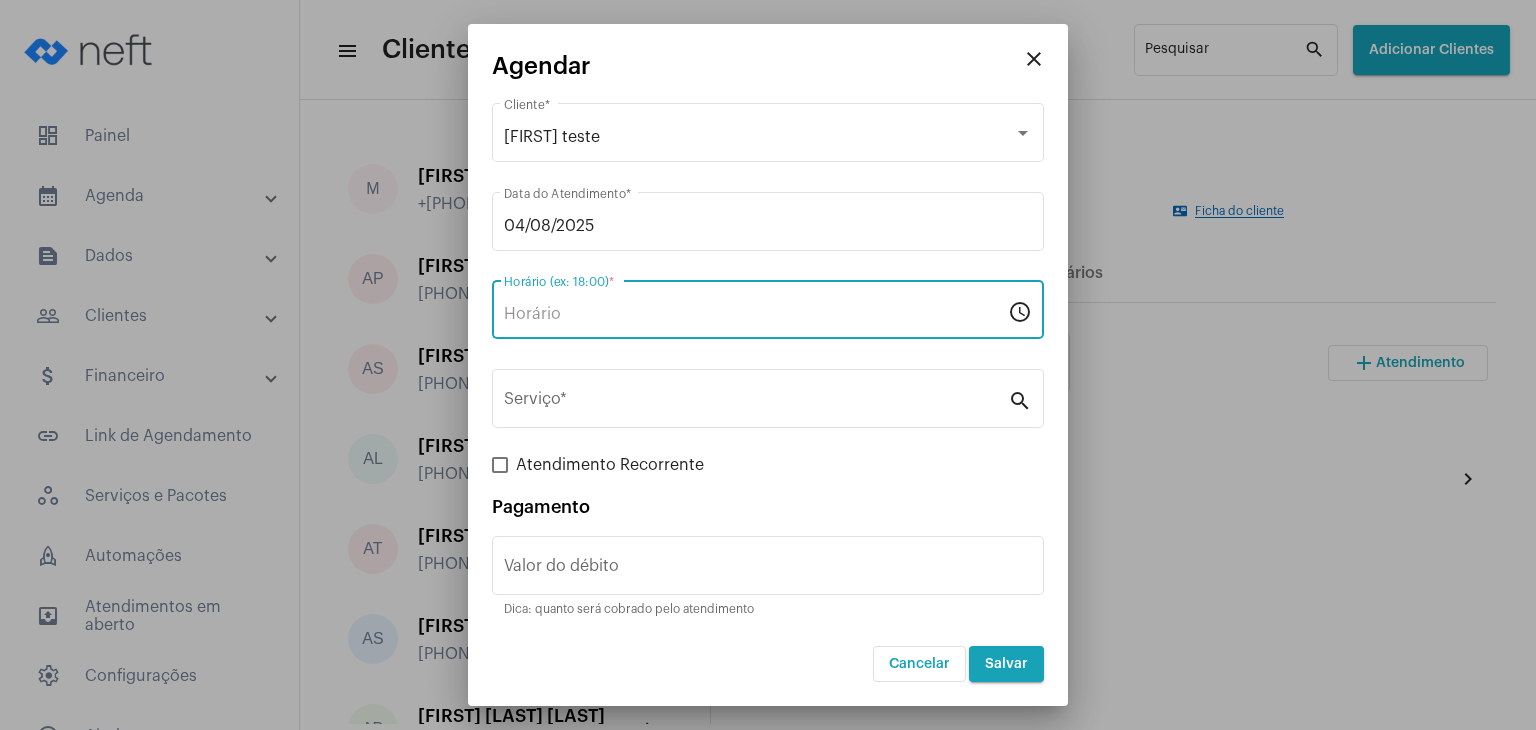 click on "Horário (ex: 18:00)  *" at bounding box center (756, 314) 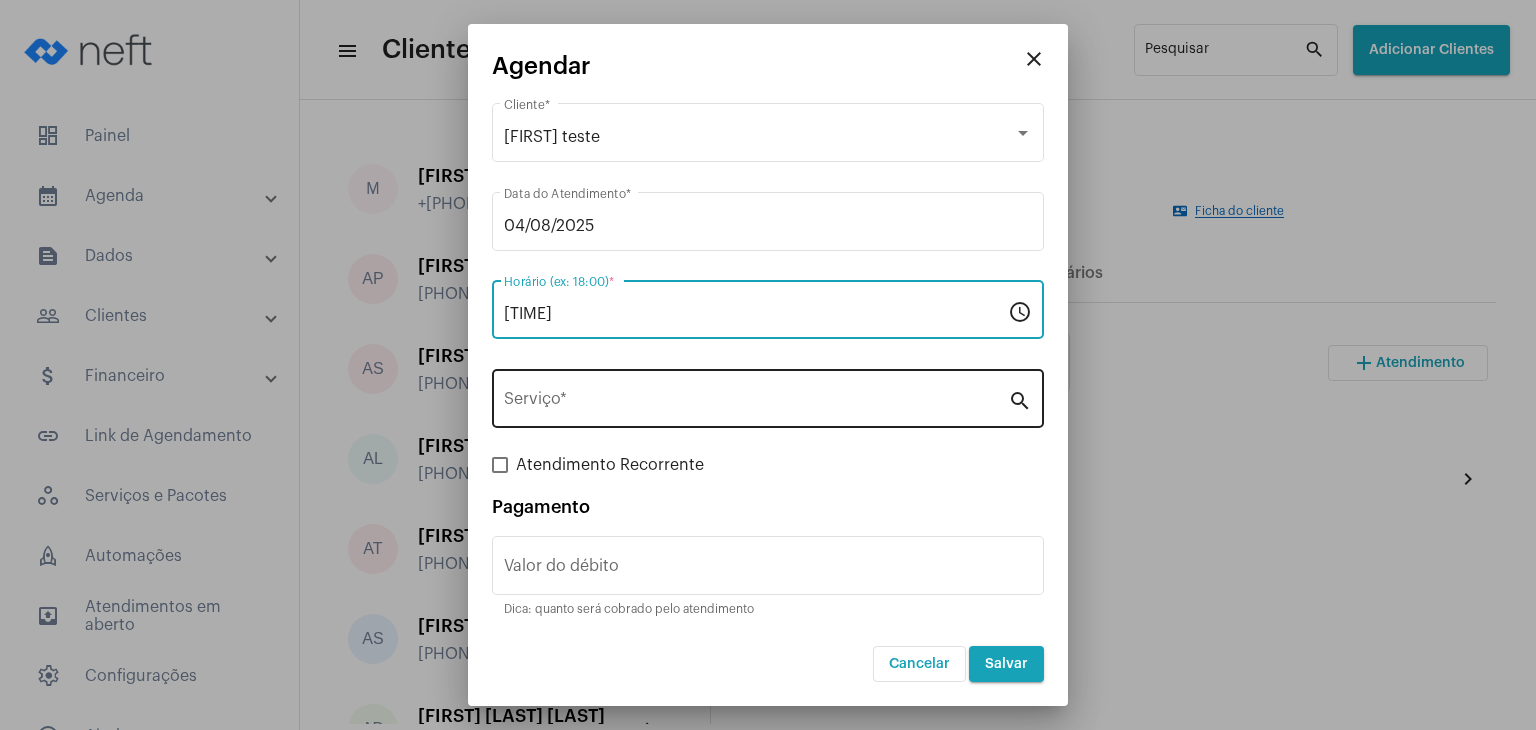 type on "[TIME]" 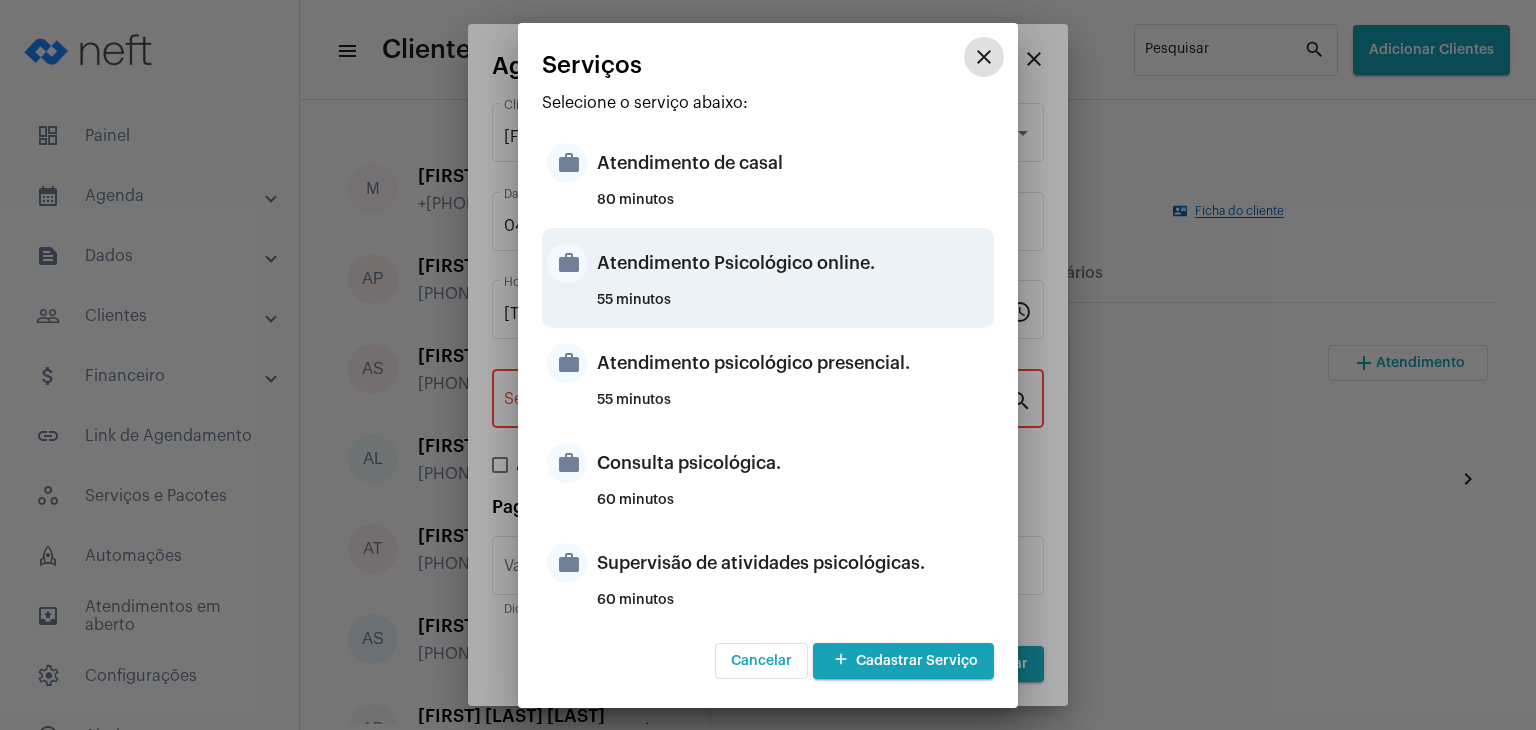 click on "Atendimento Psicológico online." at bounding box center [793, 263] 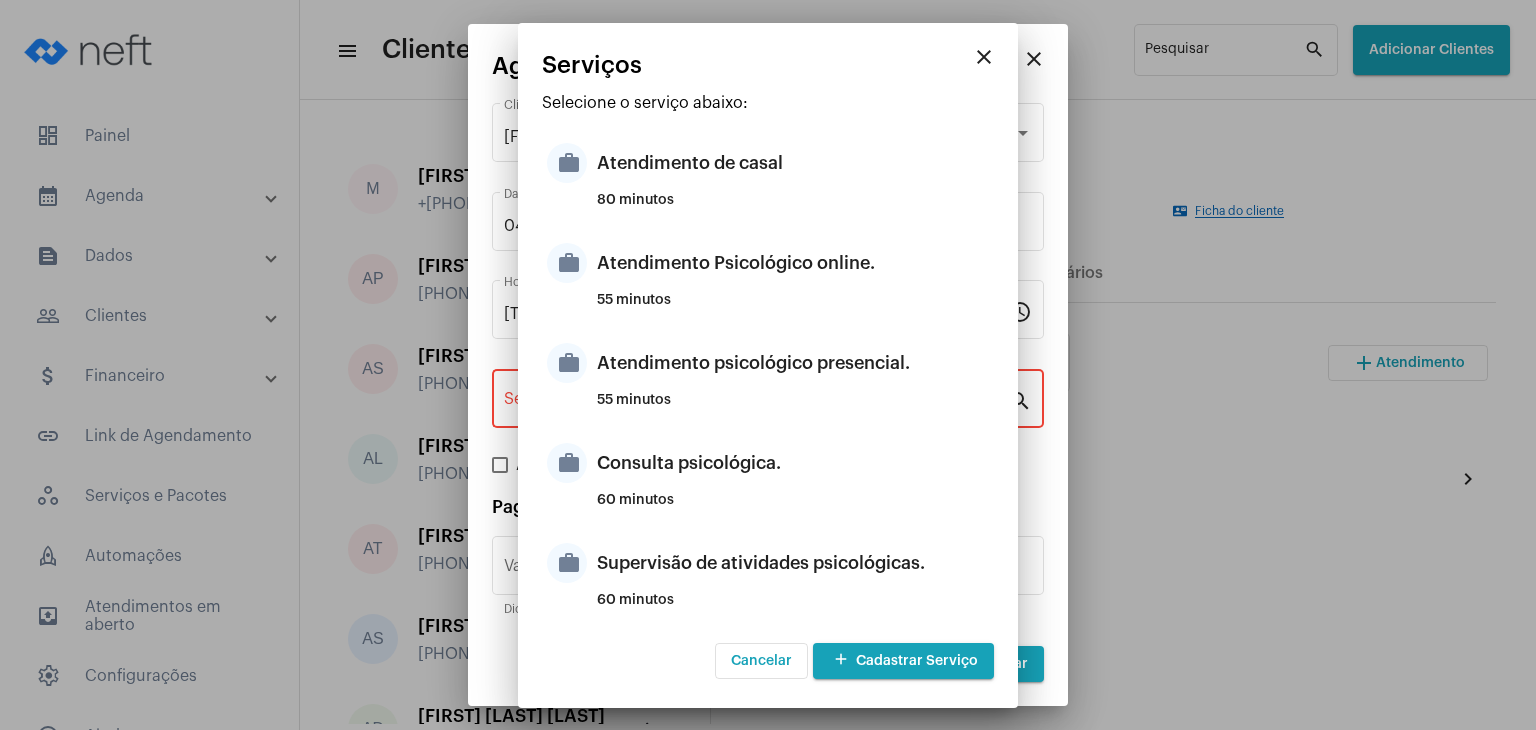 type on "Atendimento Psicológico online." 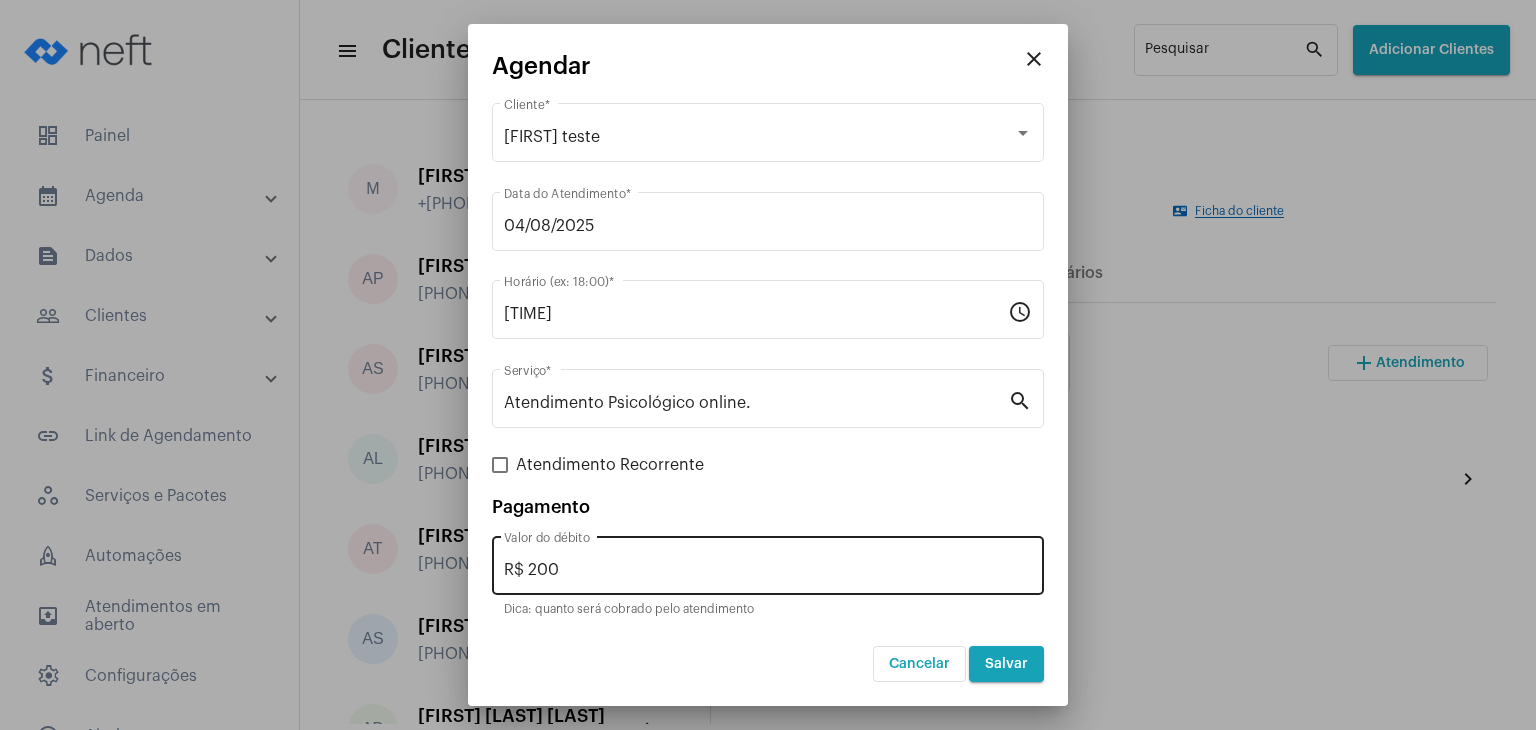 click on "R$ [PRICE] Valor do débito" at bounding box center (768, 563) 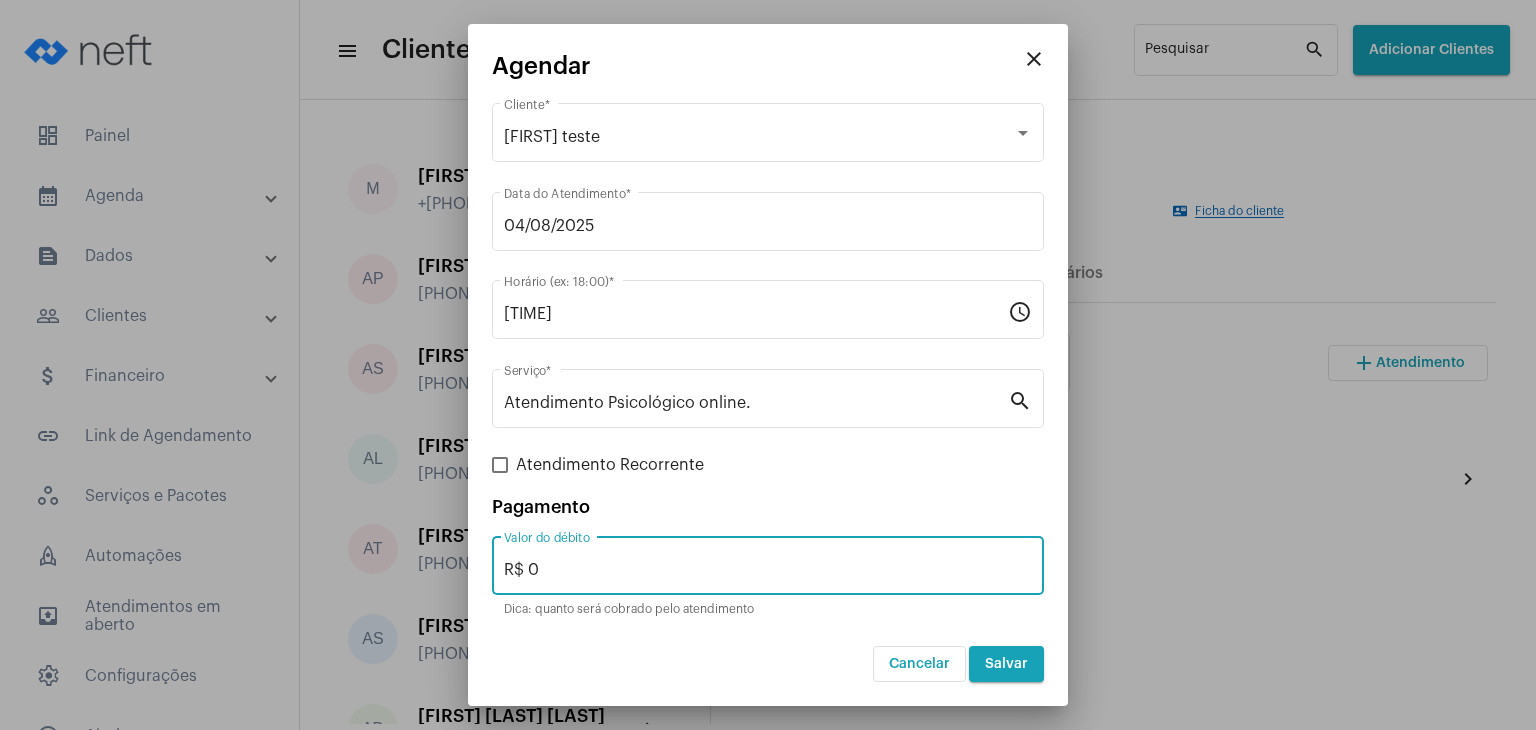 type on "R$ 0" 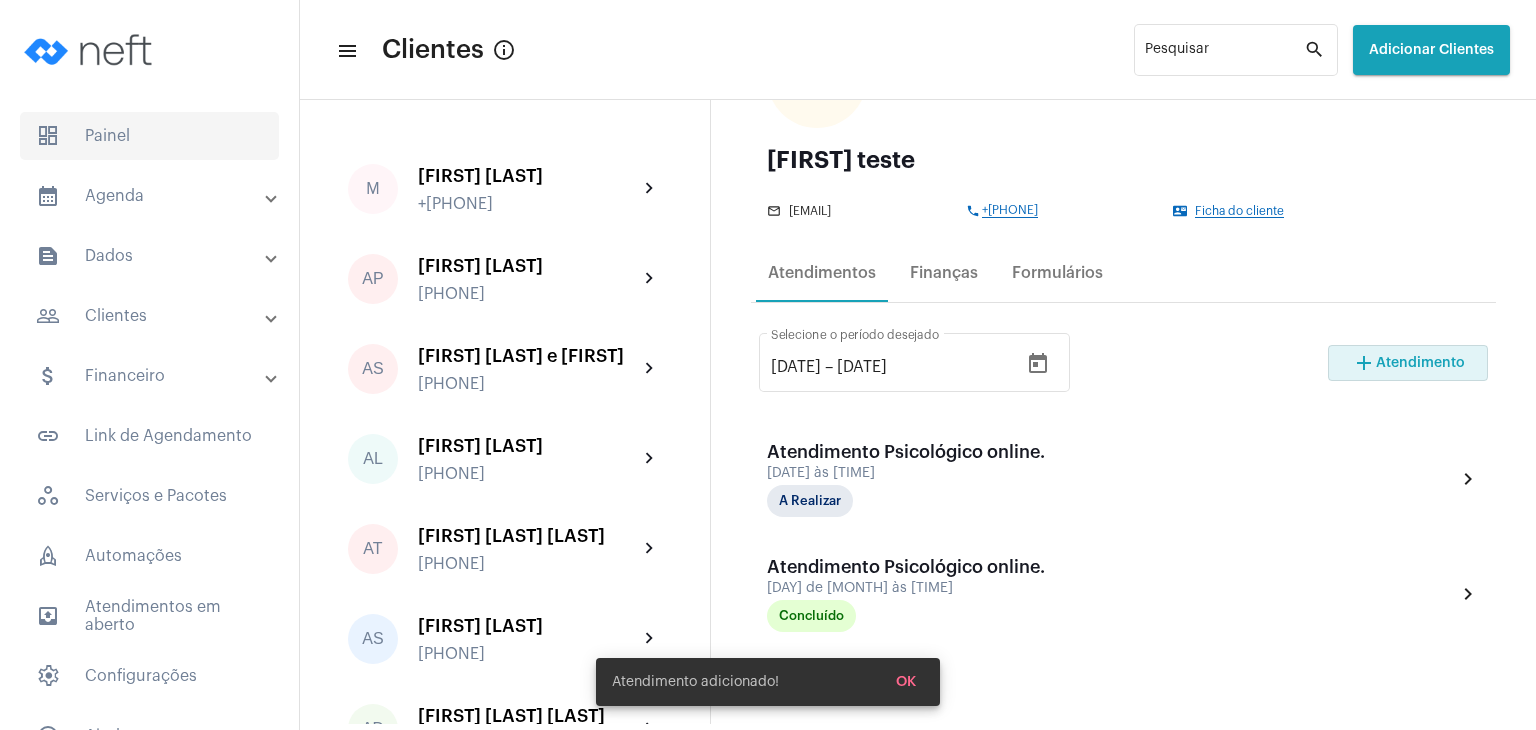 click on "dashboard   Painel" 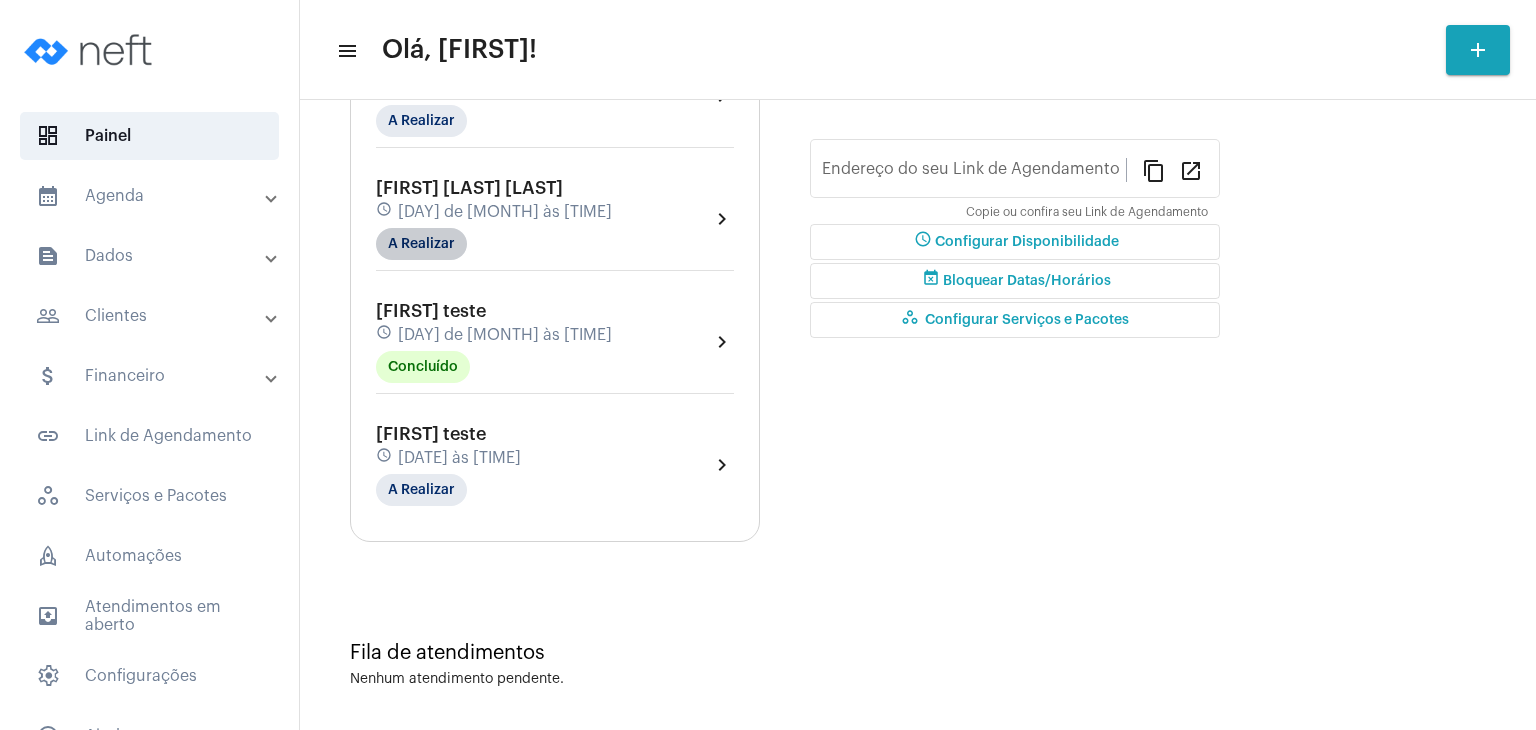 type on "[URL]" 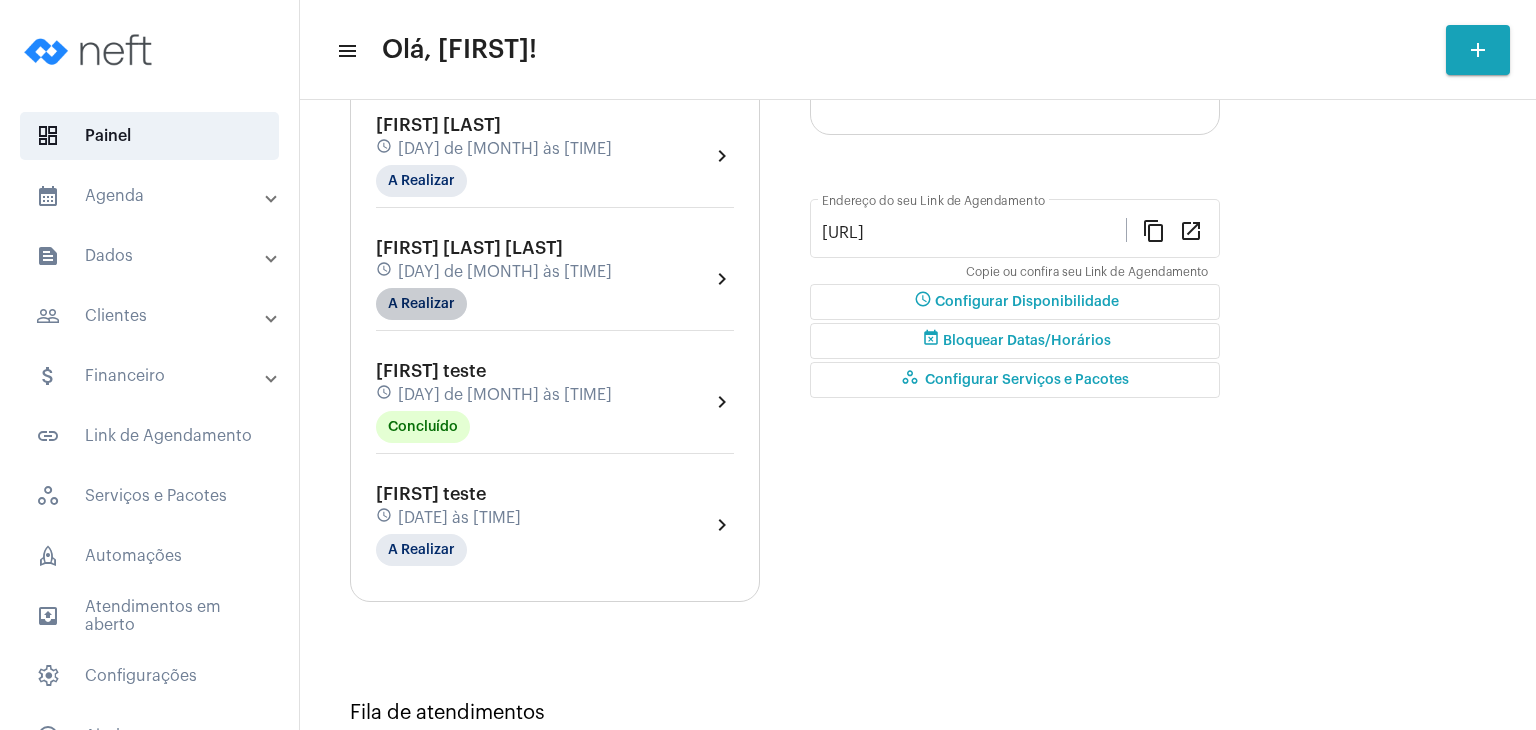 scroll, scrollTop: 512, scrollLeft: 0, axis: vertical 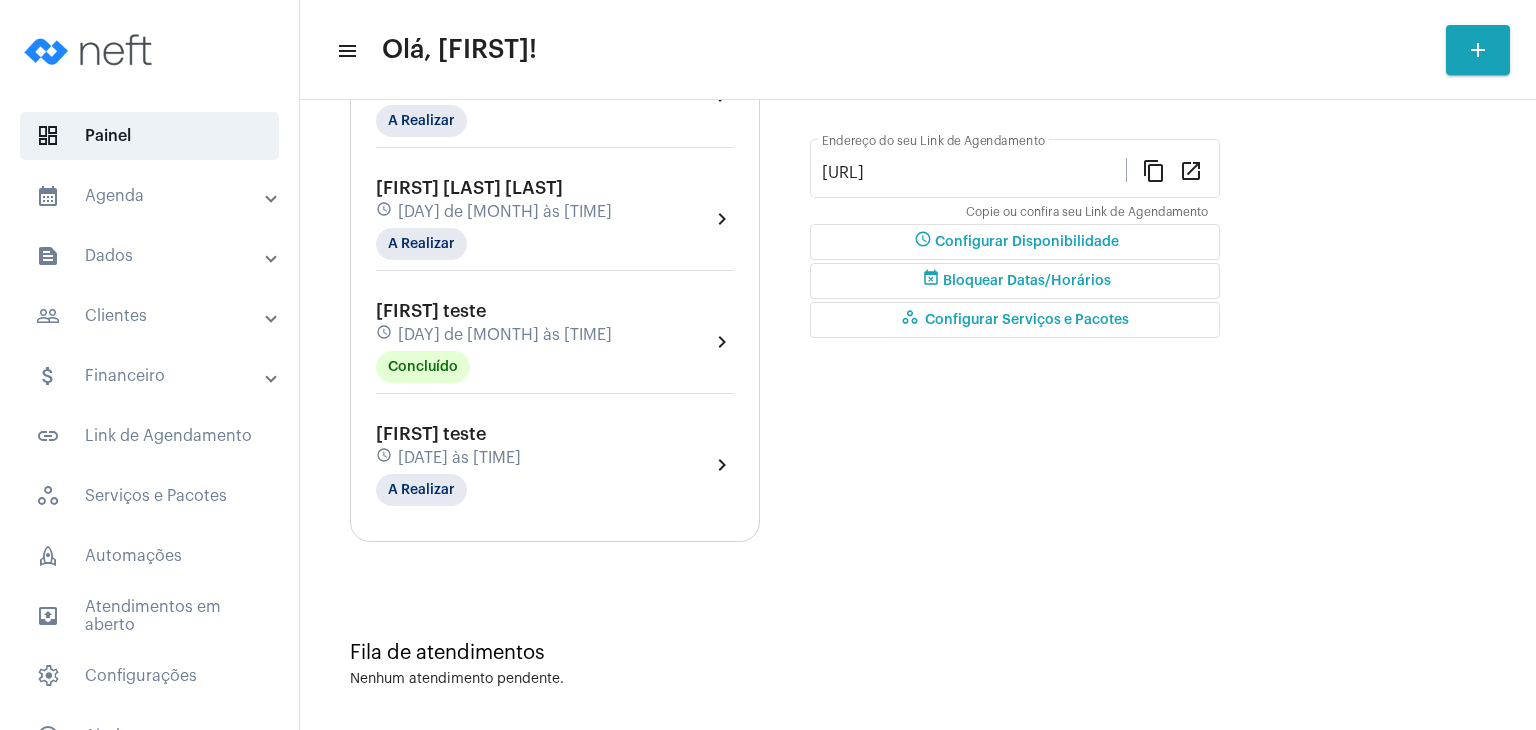 click on "[DATE] às [TIME]" 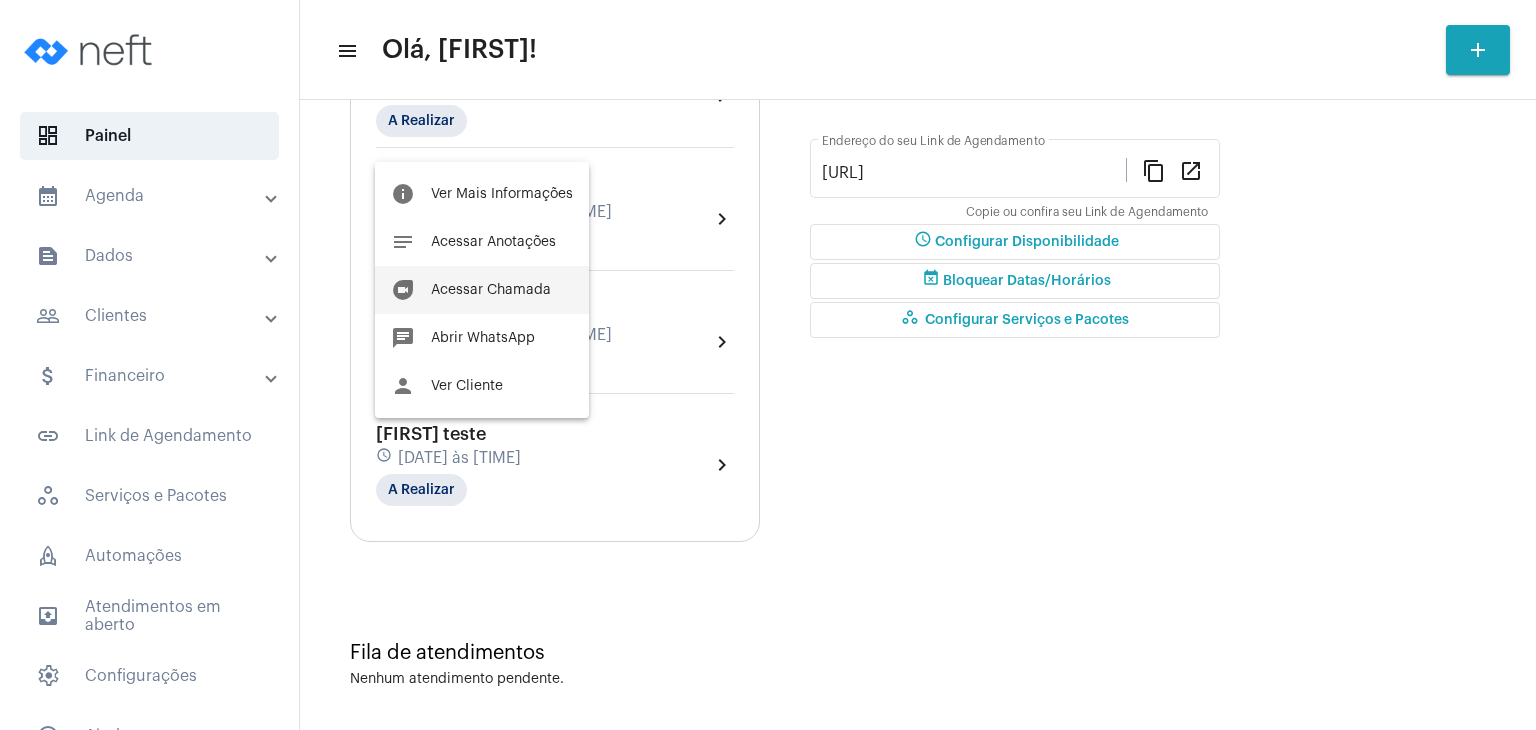 click on "Acessar Chamada" at bounding box center [491, 290] 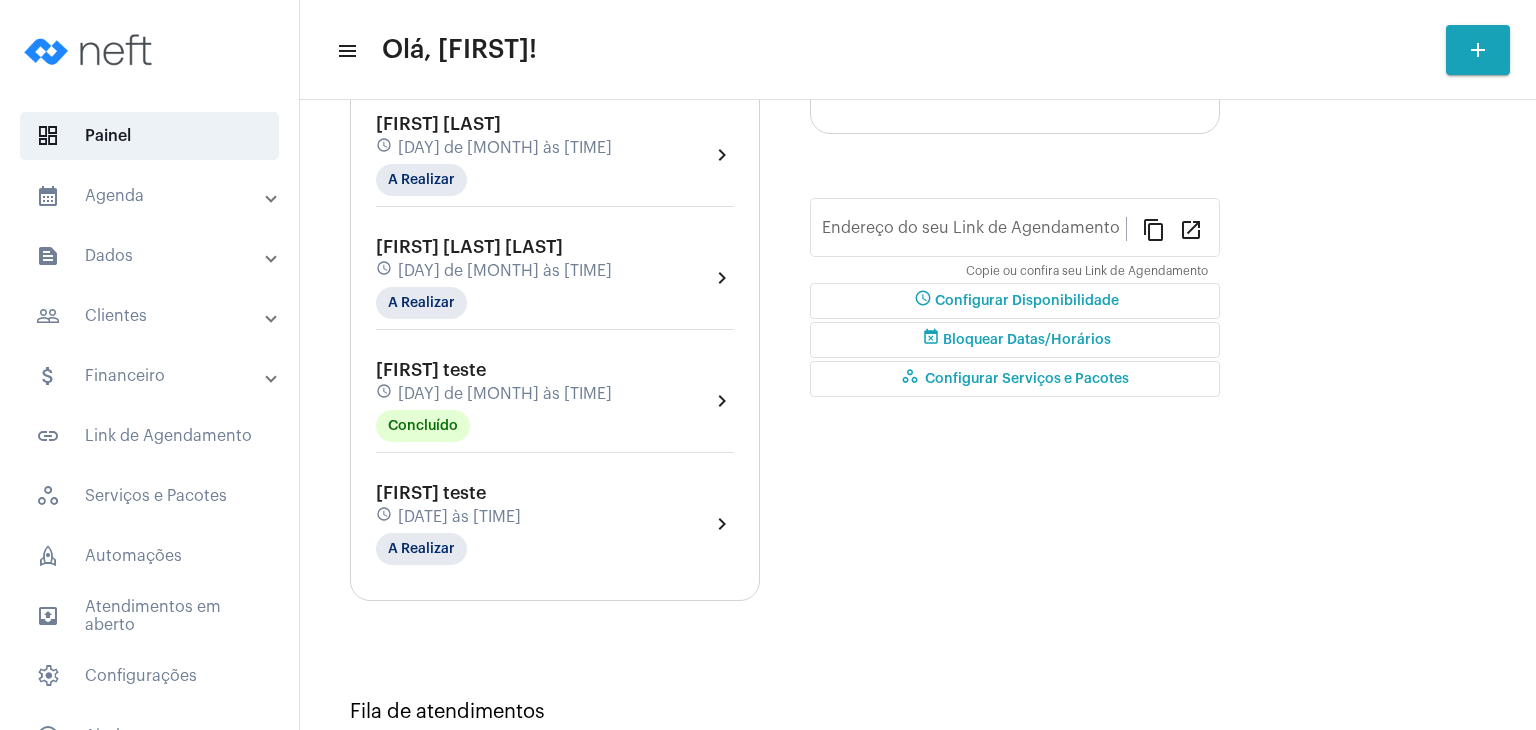 scroll, scrollTop: 452, scrollLeft: 0, axis: vertical 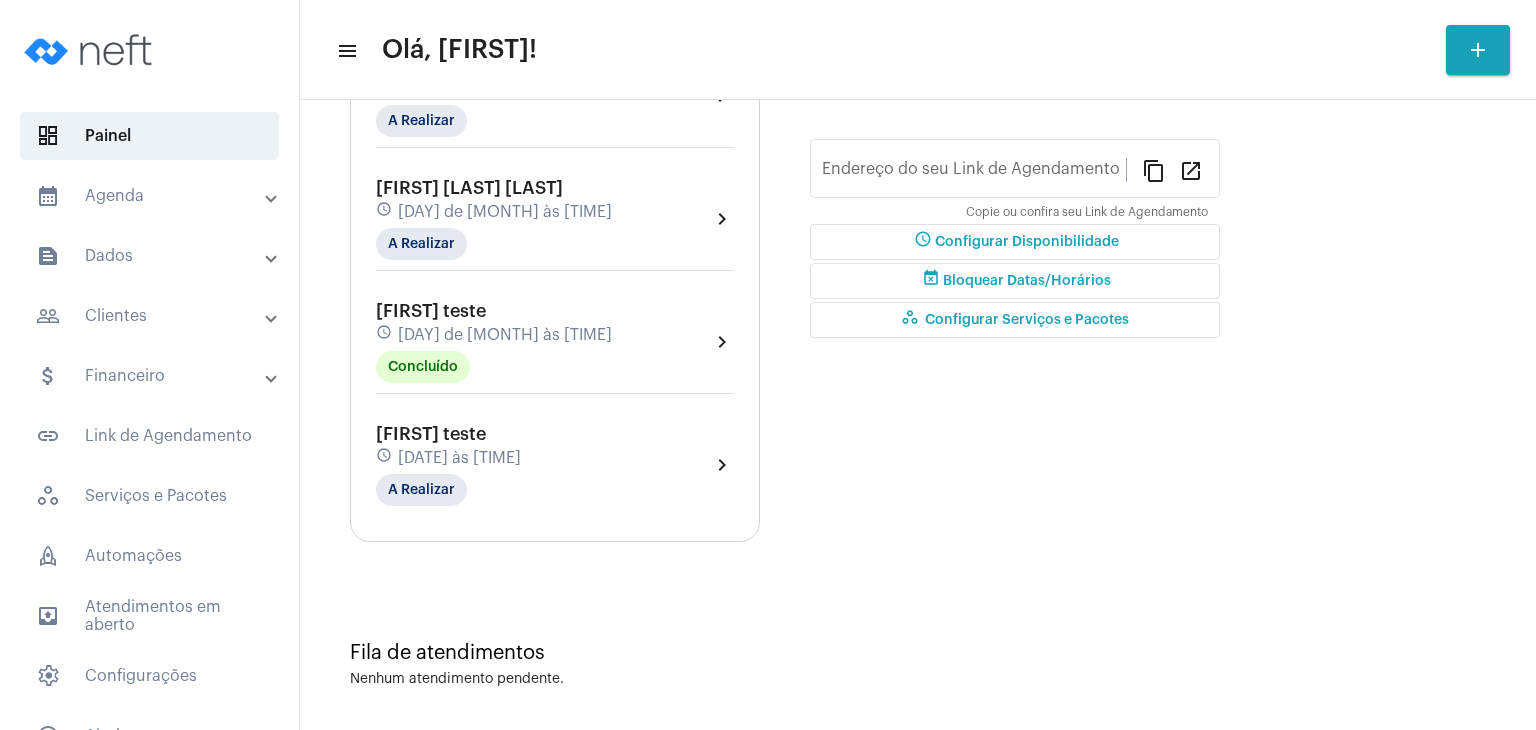 type on "[URL]" 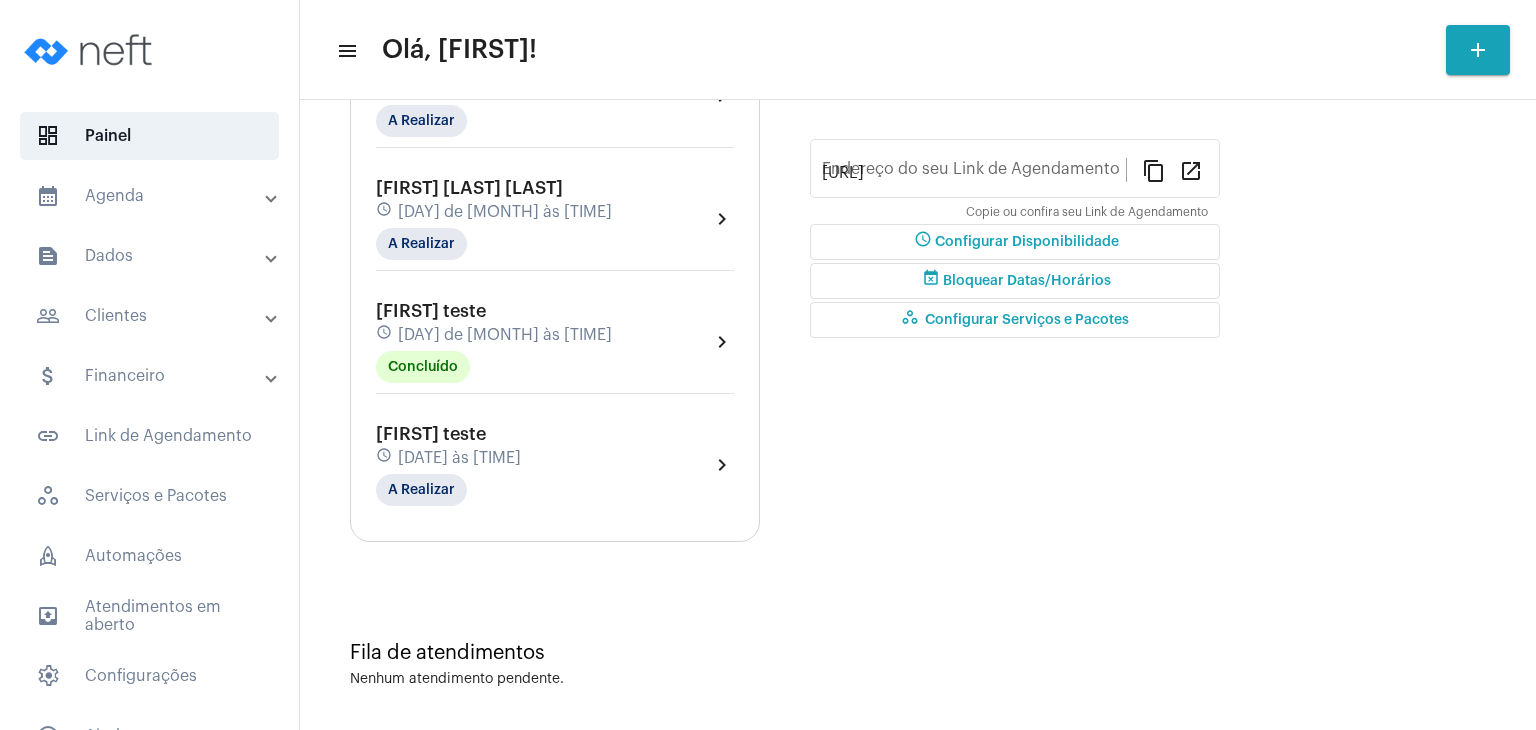 scroll, scrollTop: 512, scrollLeft: 0, axis: vertical 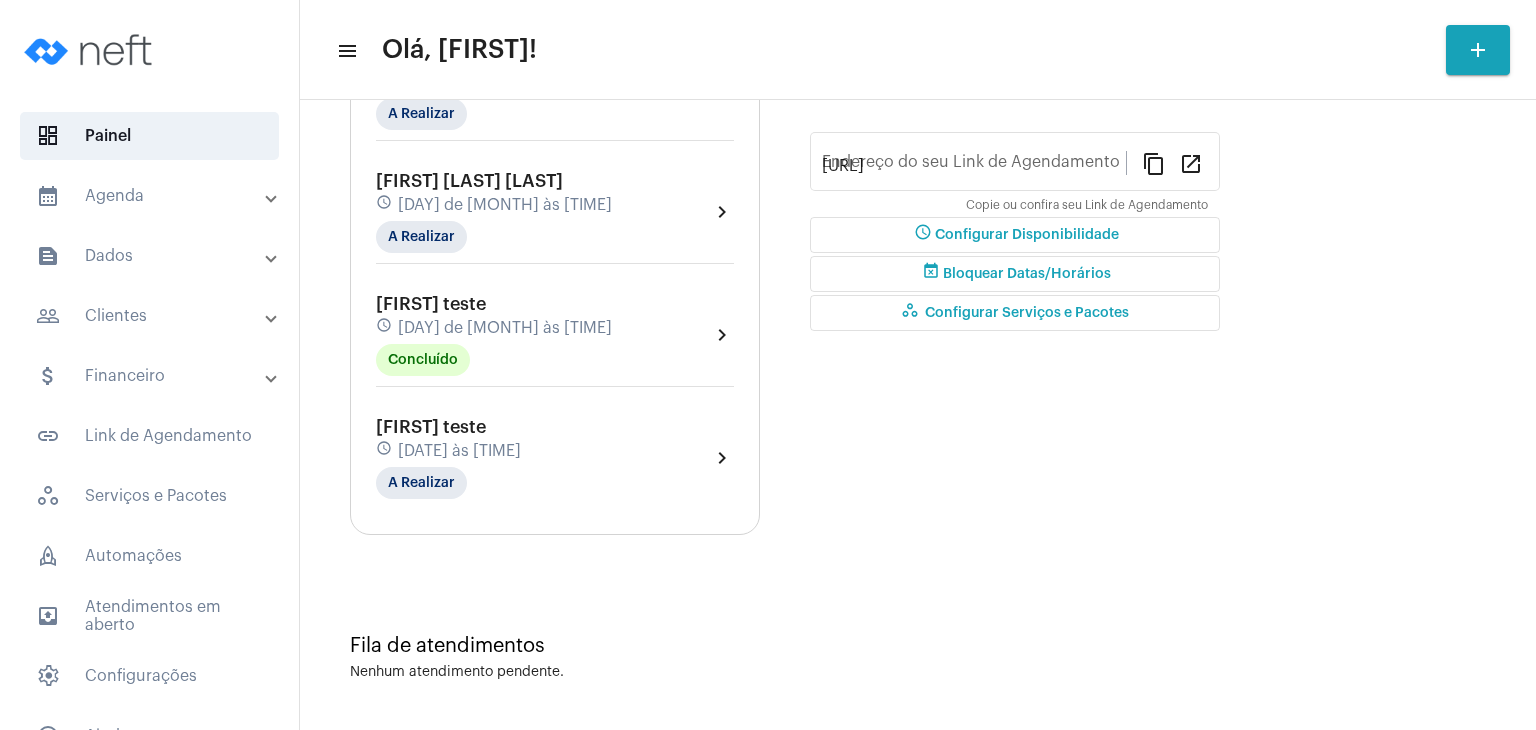 click on "calendar_month_outlined  Agenda" at bounding box center [151, 196] 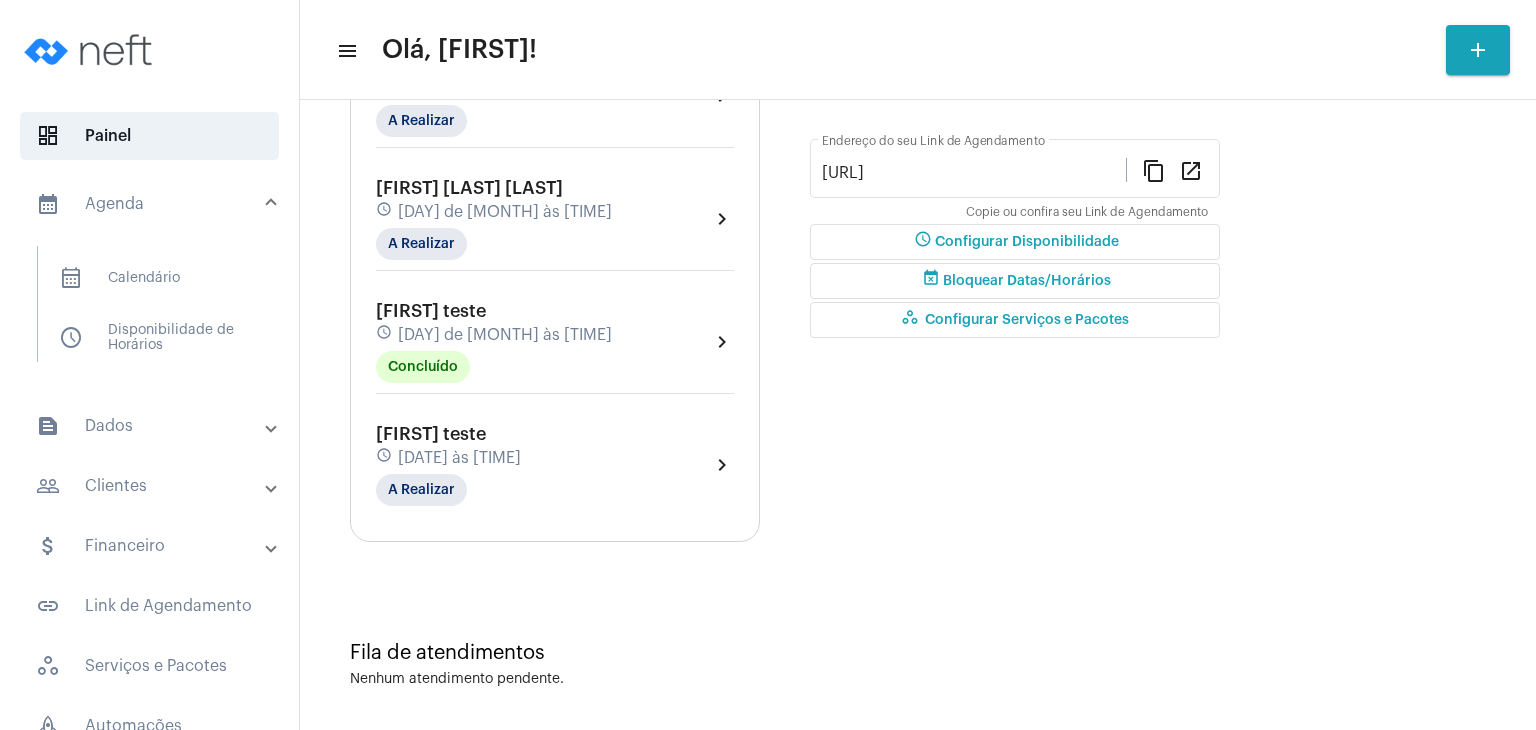 click on "text_snippet_outlined  Dados" at bounding box center [151, 426] 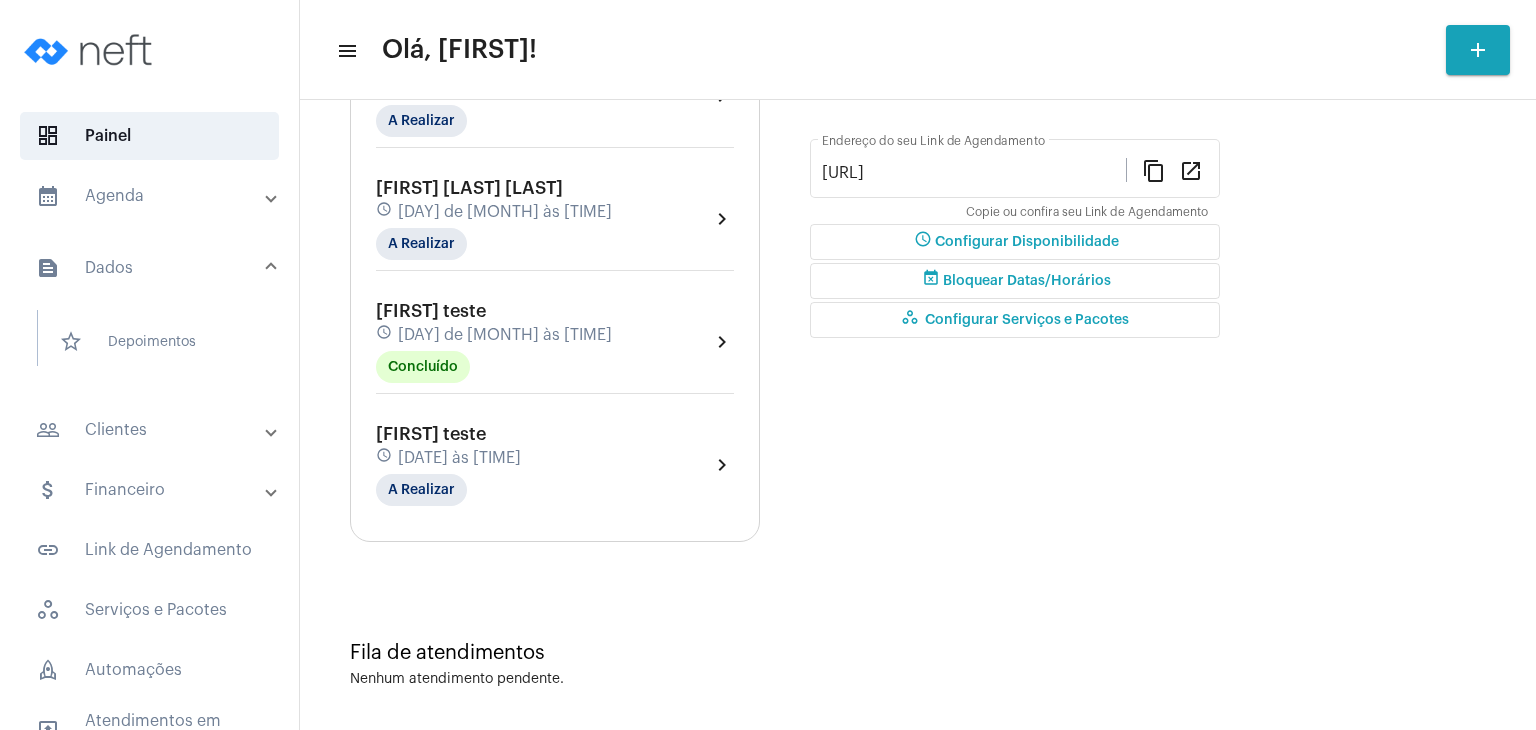 click on "people_outline  Clientes" at bounding box center [151, 430] 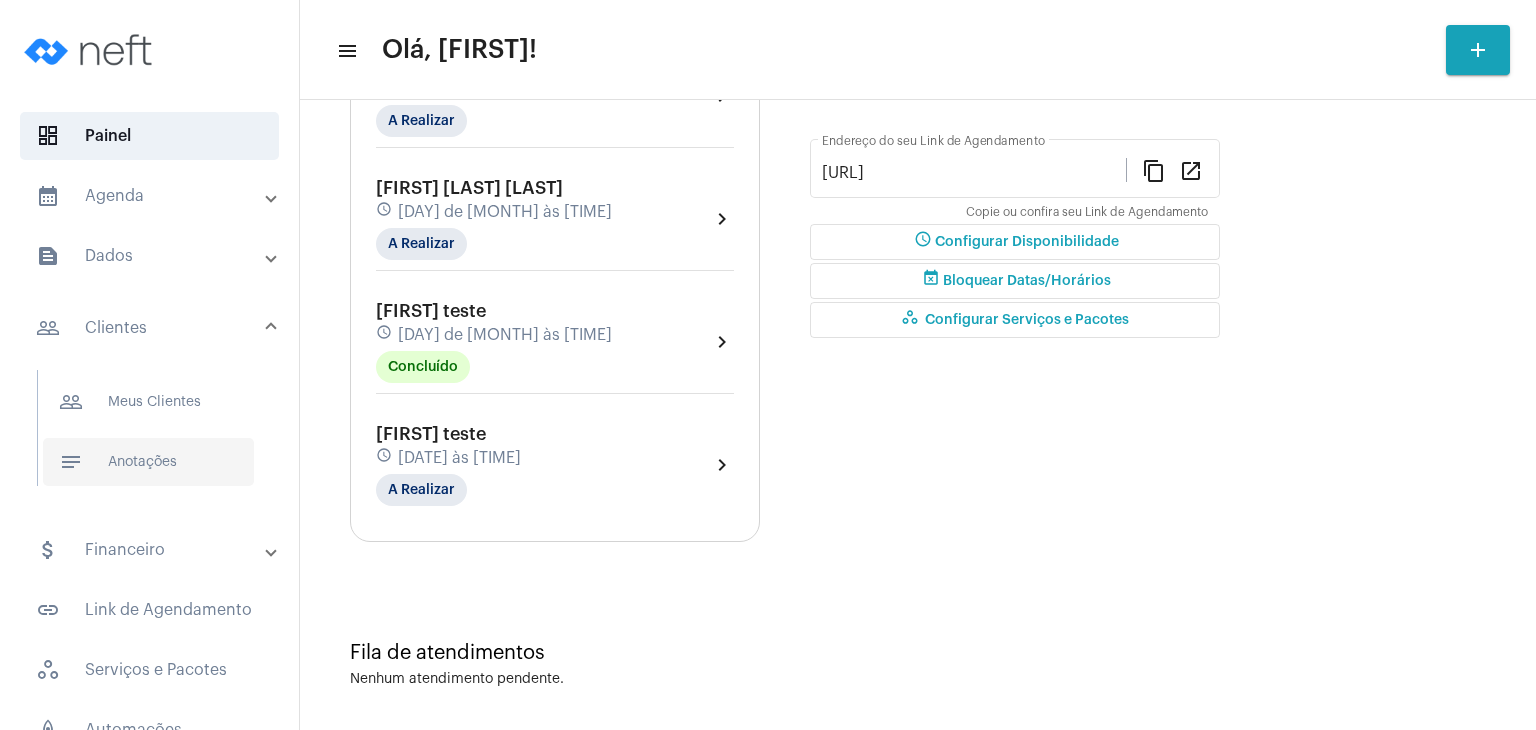 click on "notes  Anotações" at bounding box center [148, 462] 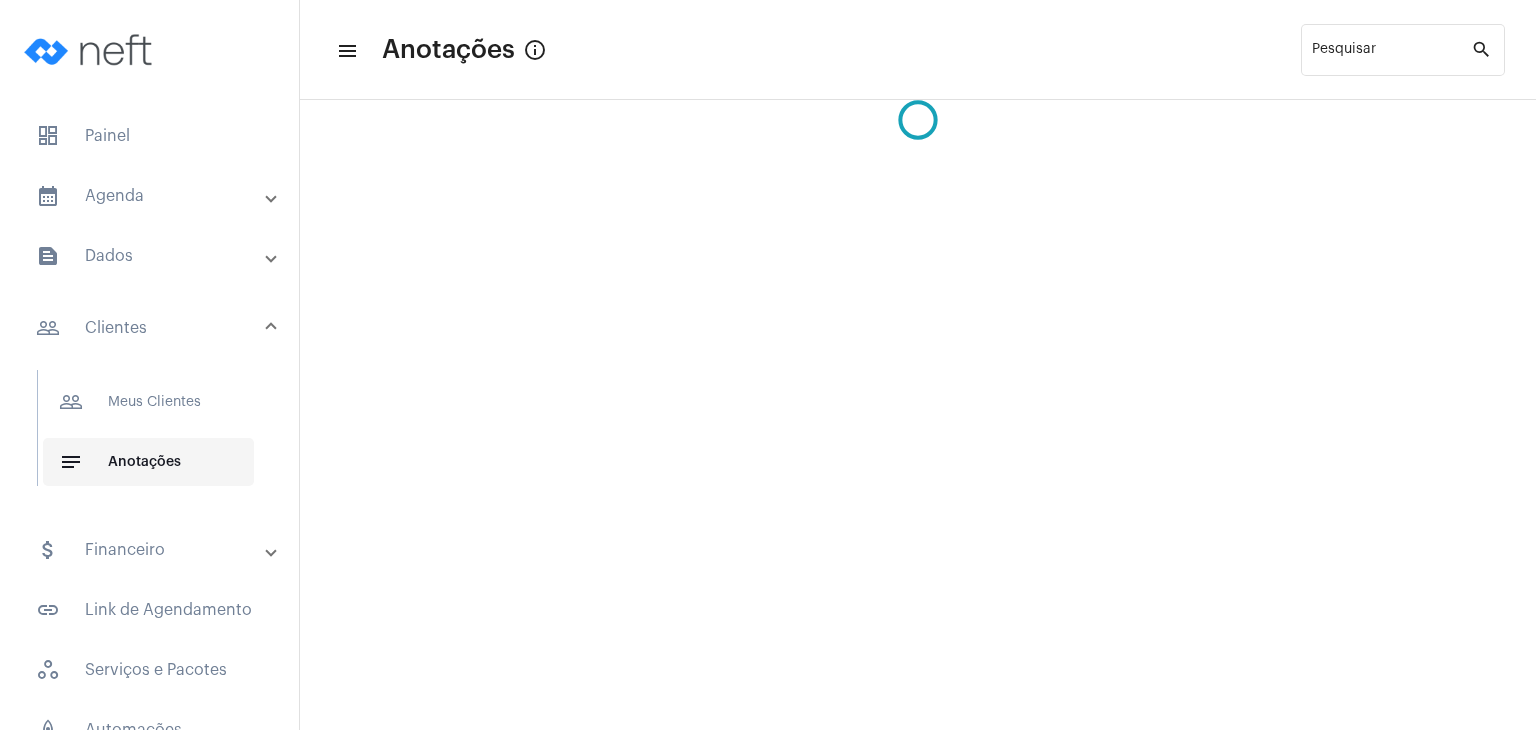 scroll, scrollTop: 0, scrollLeft: 0, axis: both 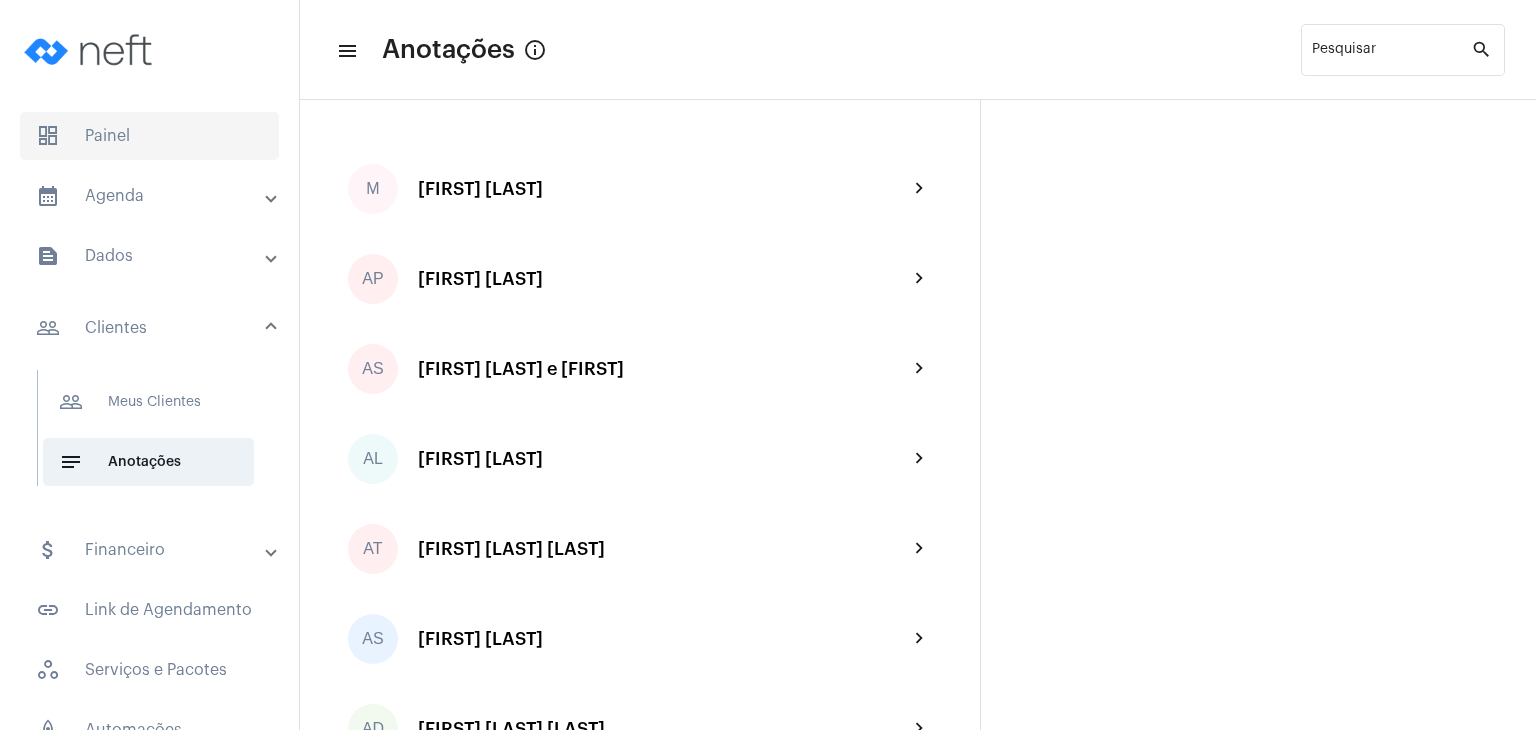 click on "dashboard   Painel" 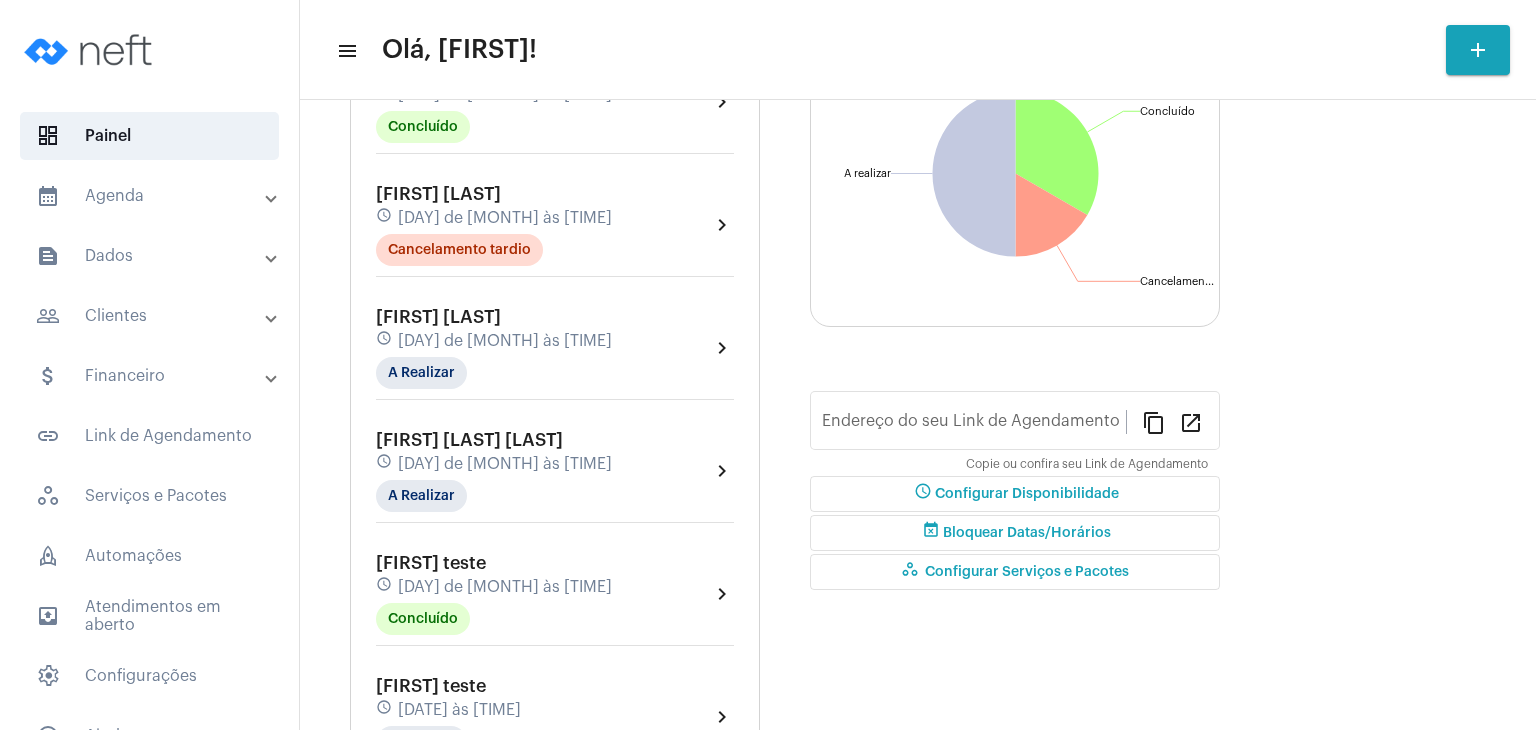 type on "[URL]" 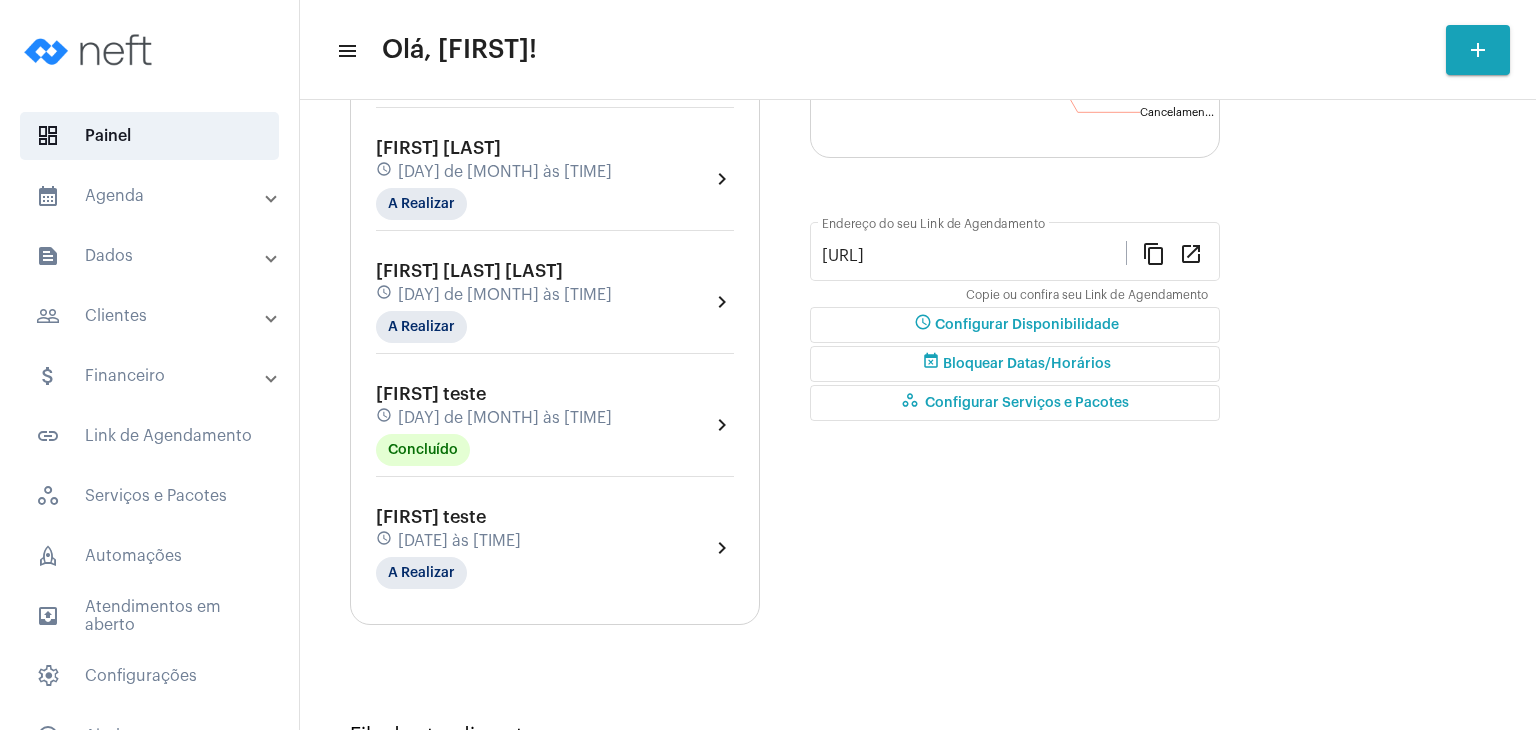 scroll, scrollTop: 512, scrollLeft: 0, axis: vertical 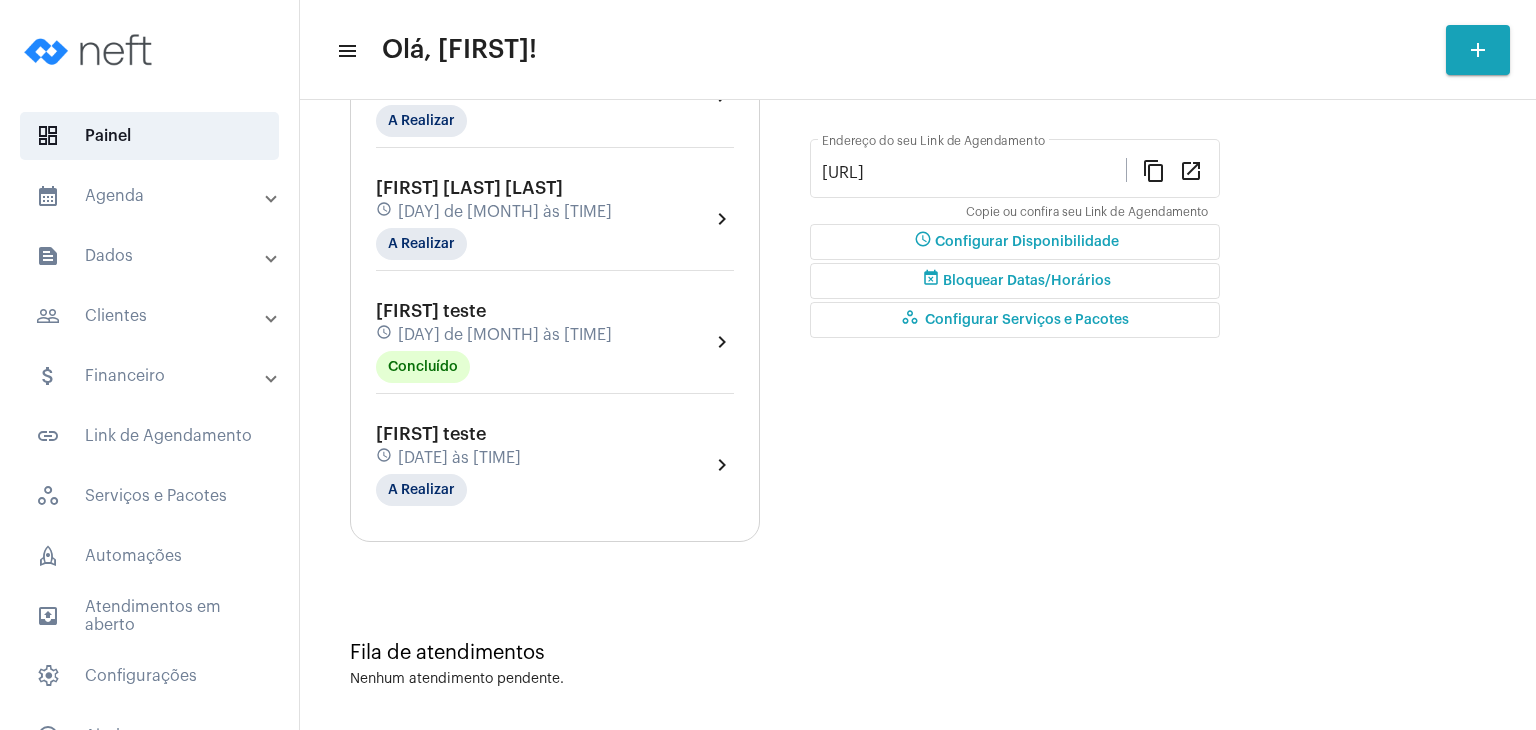click on "[FIRST] teste" 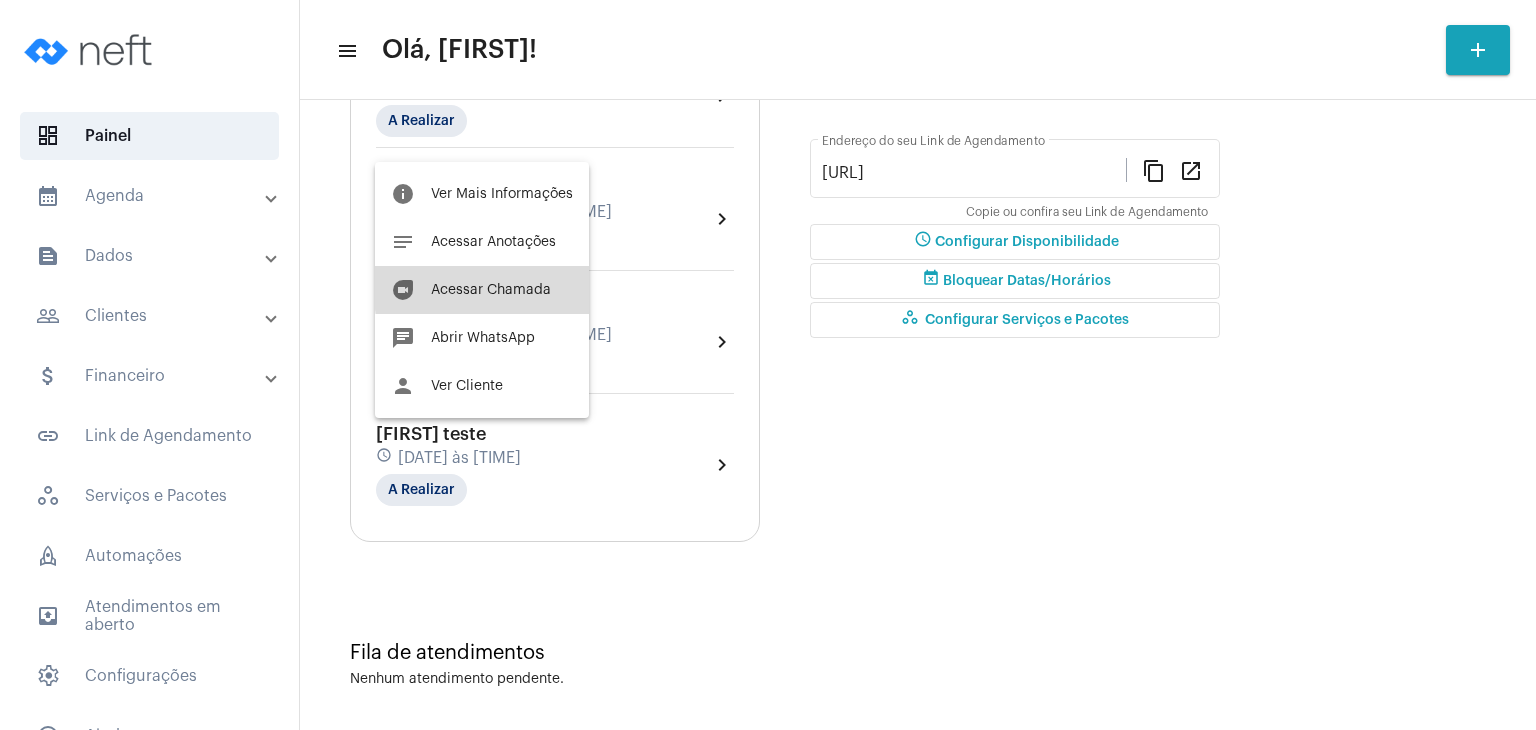click on "Acessar Chamada" at bounding box center [491, 290] 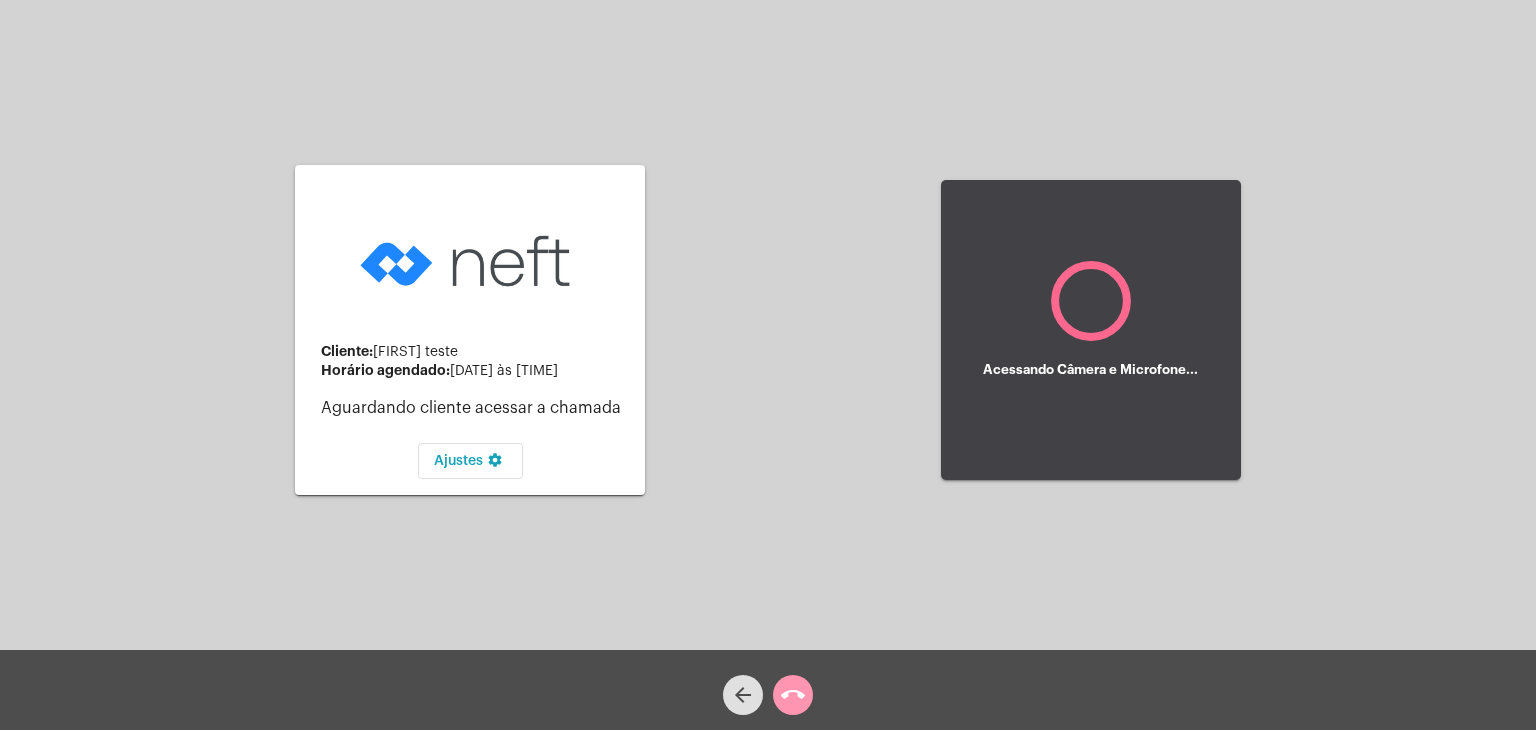 click on "Cliente:   [FIRST] [LAST]   Horário agendado:   [DATE] às [TIME]   Aguardando cliente acessar a chamada   Ajustes settings" 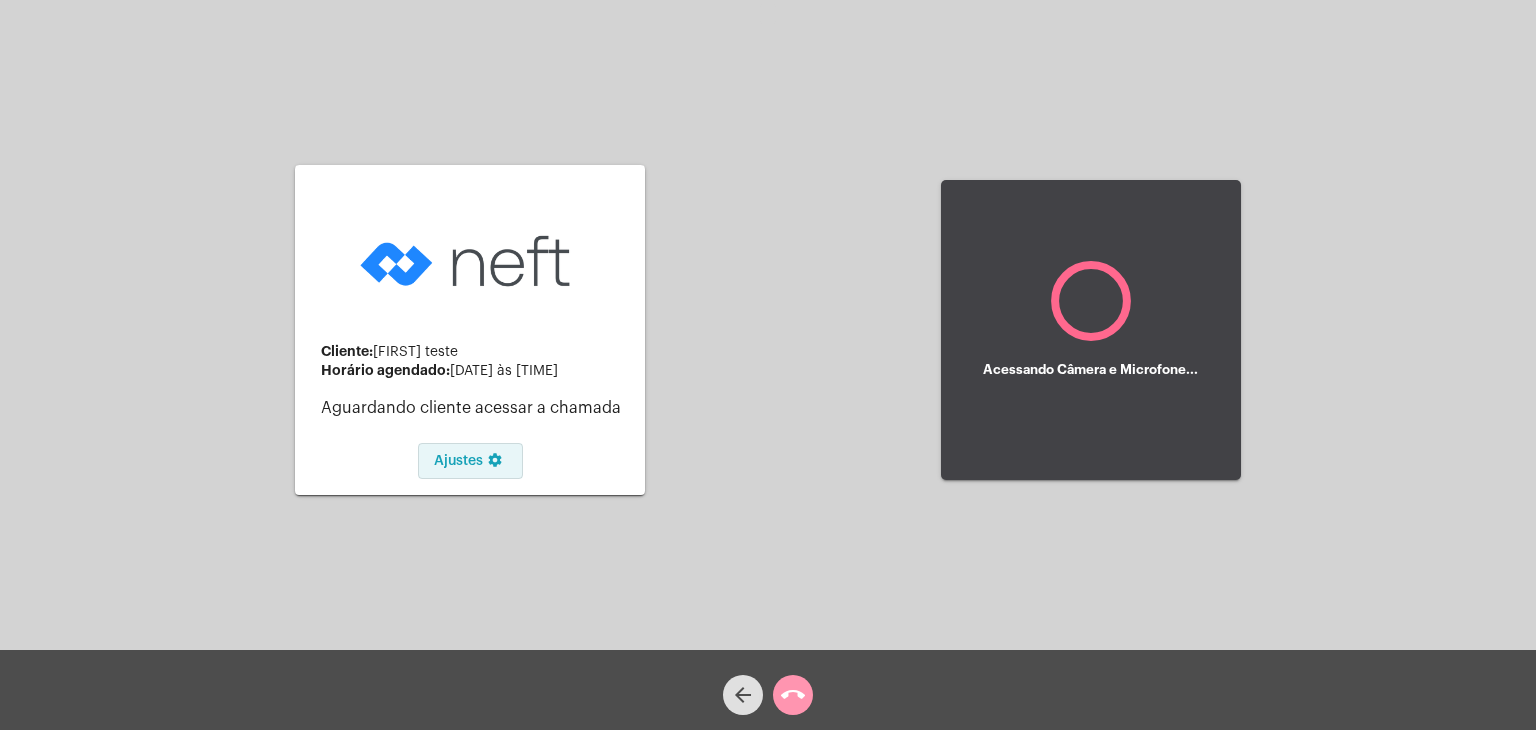 click on "settings" 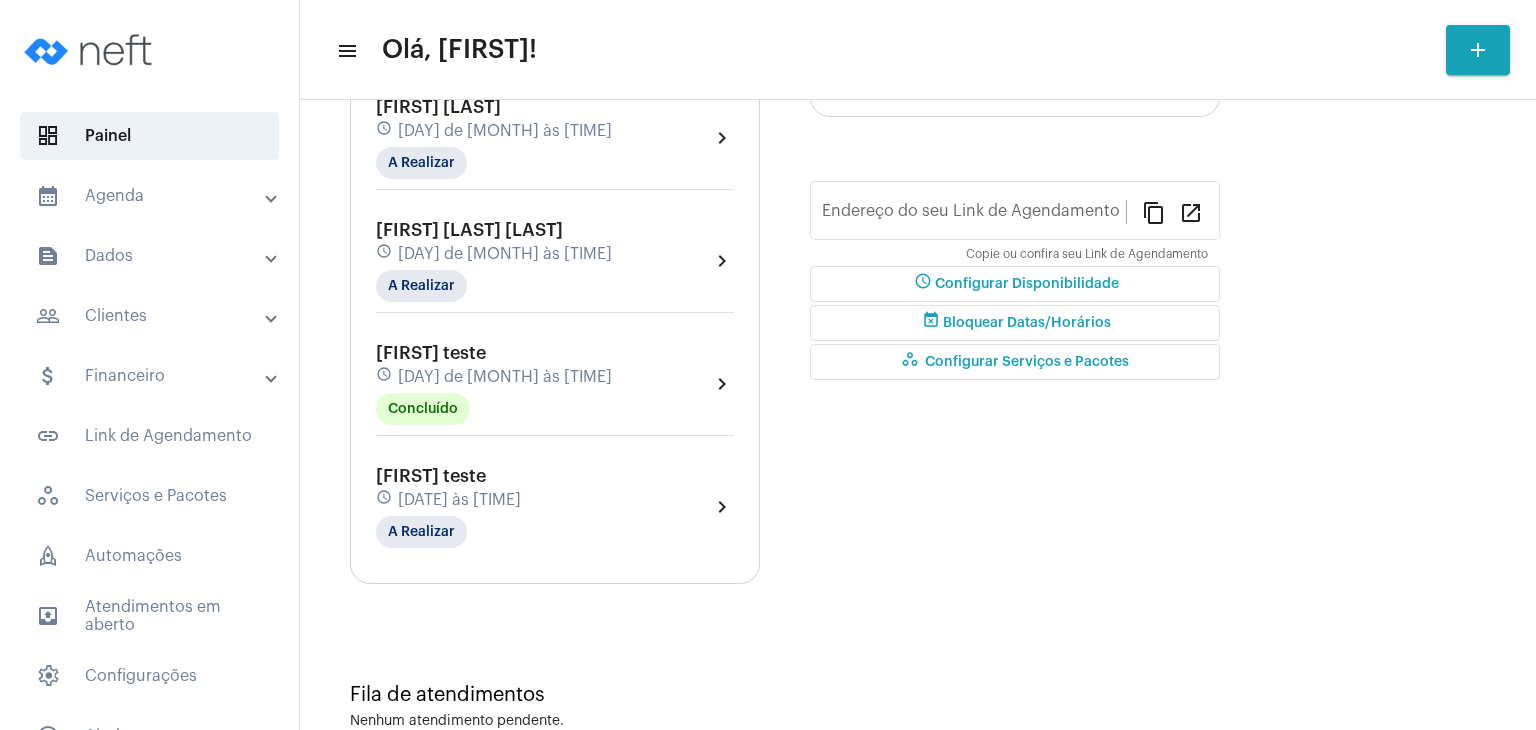 scroll, scrollTop: 452, scrollLeft: 0, axis: vertical 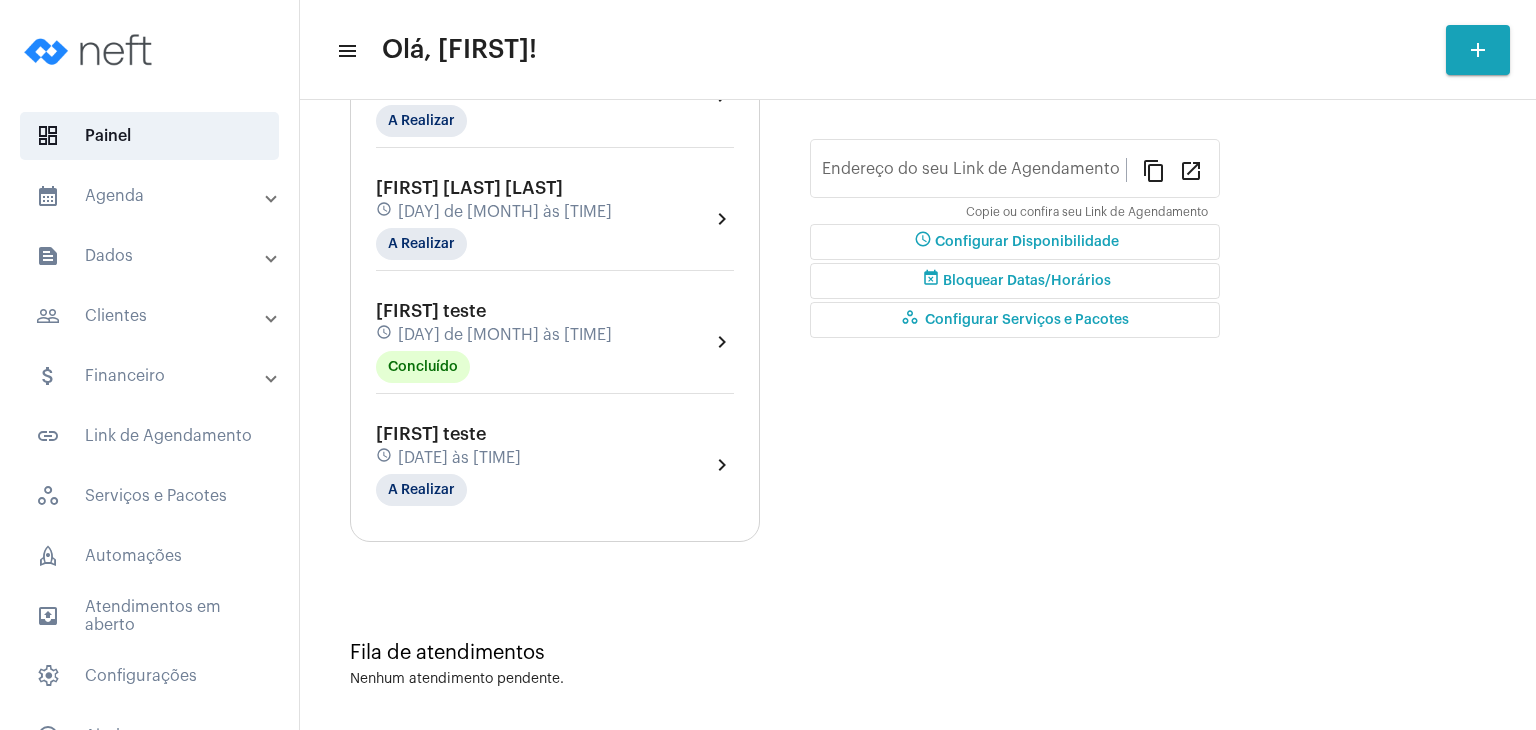 type on "[URL]" 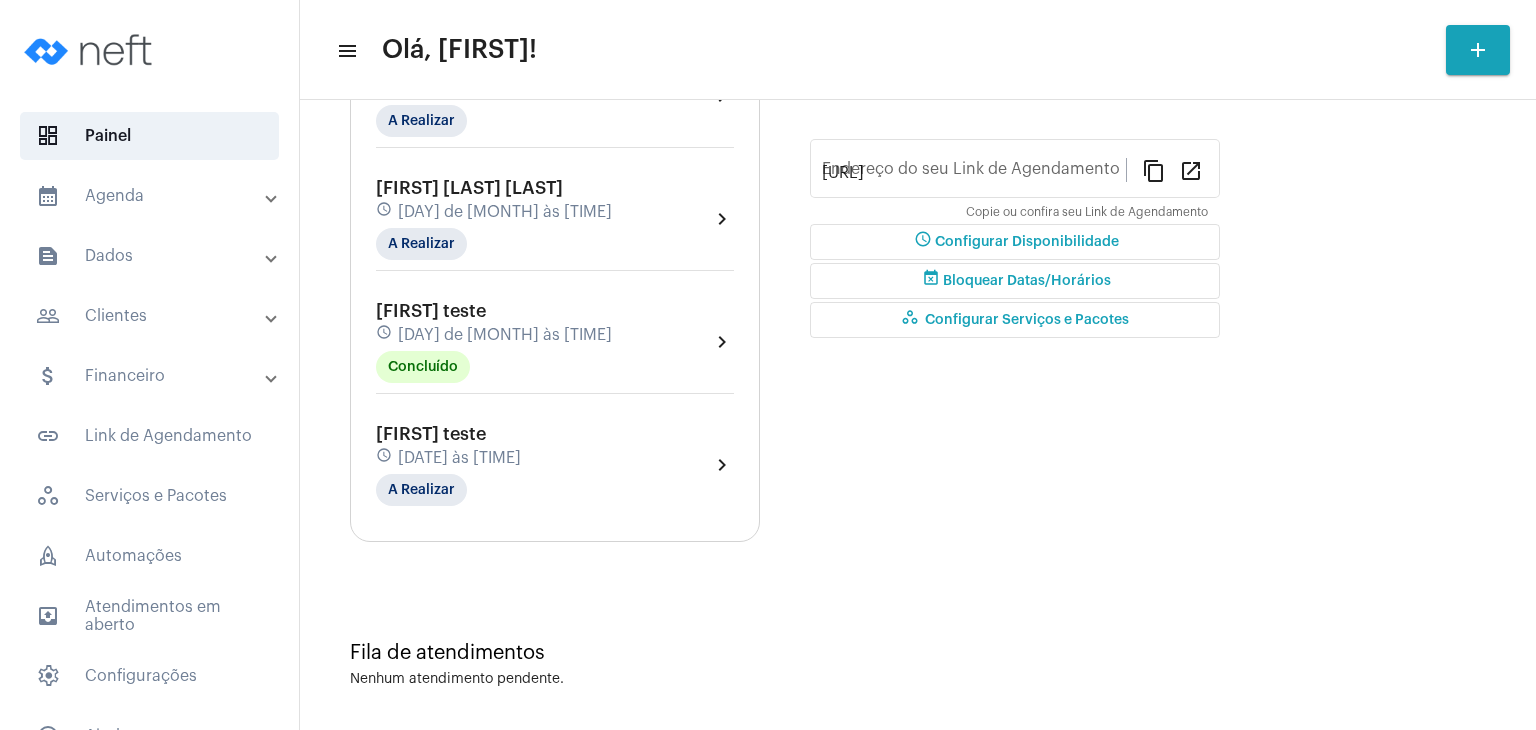 scroll, scrollTop: 512, scrollLeft: 0, axis: vertical 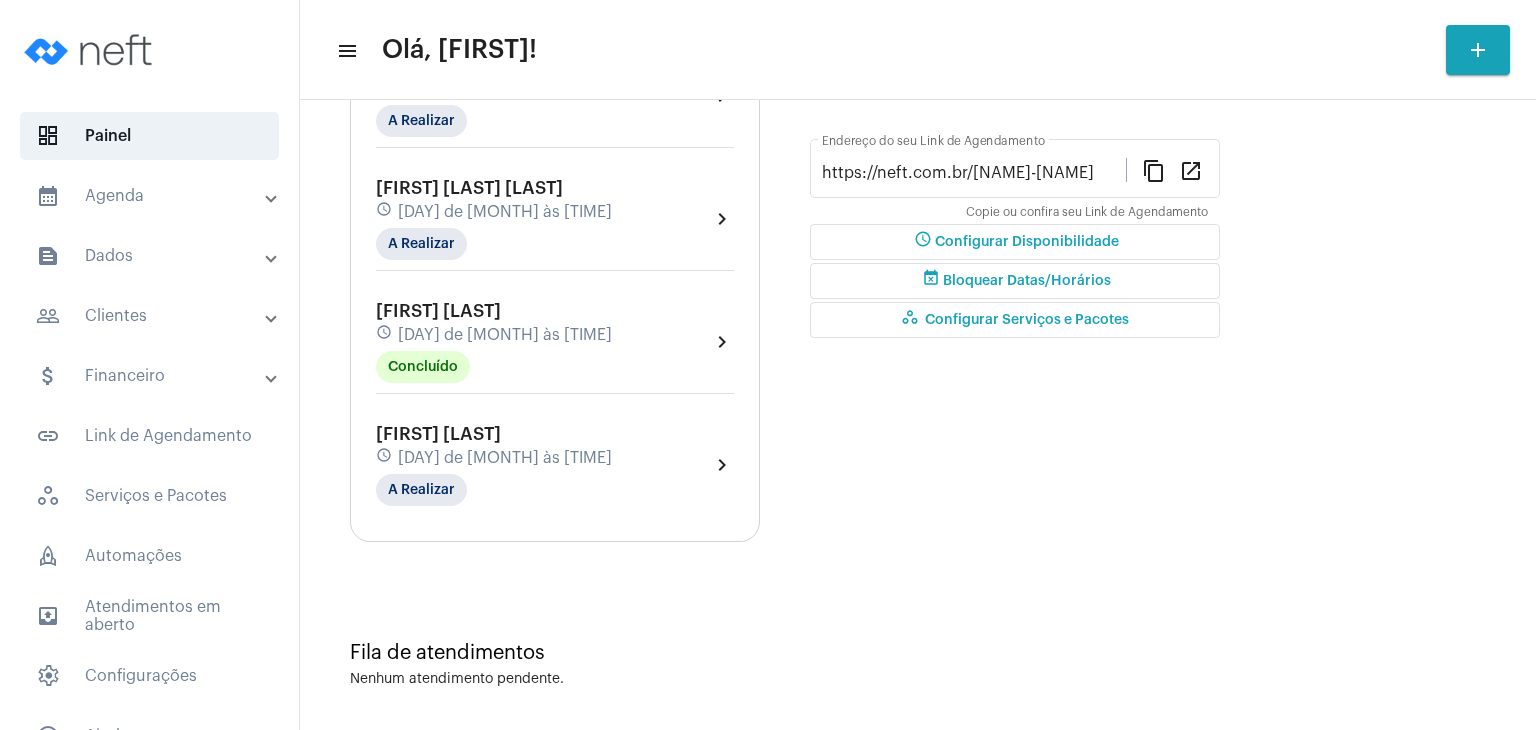 click on "[FIRST] [LAST]" 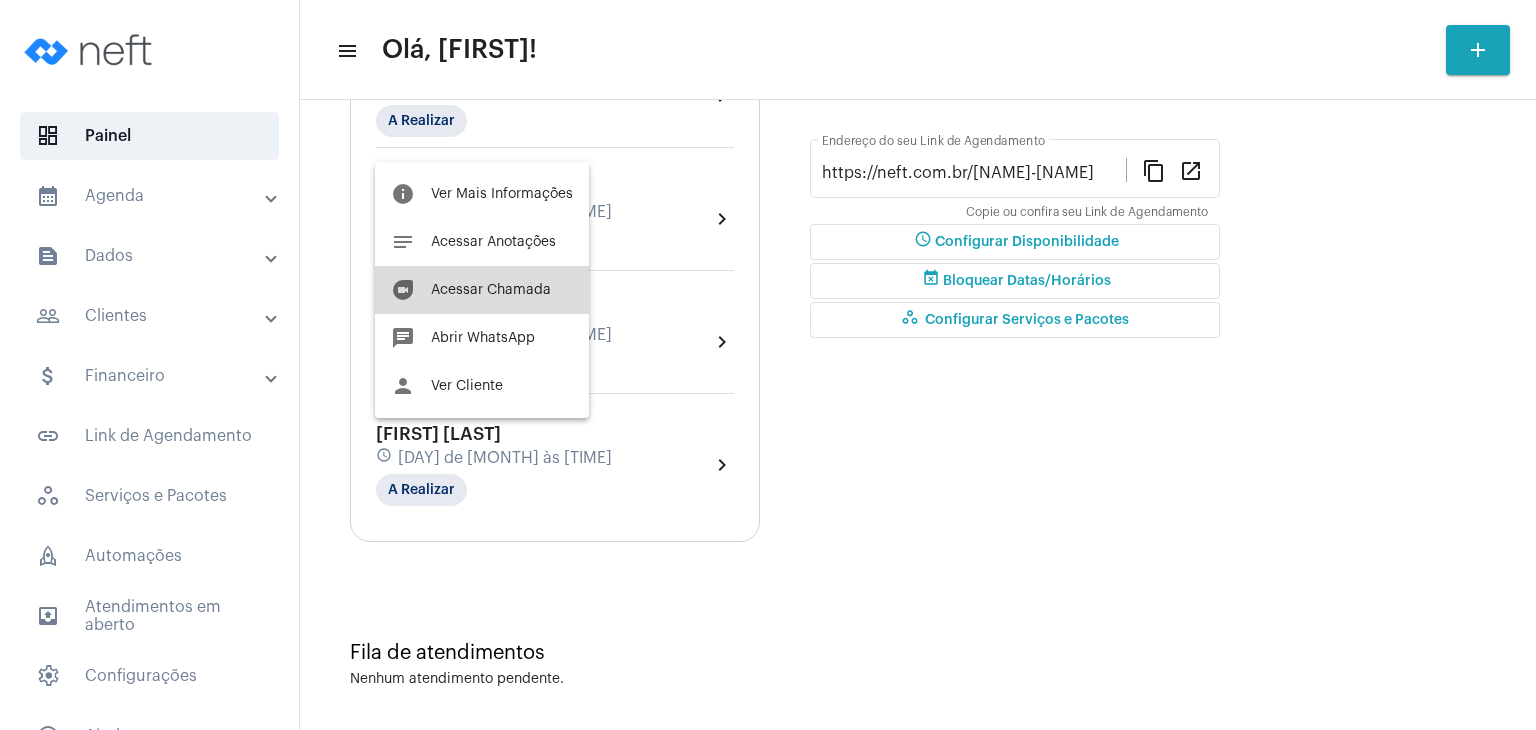 click on "Acessar Chamada" at bounding box center [491, 290] 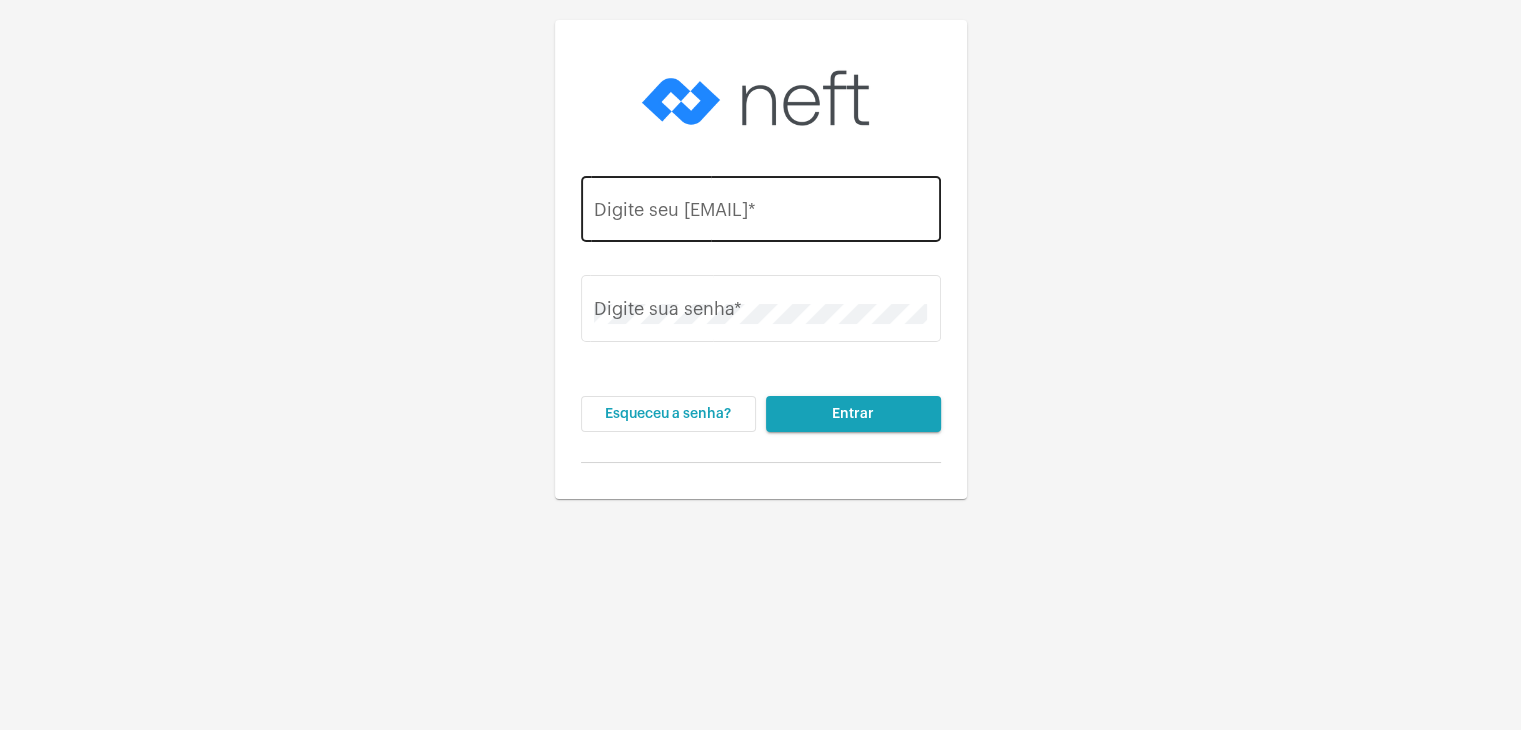 click on "Digite seu email  *" at bounding box center (760, 214) 